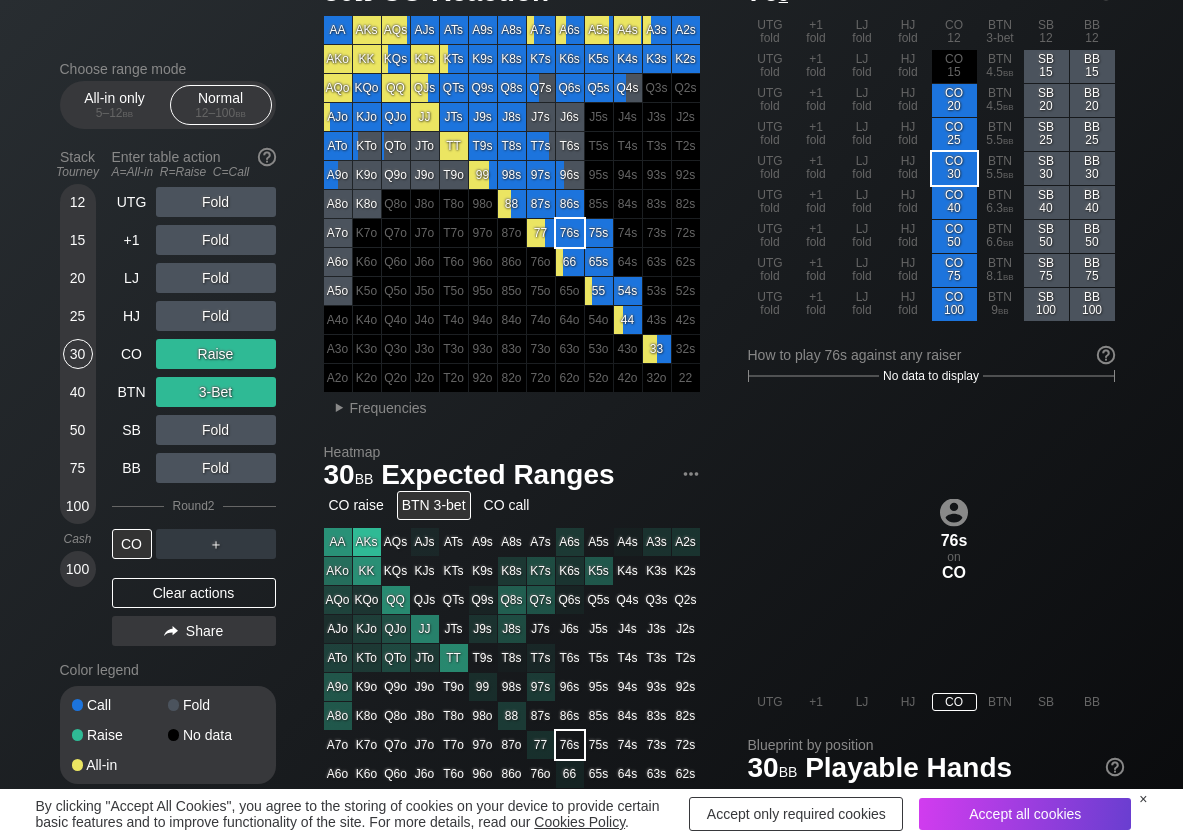 scroll, scrollTop: 100, scrollLeft: 0, axis: vertical 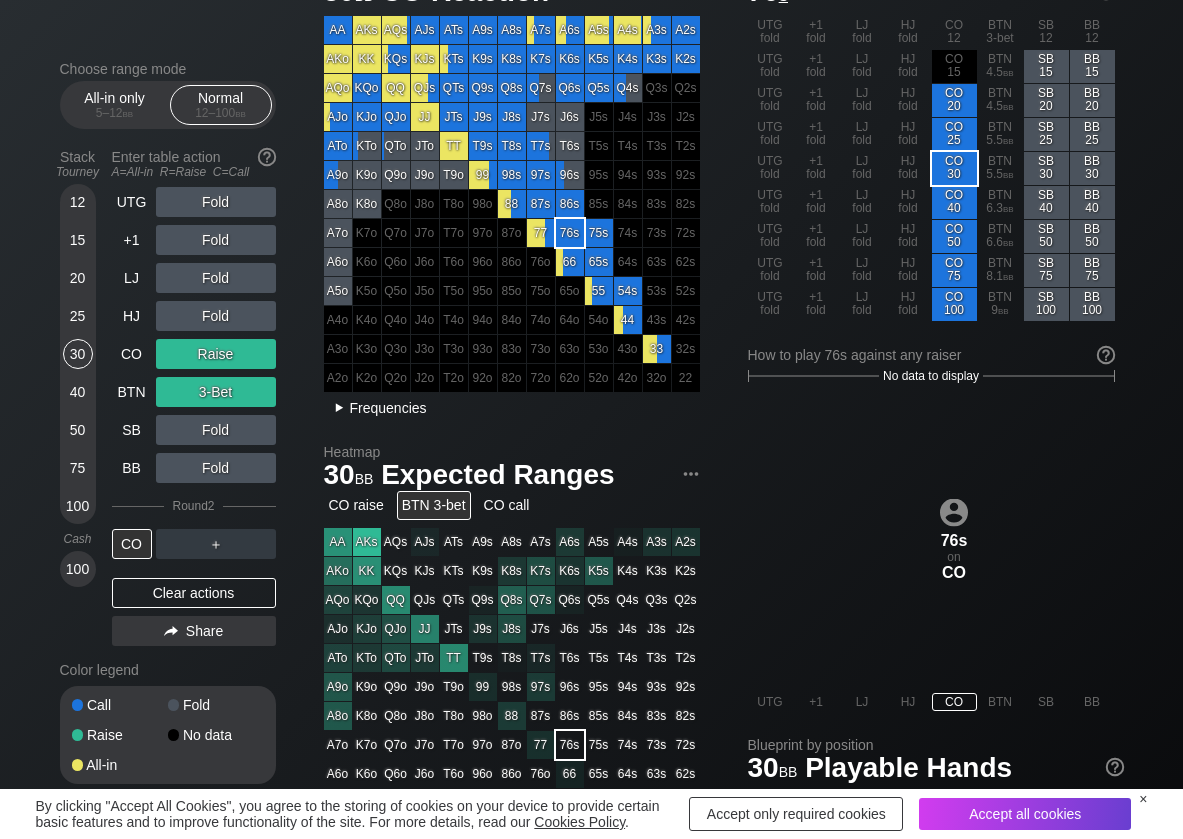 click on "Frequencies" at bounding box center (388, 408) 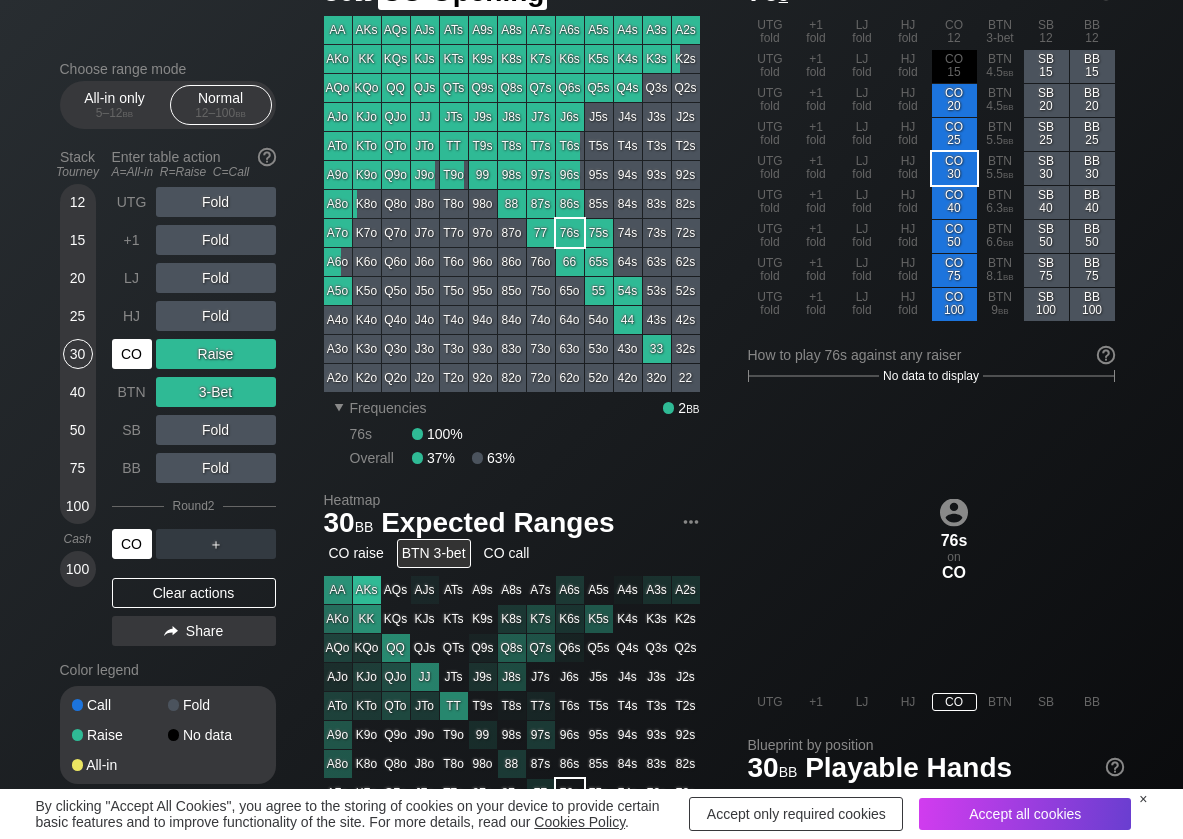 click on "CO" at bounding box center [132, 354] 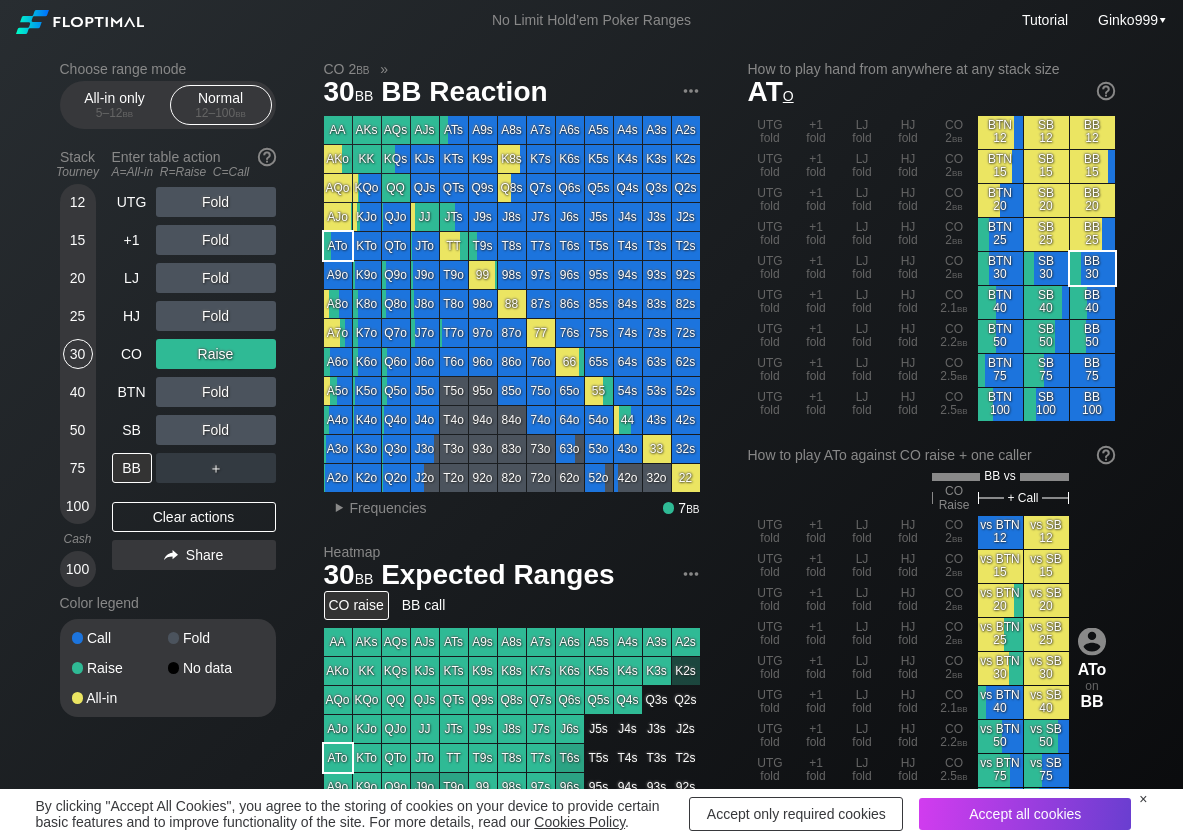 scroll, scrollTop: 0, scrollLeft: 0, axis: both 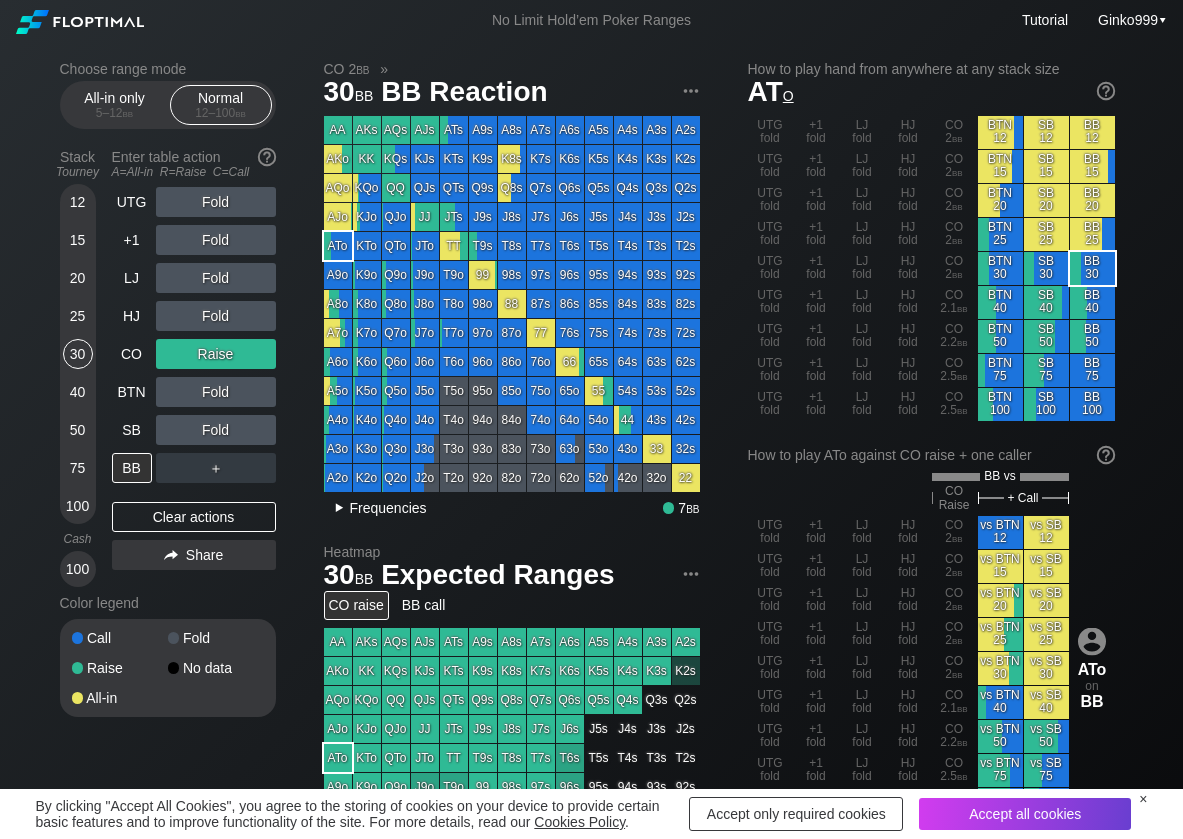 drag, startPoint x: 379, startPoint y: 522, endPoint x: 333, endPoint y: 504, distance: 49.396355 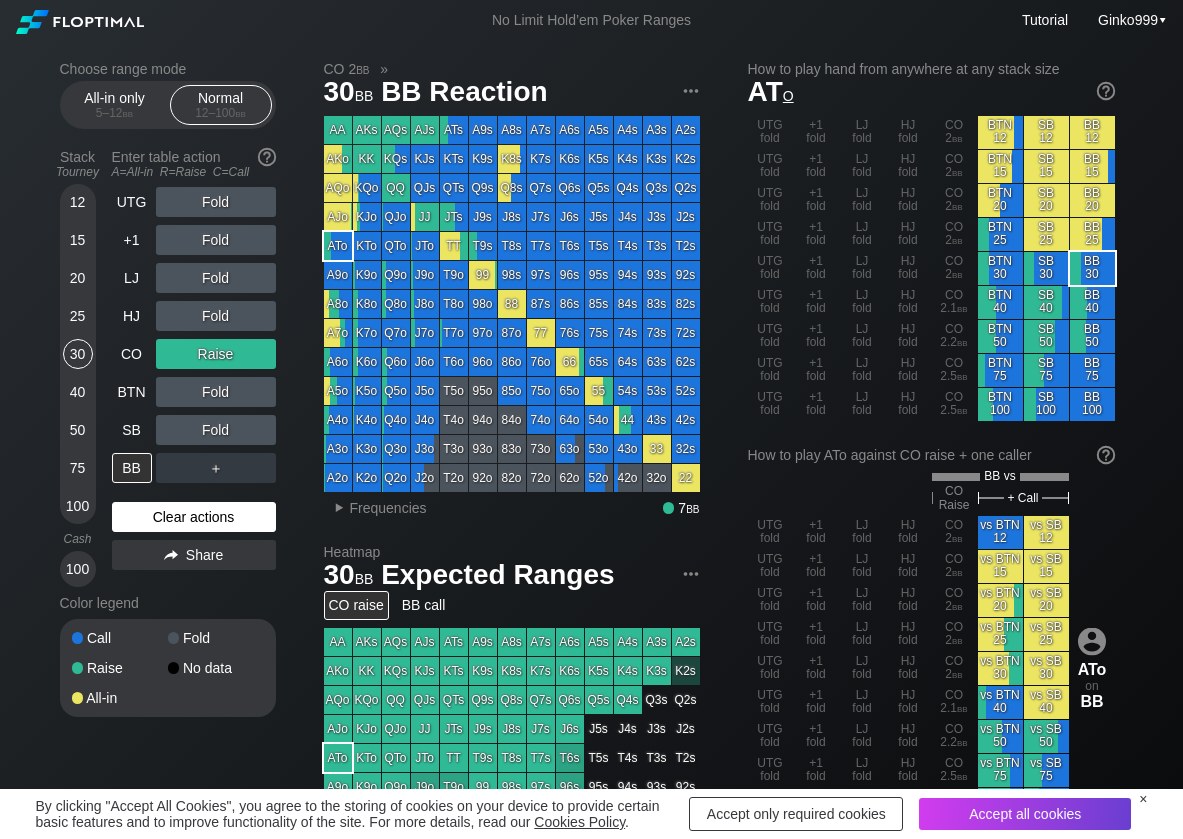 click on "Clear actions" at bounding box center [194, 517] 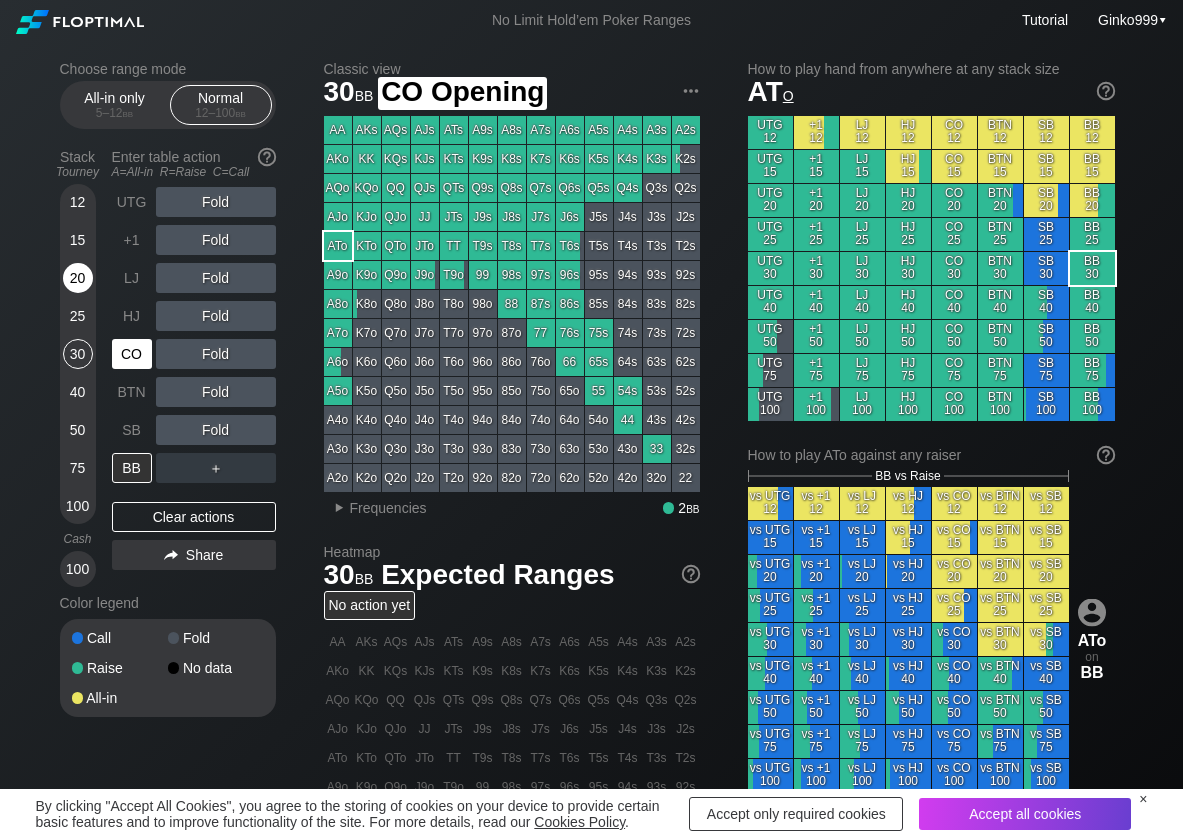 drag, startPoint x: 127, startPoint y: 346, endPoint x: 89, endPoint y: 264, distance: 90.37699 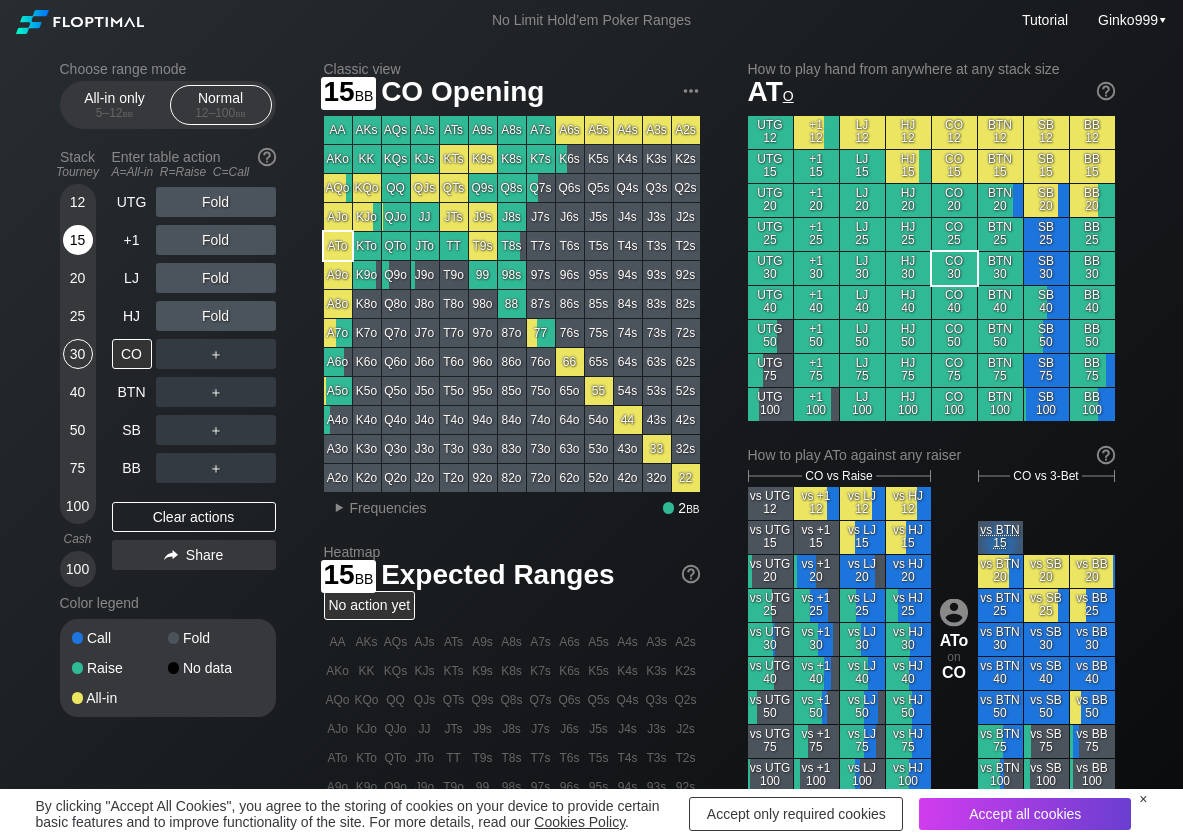 click on "15" at bounding box center (78, 240) 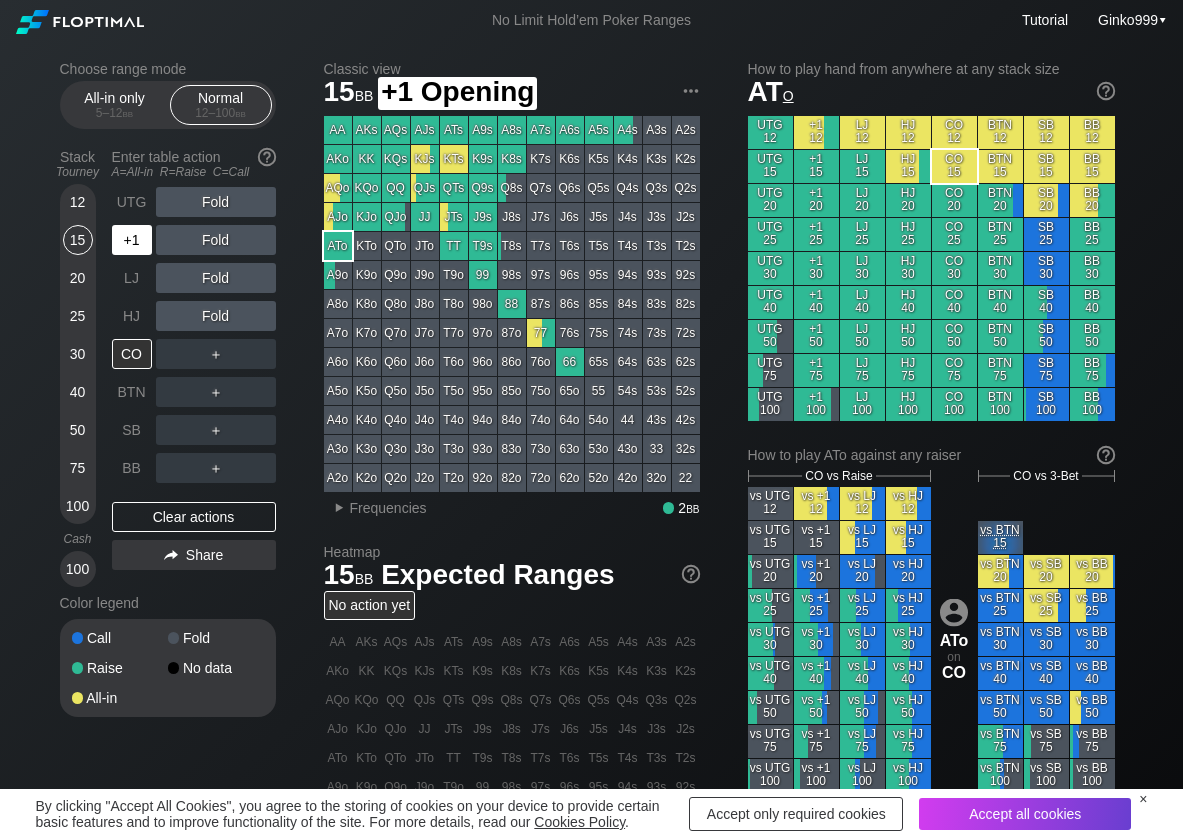 click on "+1" at bounding box center (132, 240) 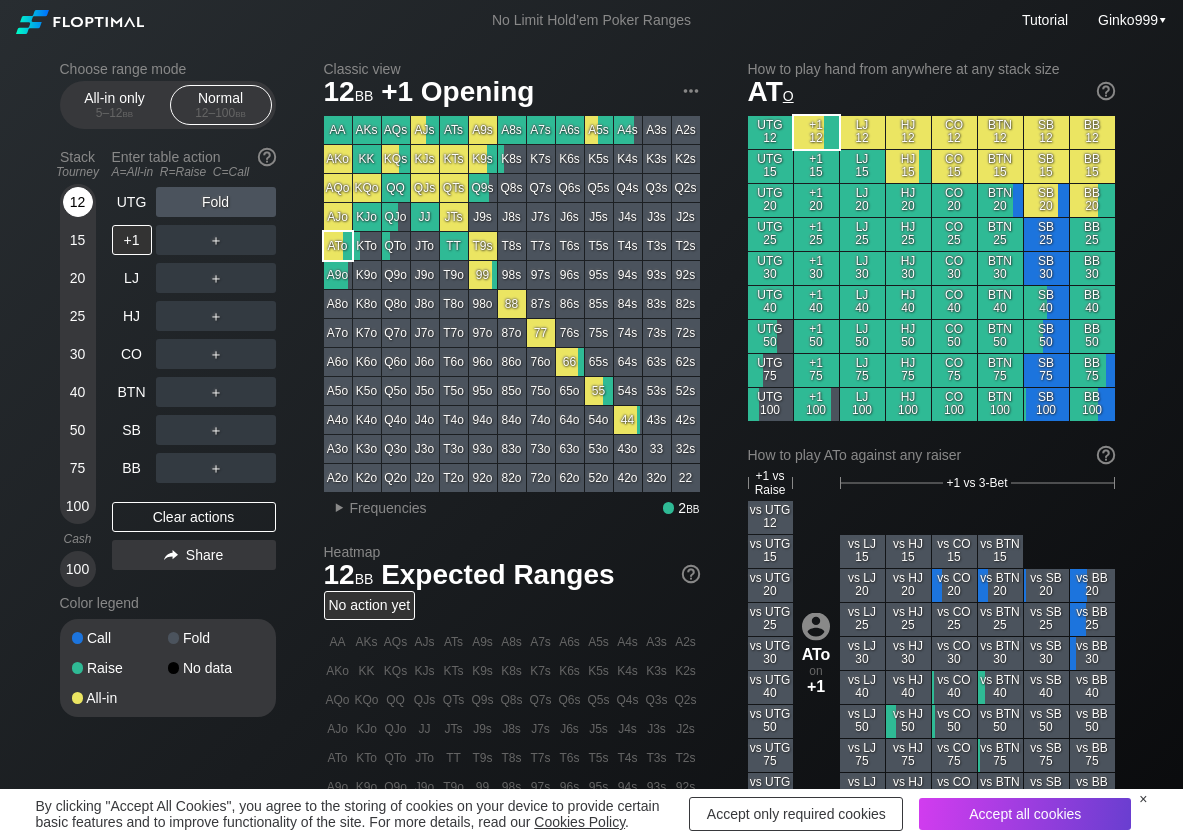 click on "12" at bounding box center [78, 202] 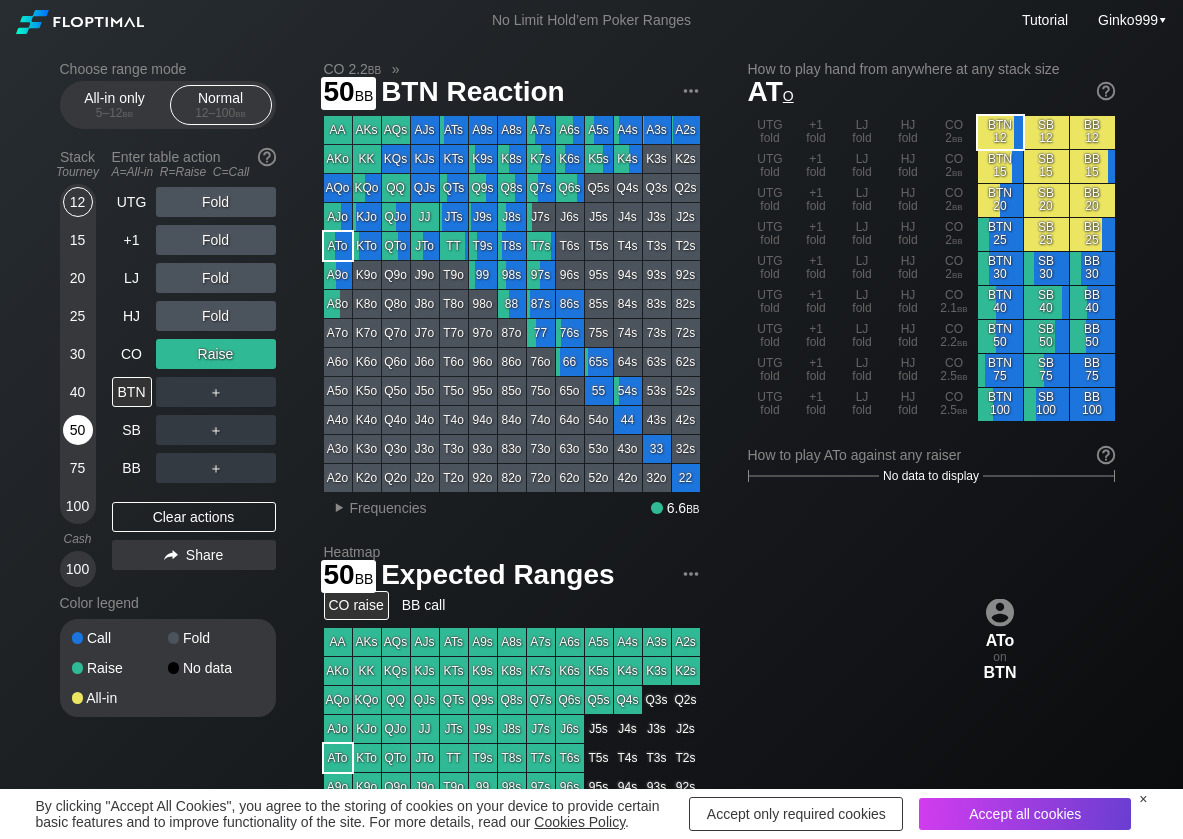 drag, startPoint x: 76, startPoint y: 433, endPoint x: 151, endPoint y: 474, distance: 85.47514 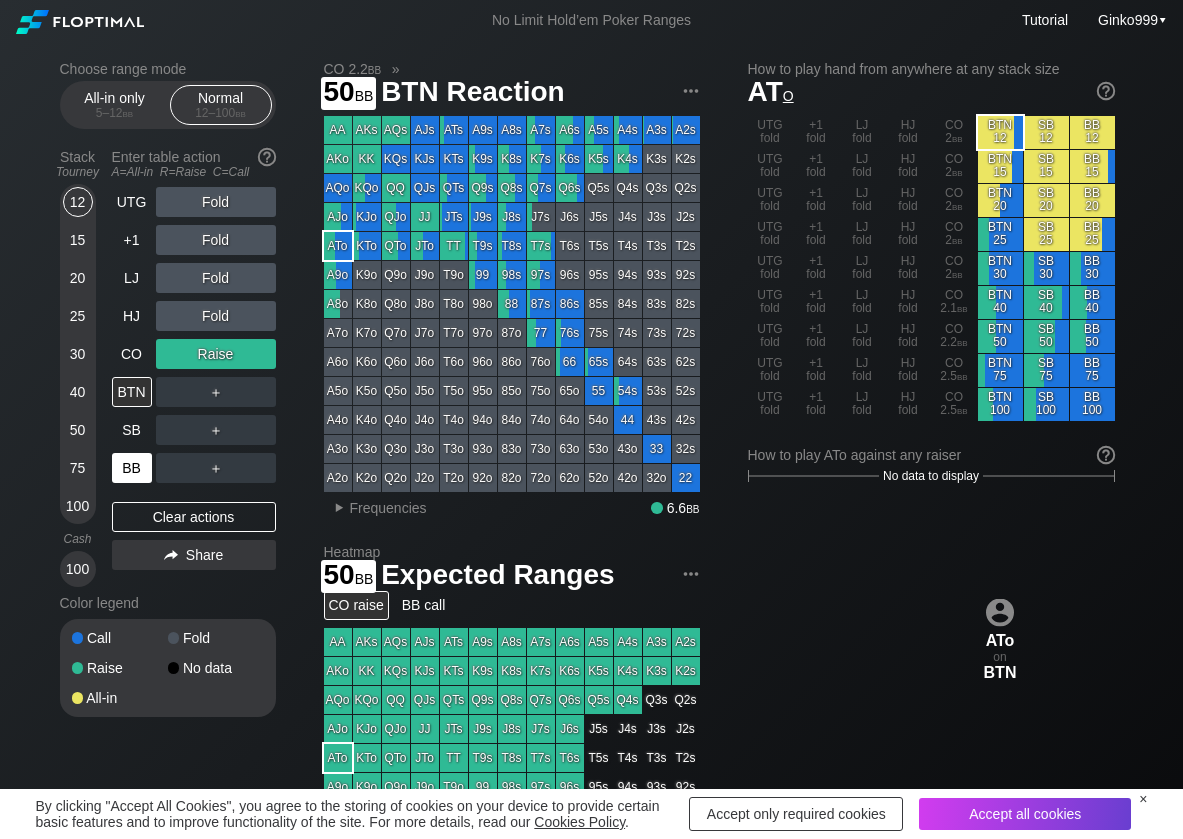 click on "50" at bounding box center [78, 430] 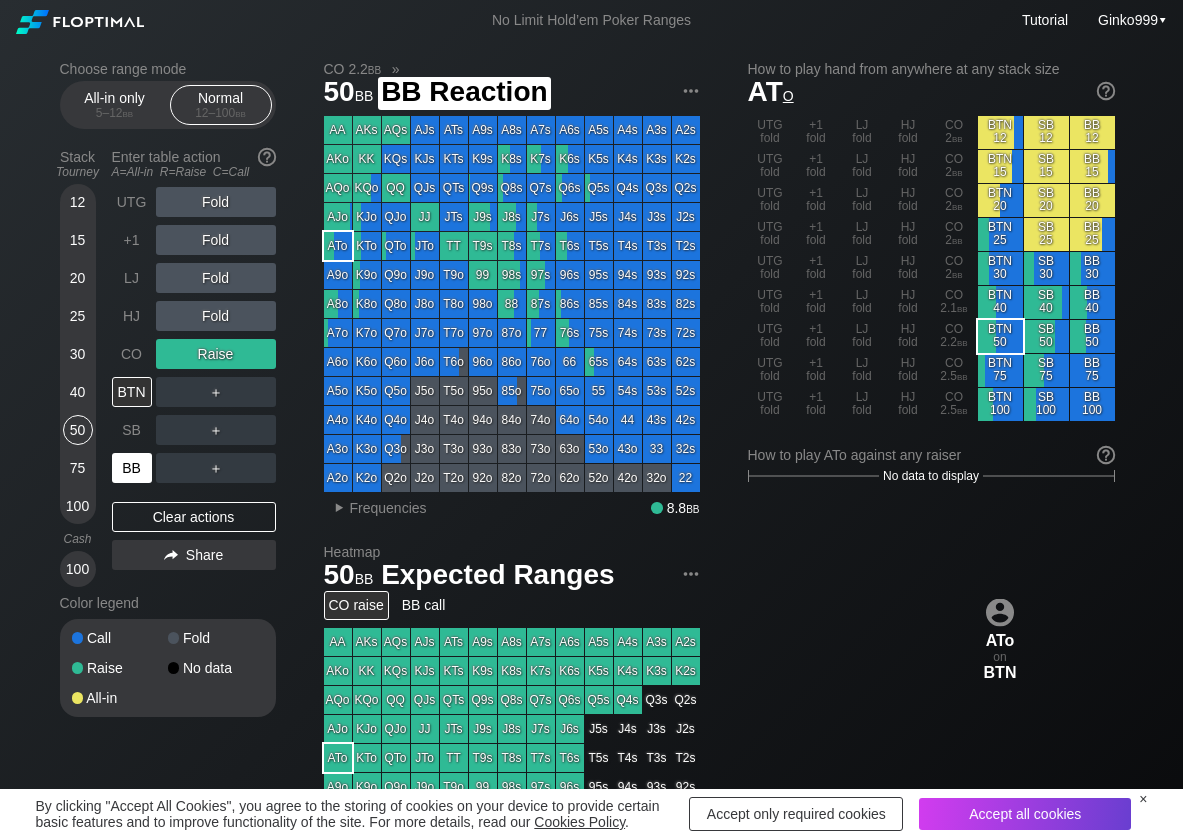 click on "BB" at bounding box center (132, 468) 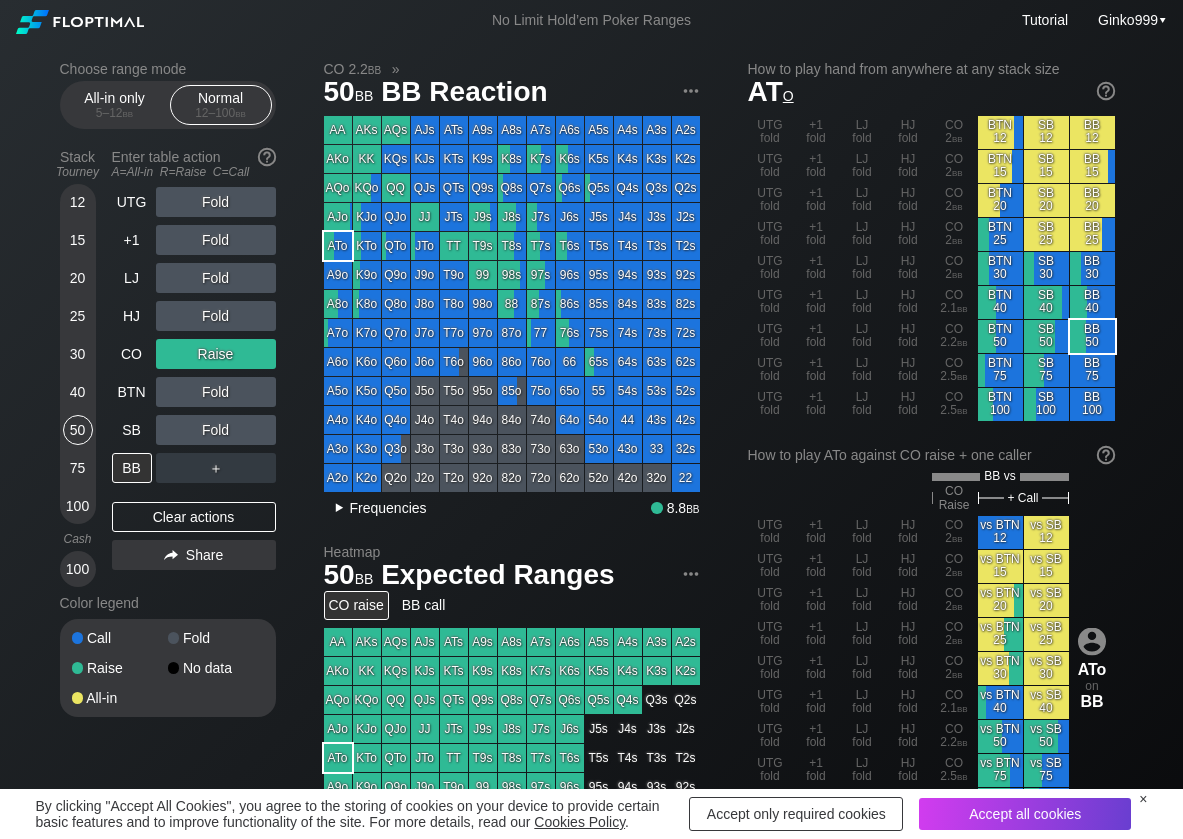 click on "Frequencies" at bounding box center [388, 508] 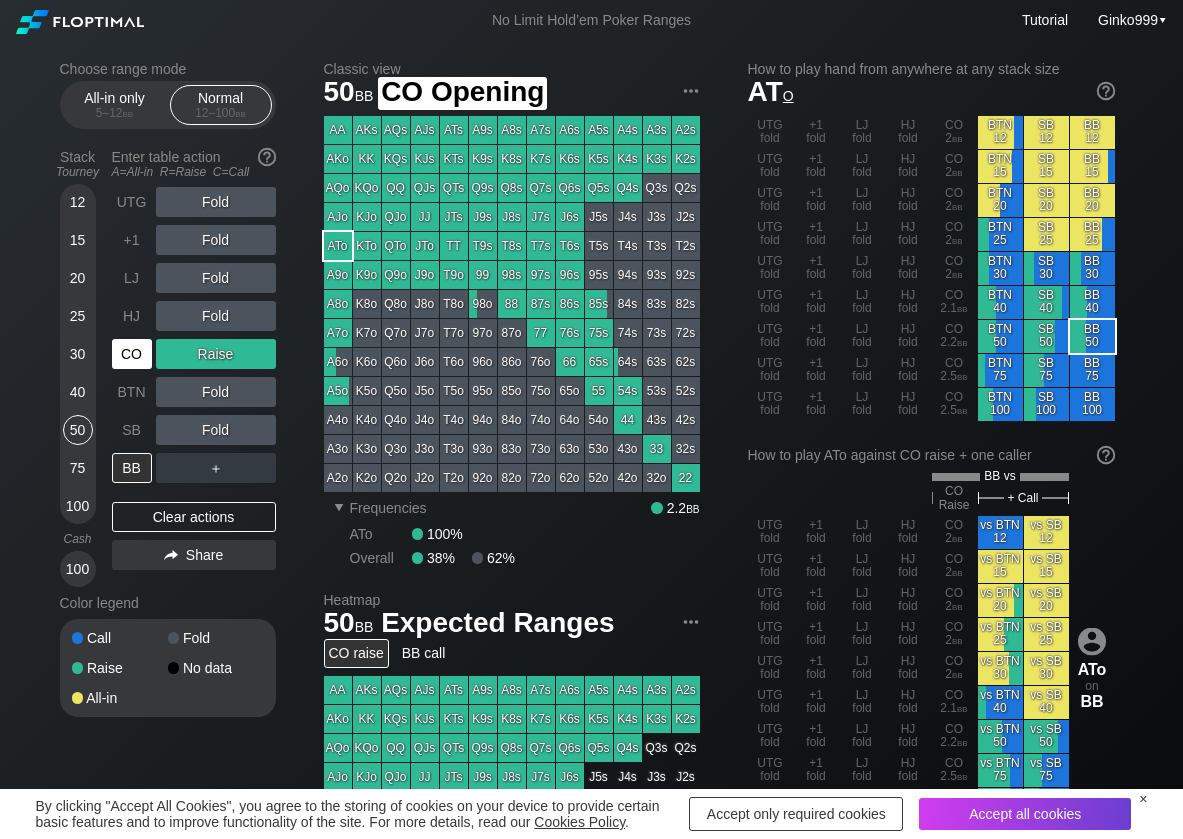 click on "CO" at bounding box center (132, 354) 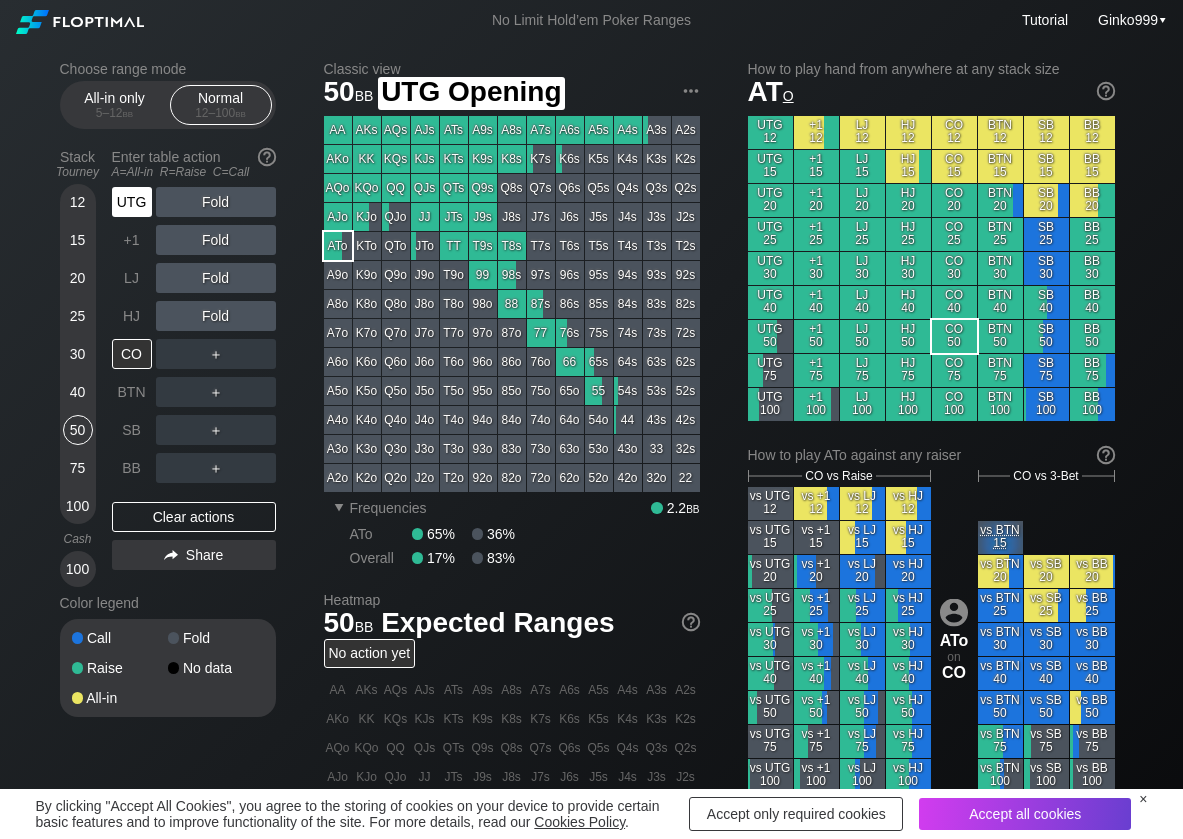 click on "UTG" at bounding box center [132, 202] 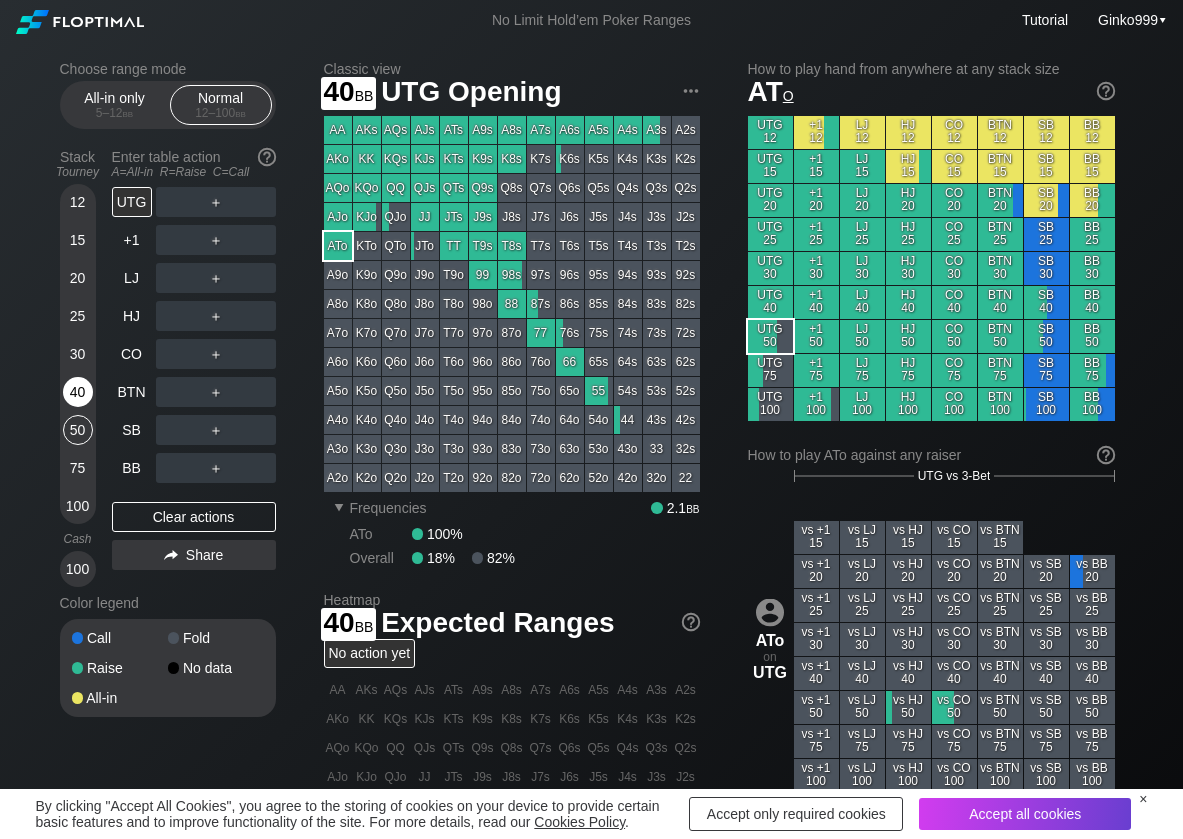 click on "40" at bounding box center (78, 392) 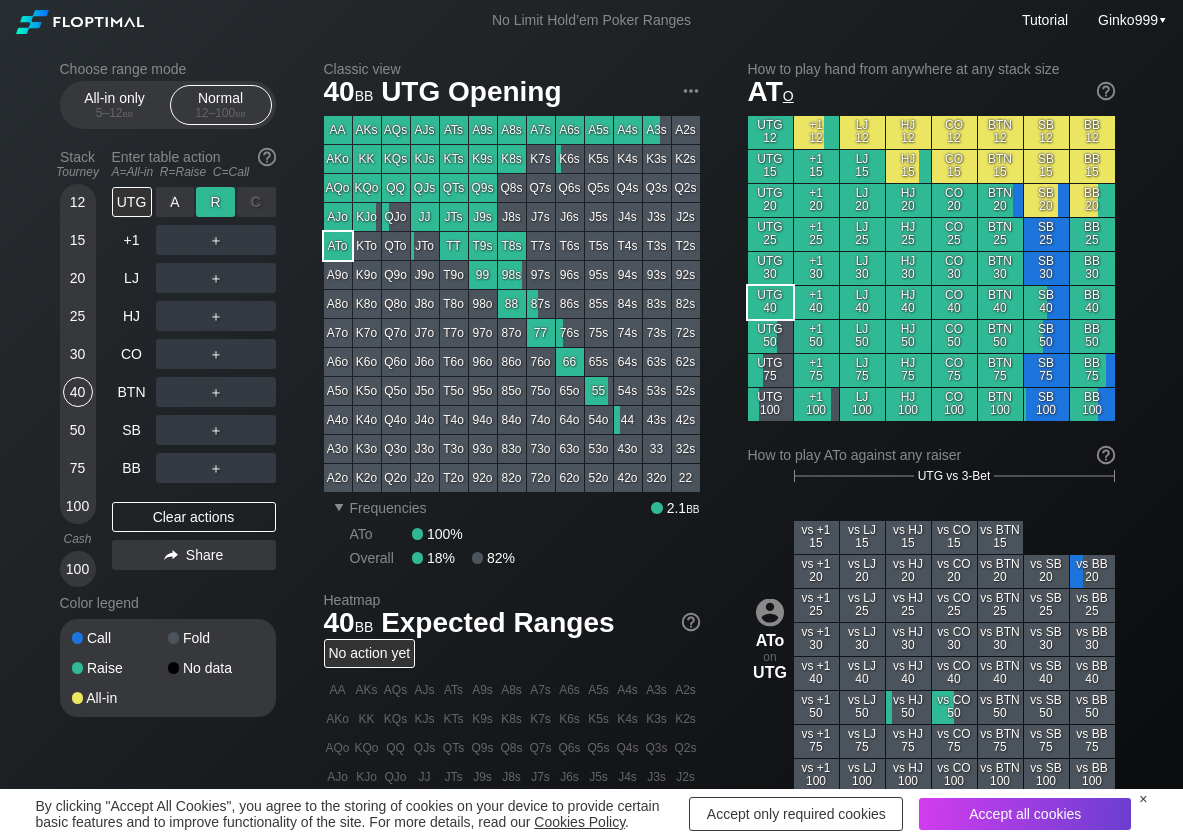 click on "R ✕" at bounding box center (215, 202) 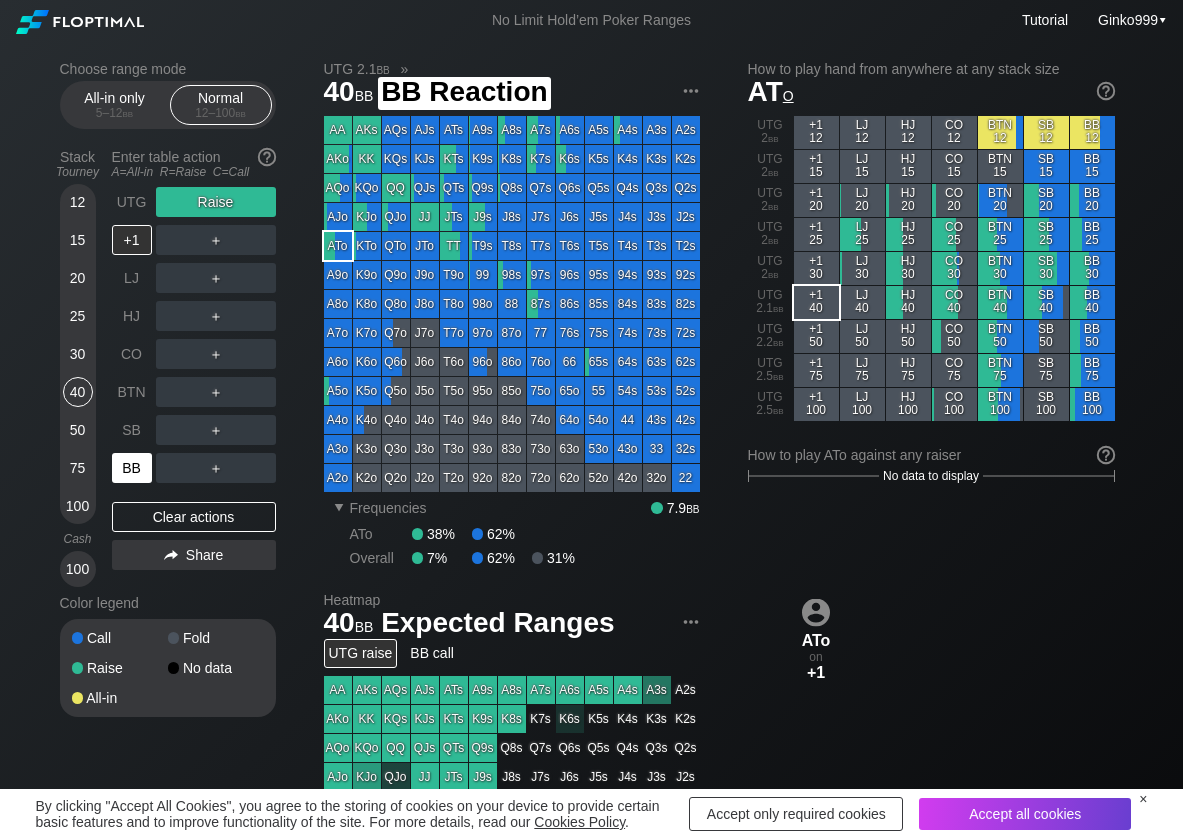 click on "BB" at bounding box center [132, 468] 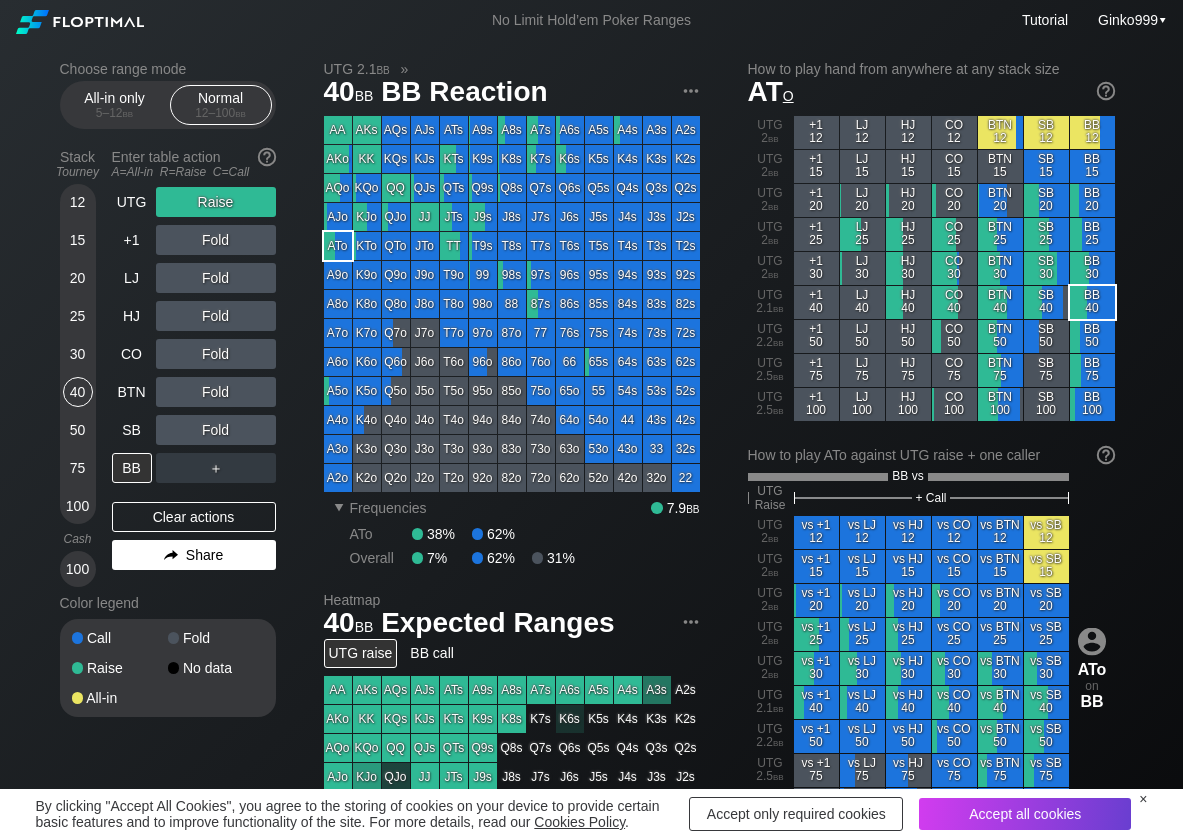 scroll, scrollTop: 100, scrollLeft: 0, axis: vertical 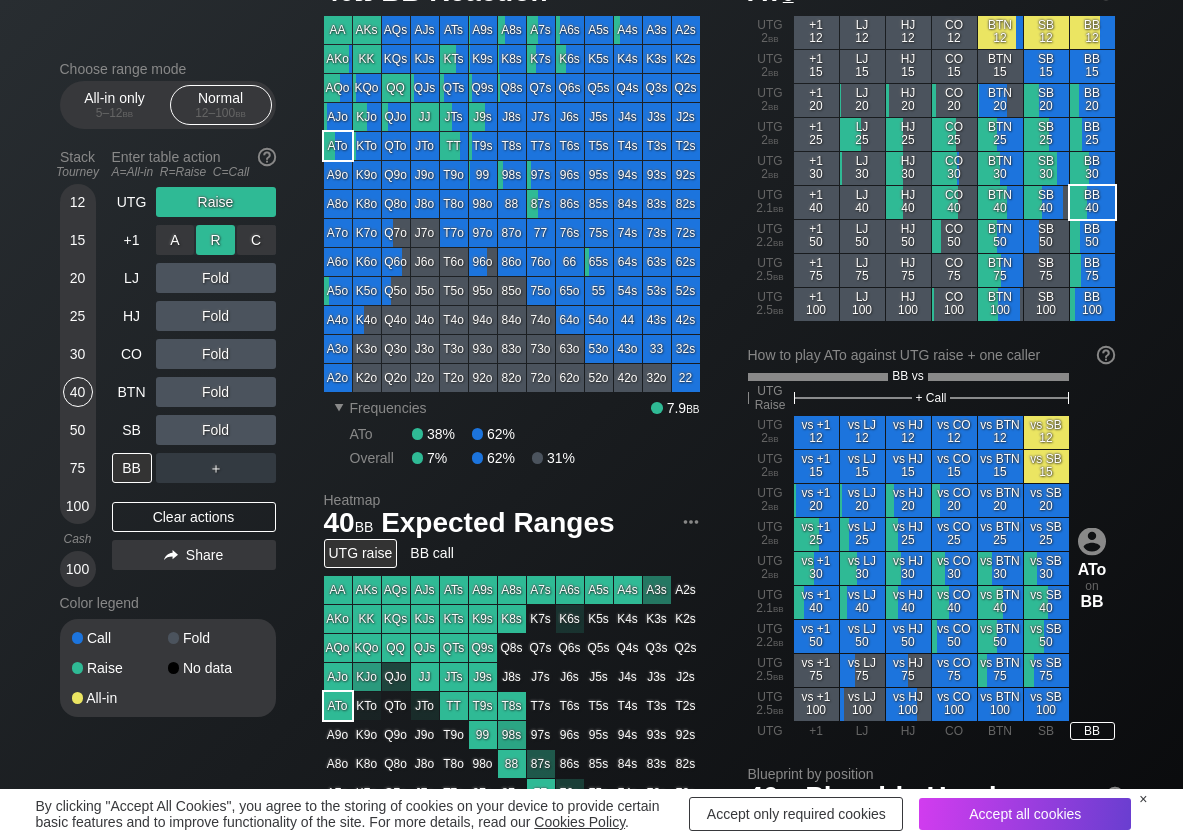click on "R ✕" at bounding box center [215, 240] 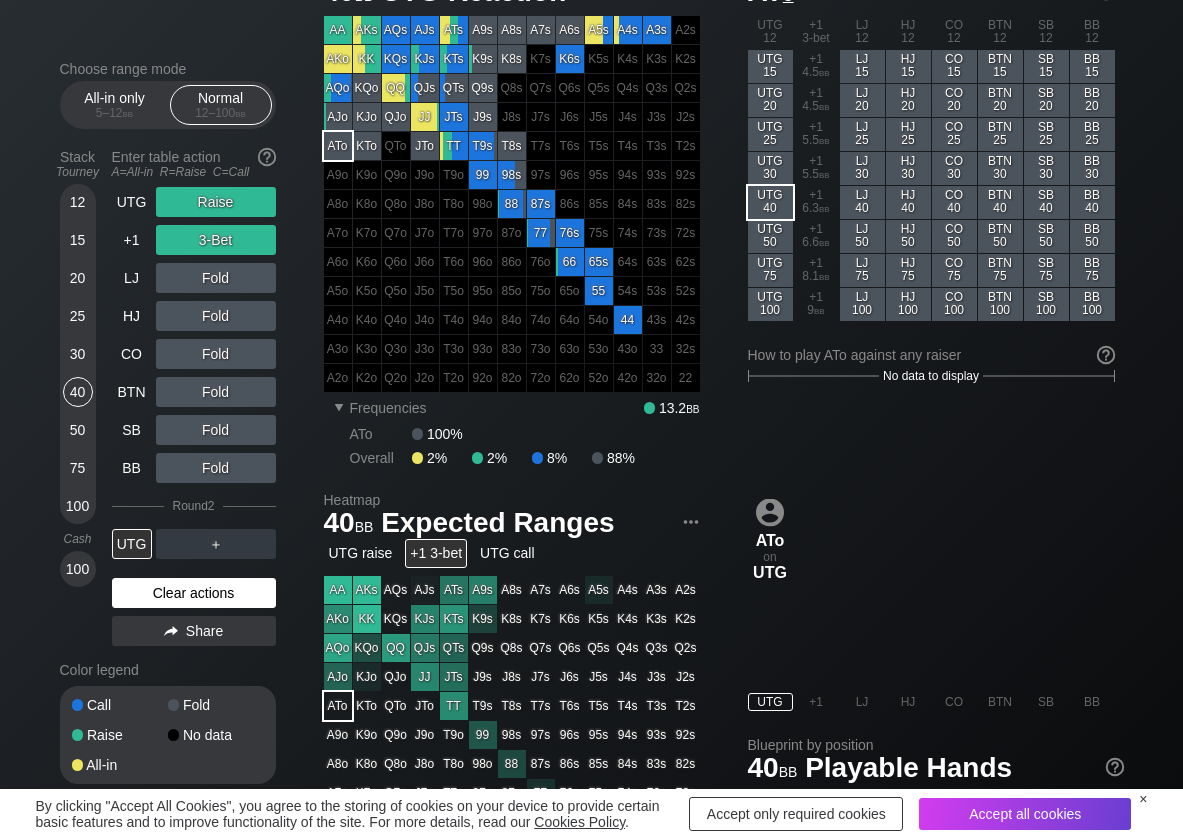 click on "Clear actions" at bounding box center [194, 593] 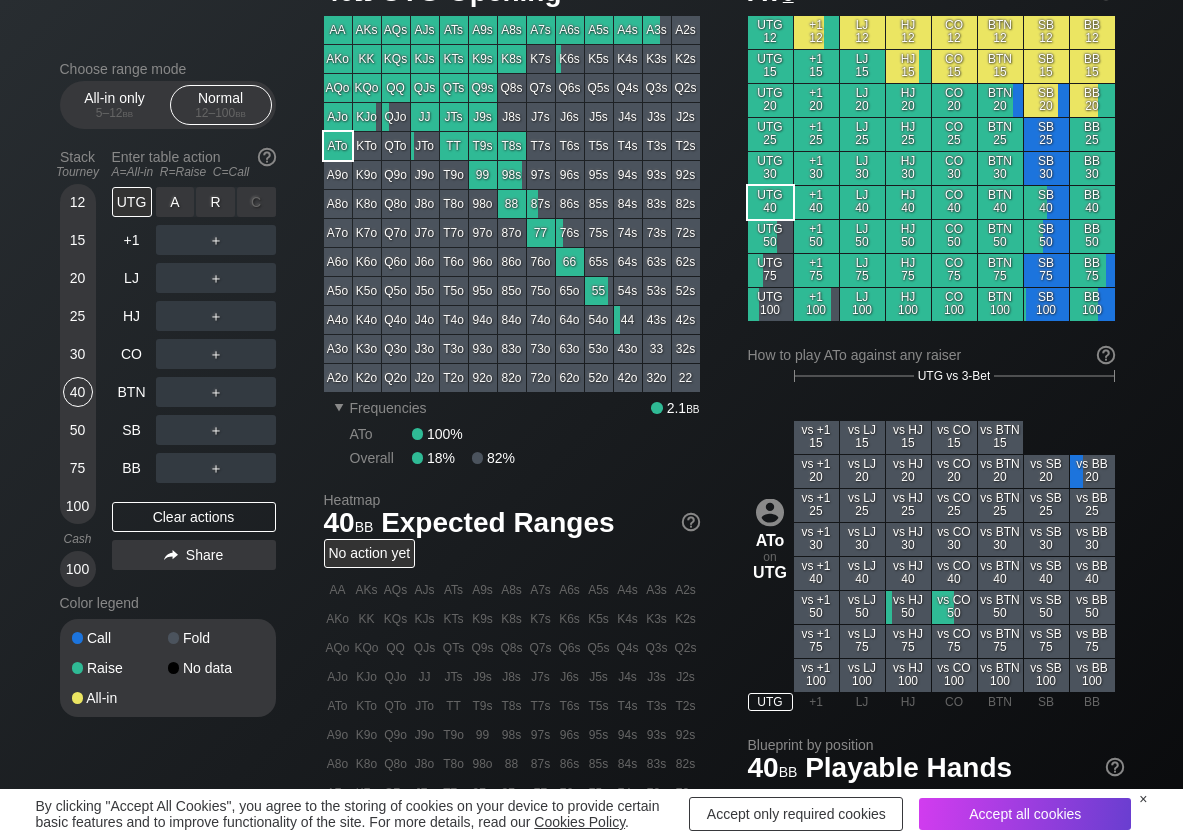 click on "R ✕" at bounding box center [215, 202] 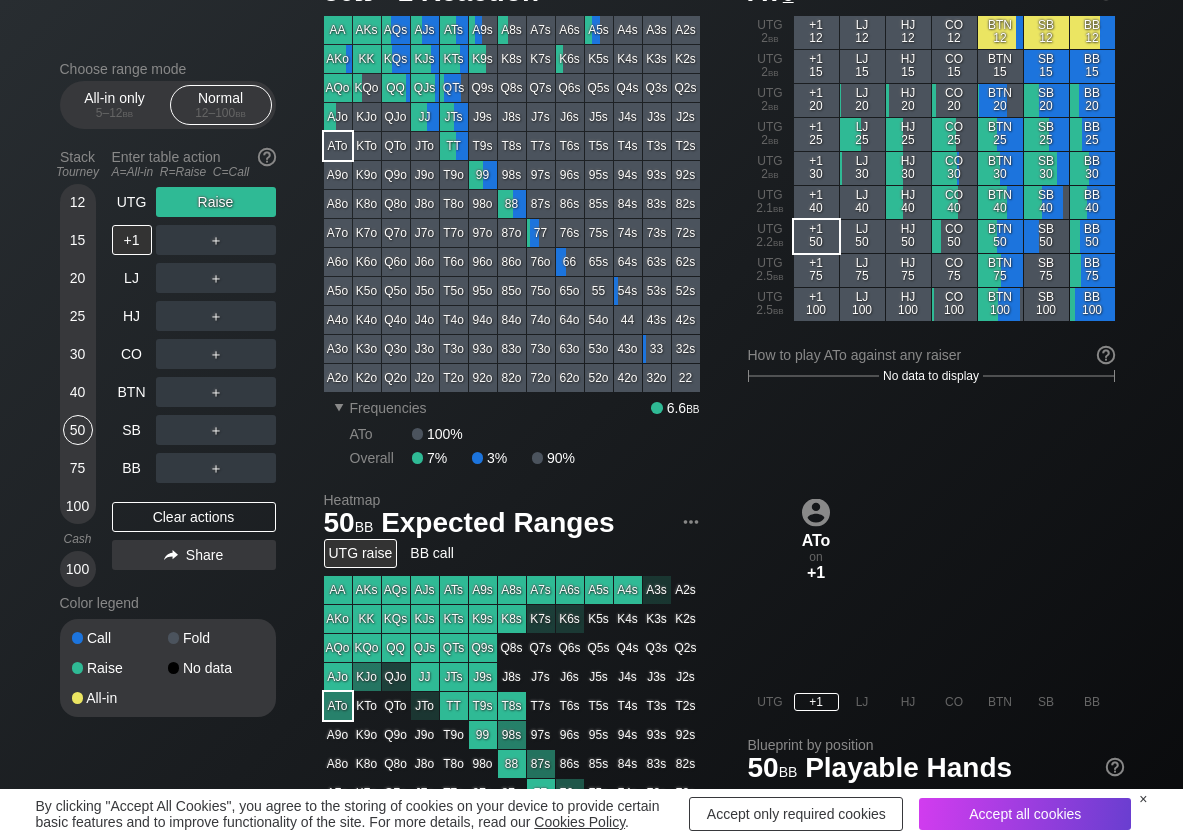 drag, startPoint x: 76, startPoint y: 419, endPoint x: 98, endPoint y: 444, distance: 33.30165 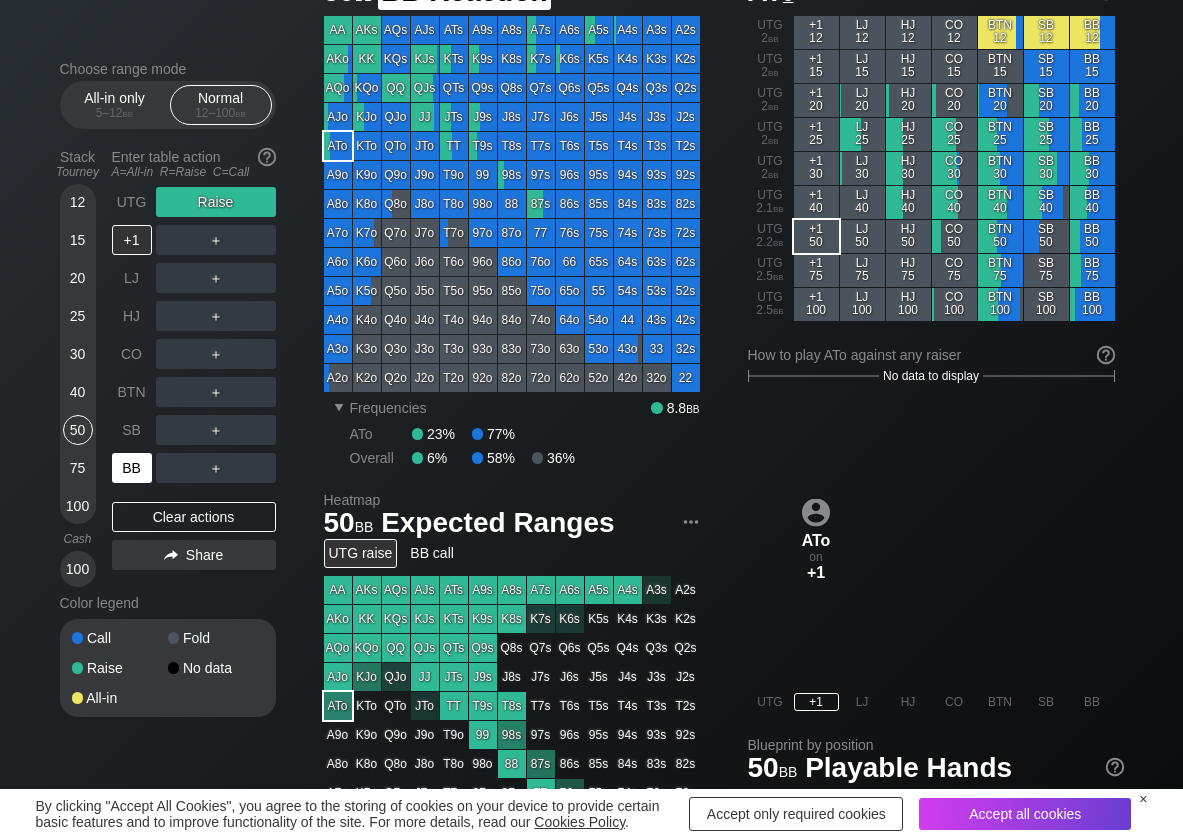 click on "BB" at bounding box center (132, 468) 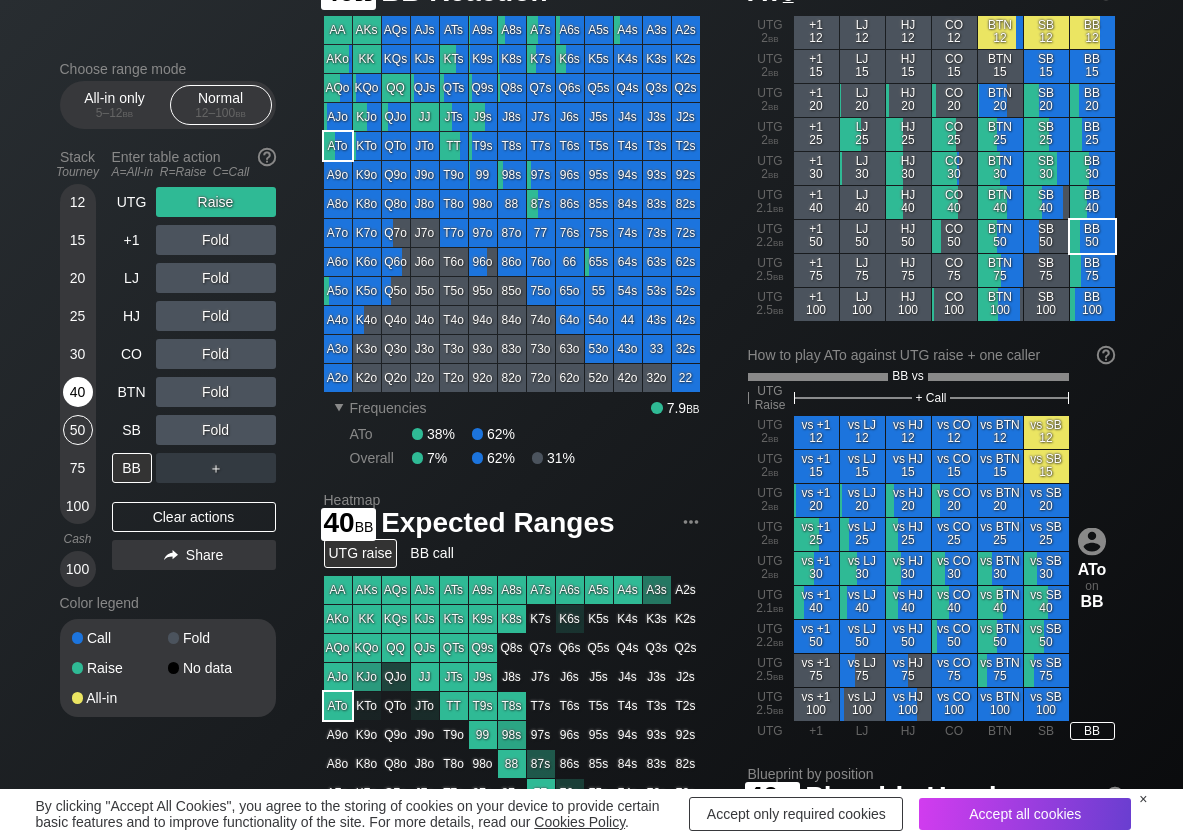 click on "40" at bounding box center [78, 392] 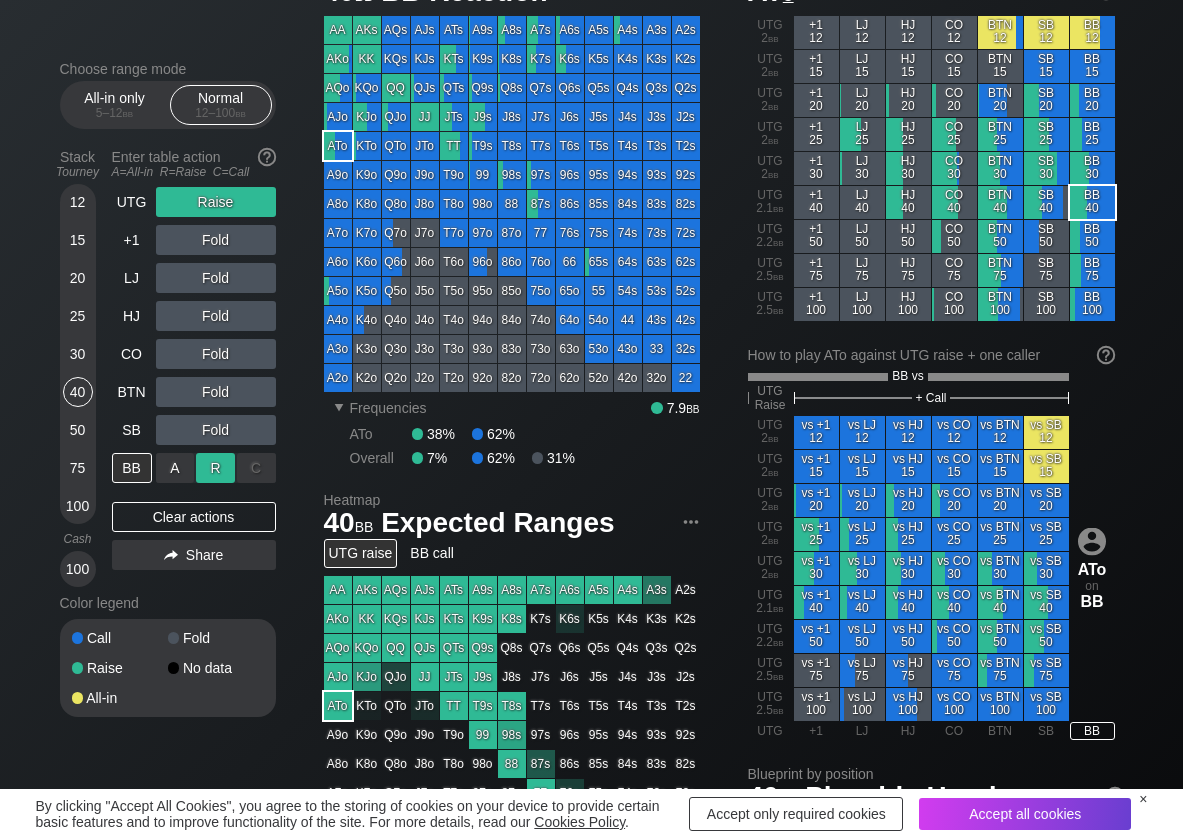 click on "R ✕" at bounding box center [215, 468] 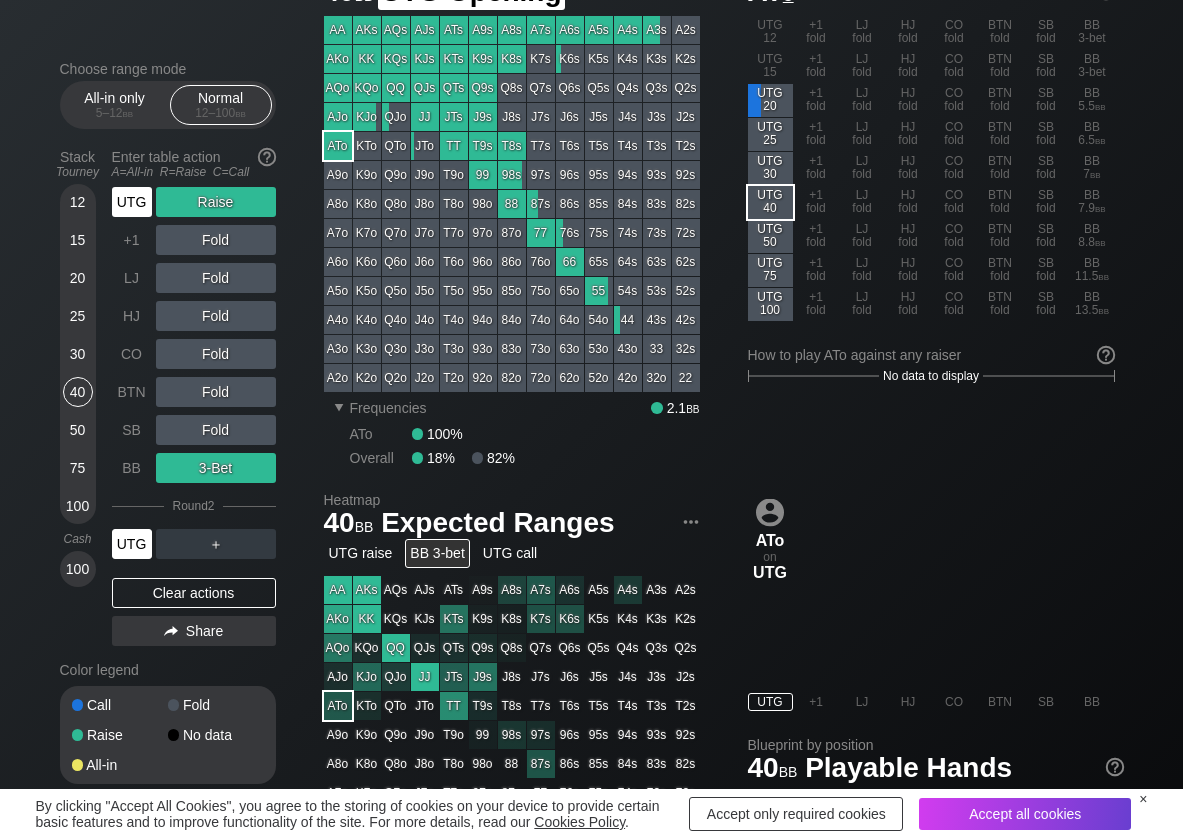 click on "UTG" at bounding box center [132, 202] 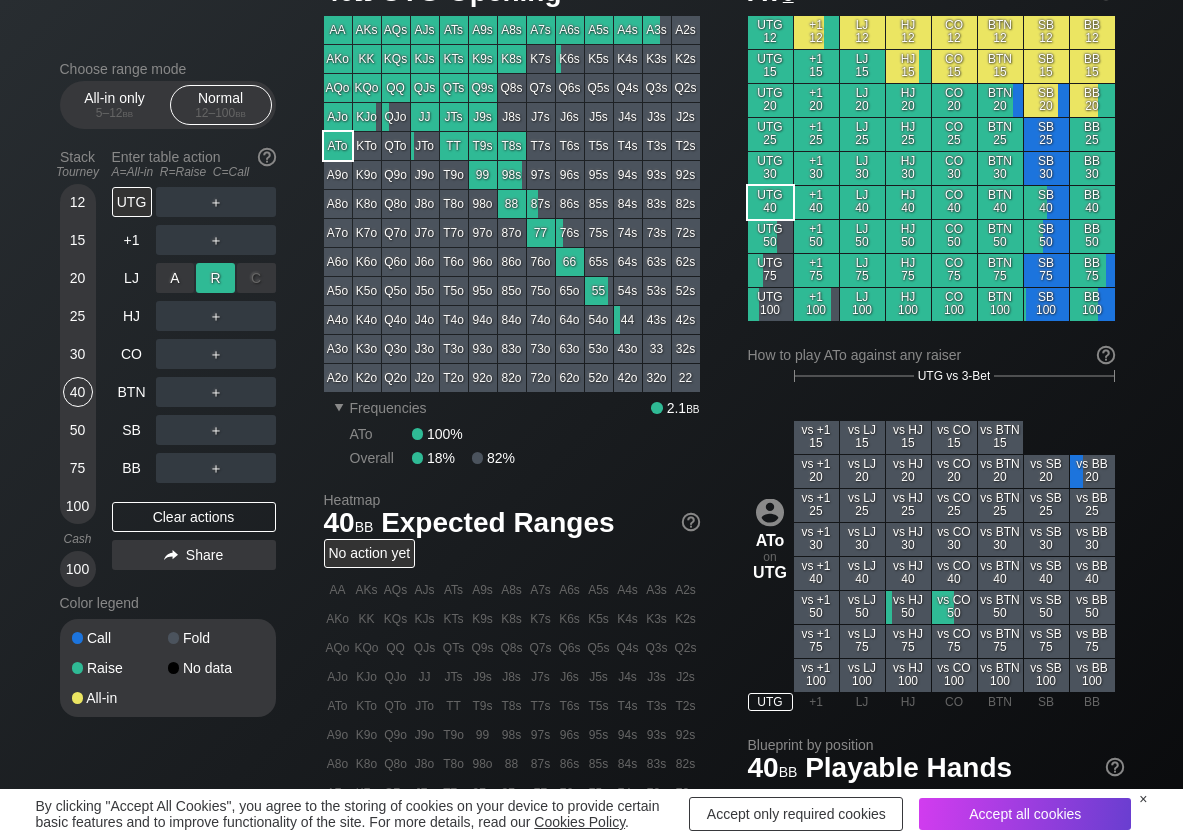 click on "R ✕" at bounding box center (215, 278) 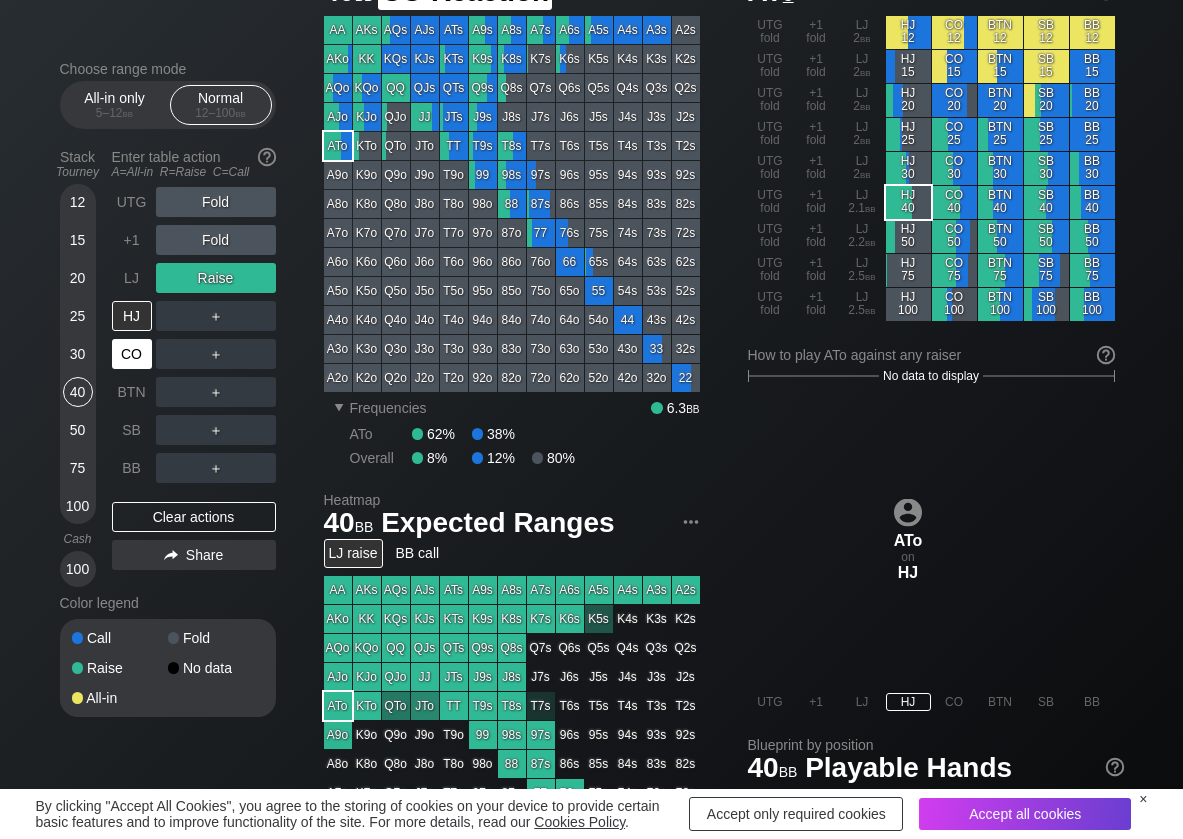 click on "CO" at bounding box center [132, 354] 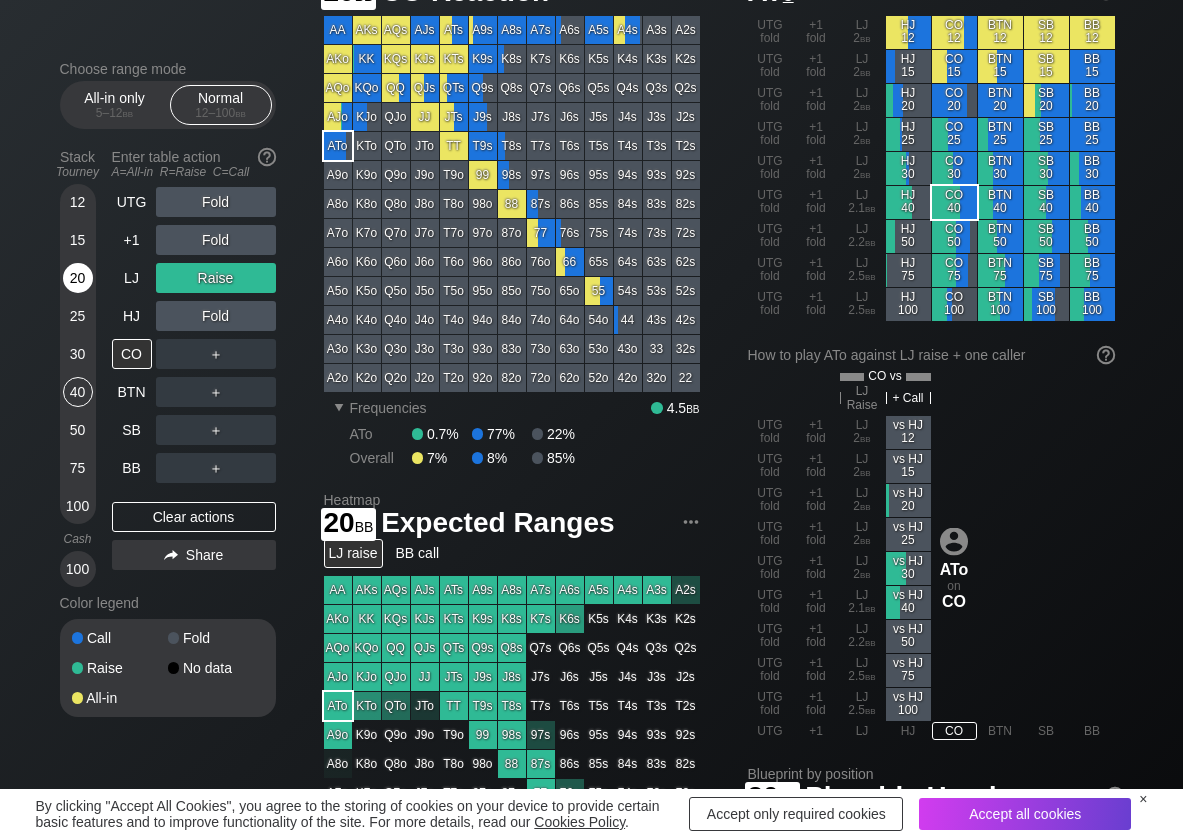 click on "20" at bounding box center [78, 278] 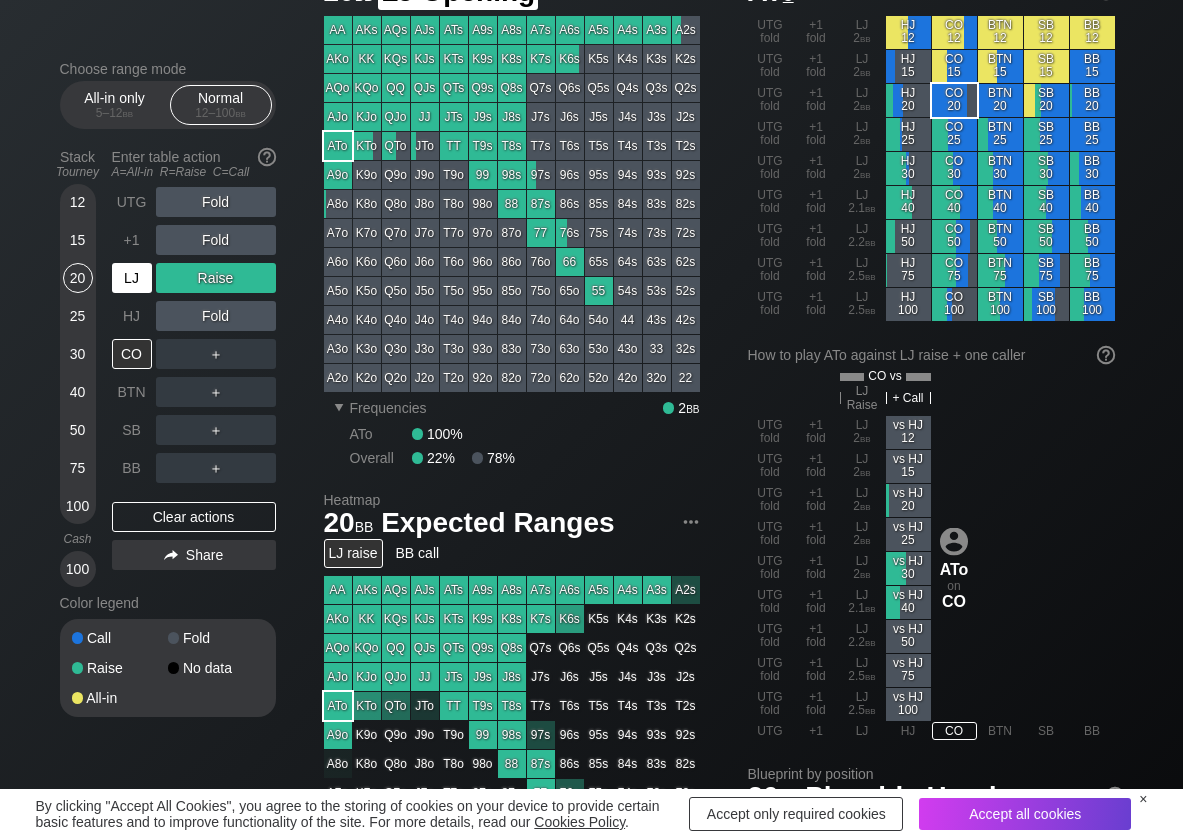 click on "LJ" at bounding box center (132, 278) 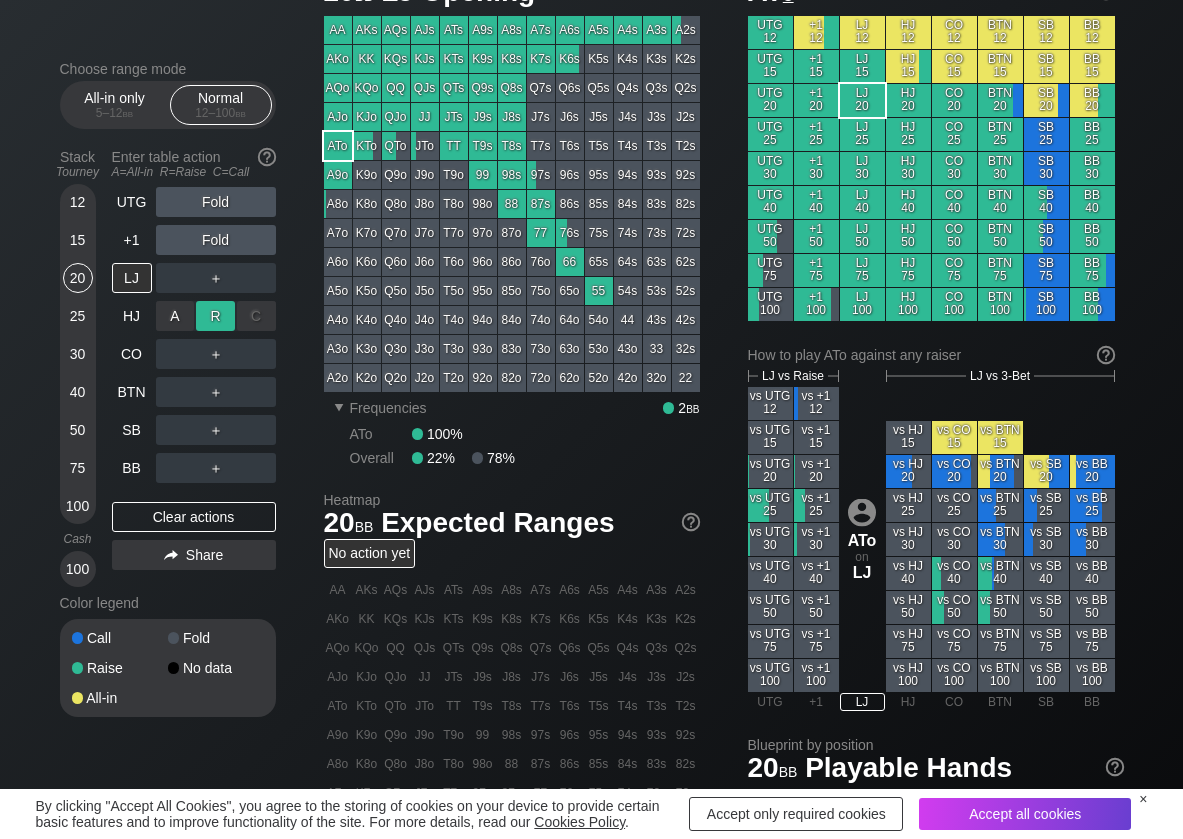 click on "R ✕" at bounding box center [215, 316] 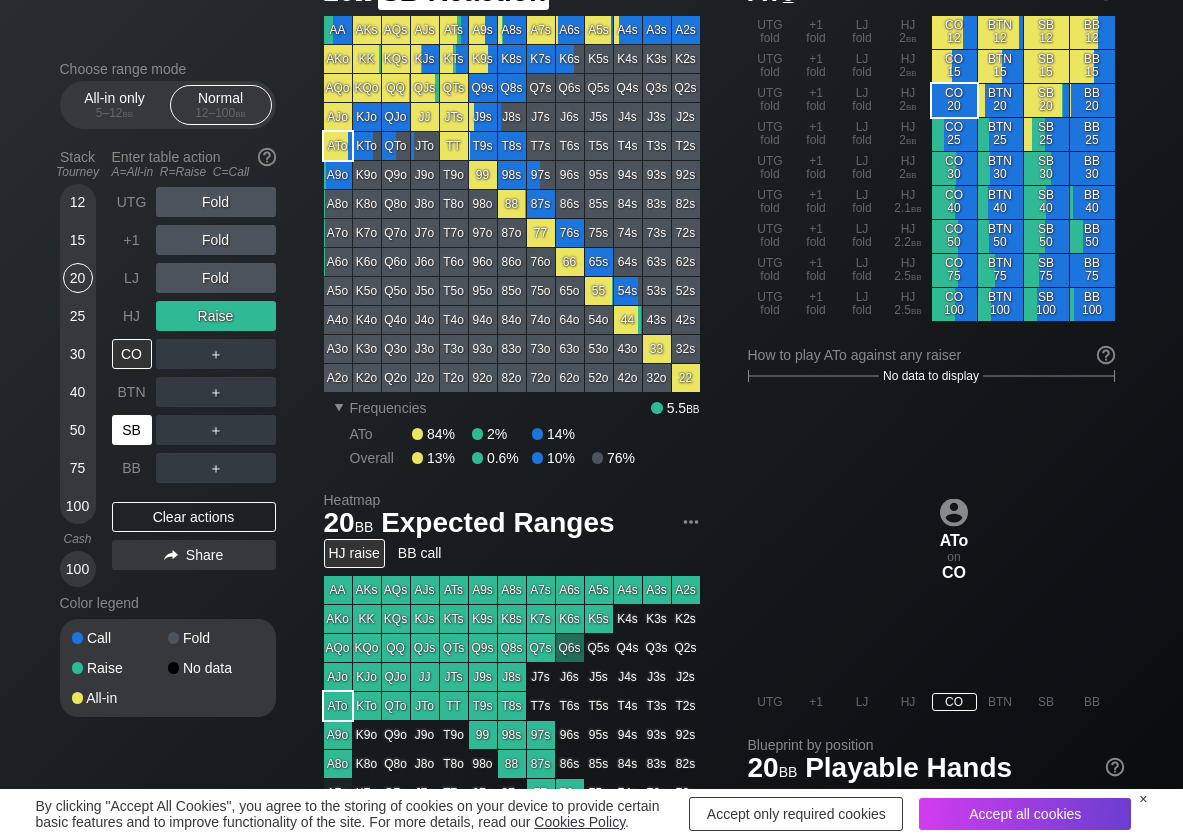 click on "SB" at bounding box center [132, 430] 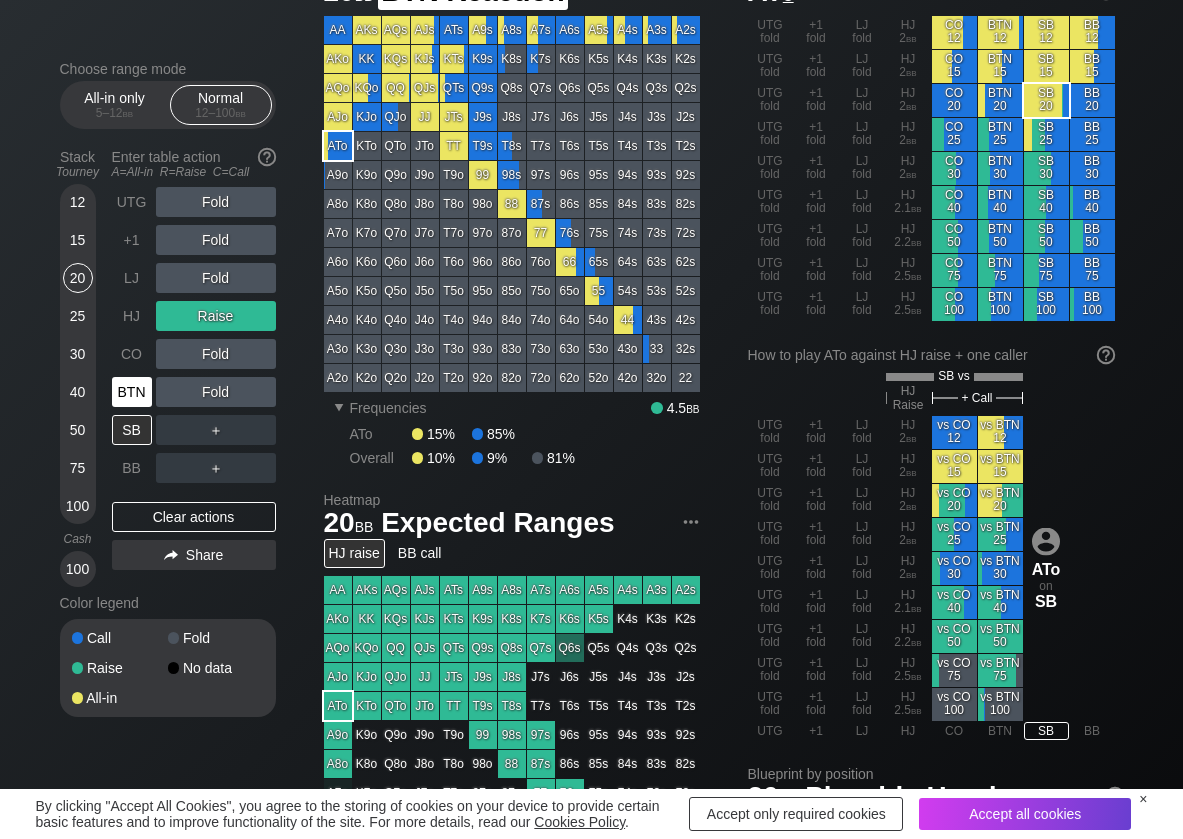 click on "BTN" at bounding box center [132, 392] 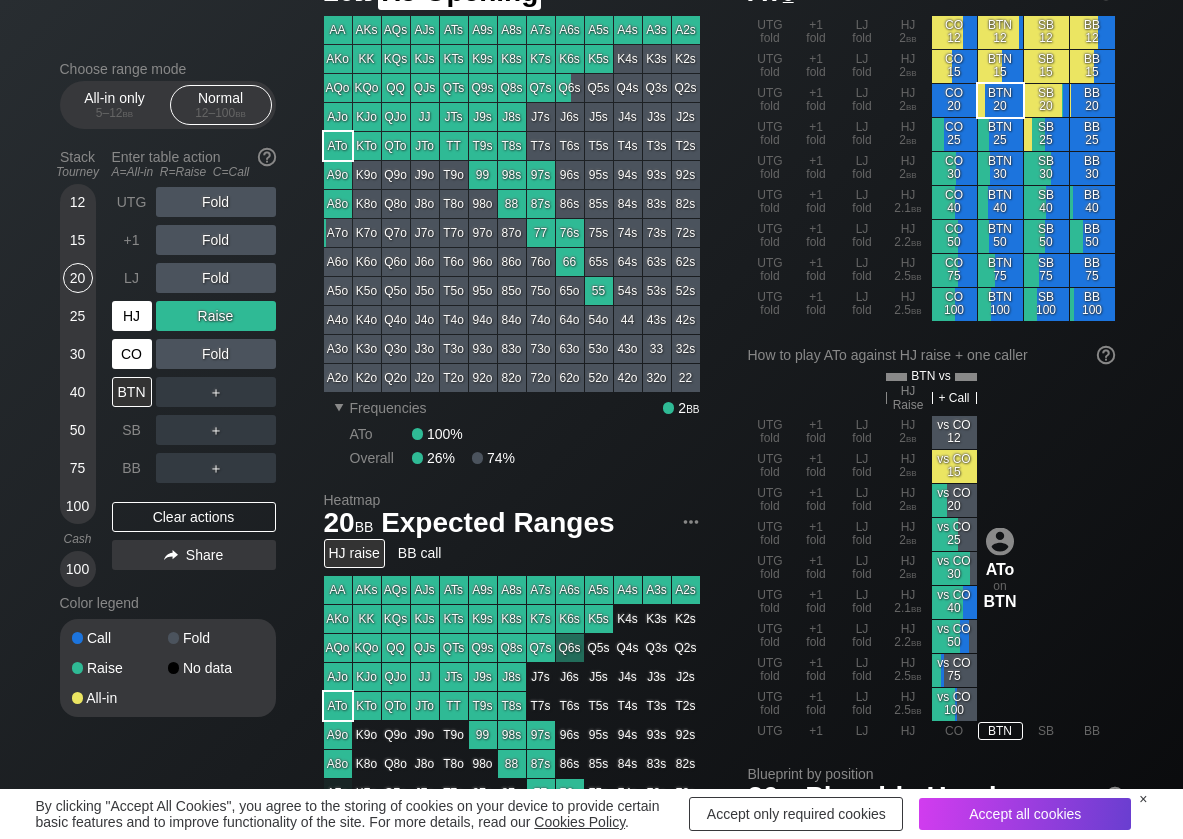 click on "HJ" at bounding box center (132, 316) 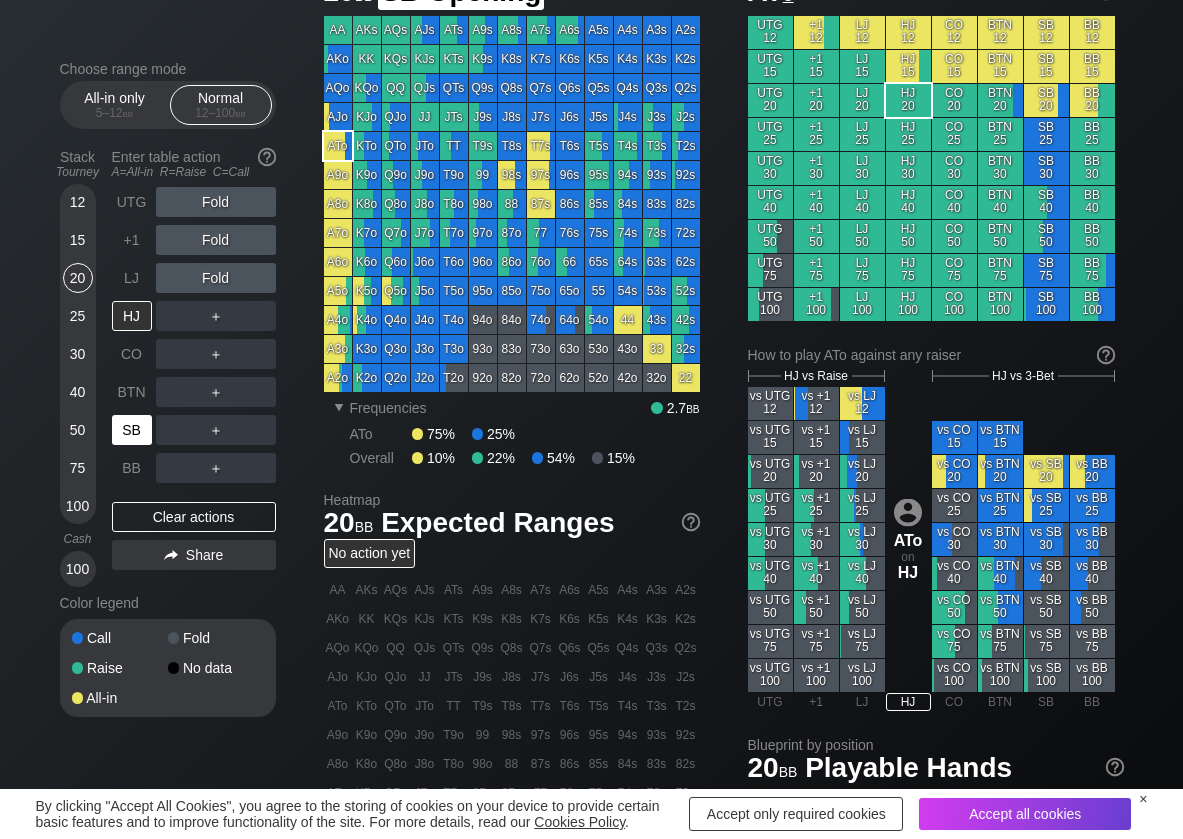 click on "SB" at bounding box center [132, 430] 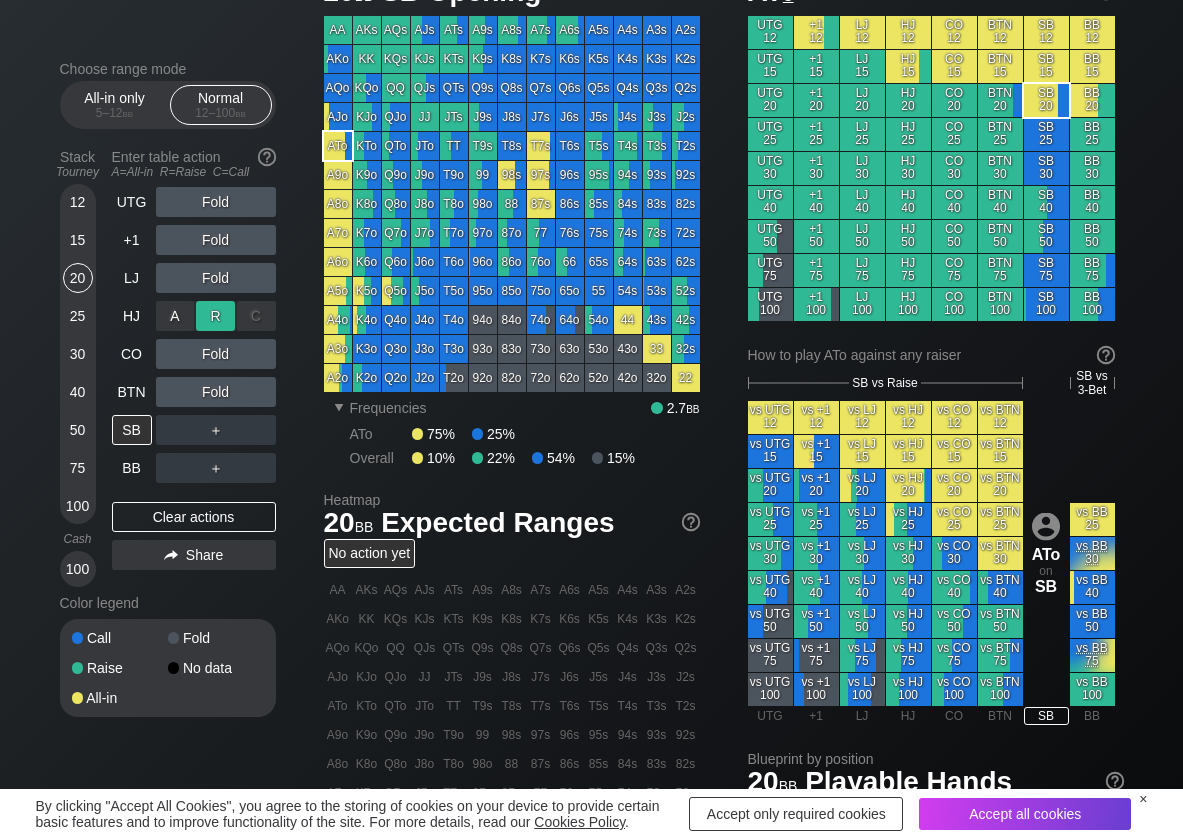 click on "R ✕" at bounding box center (215, 316) 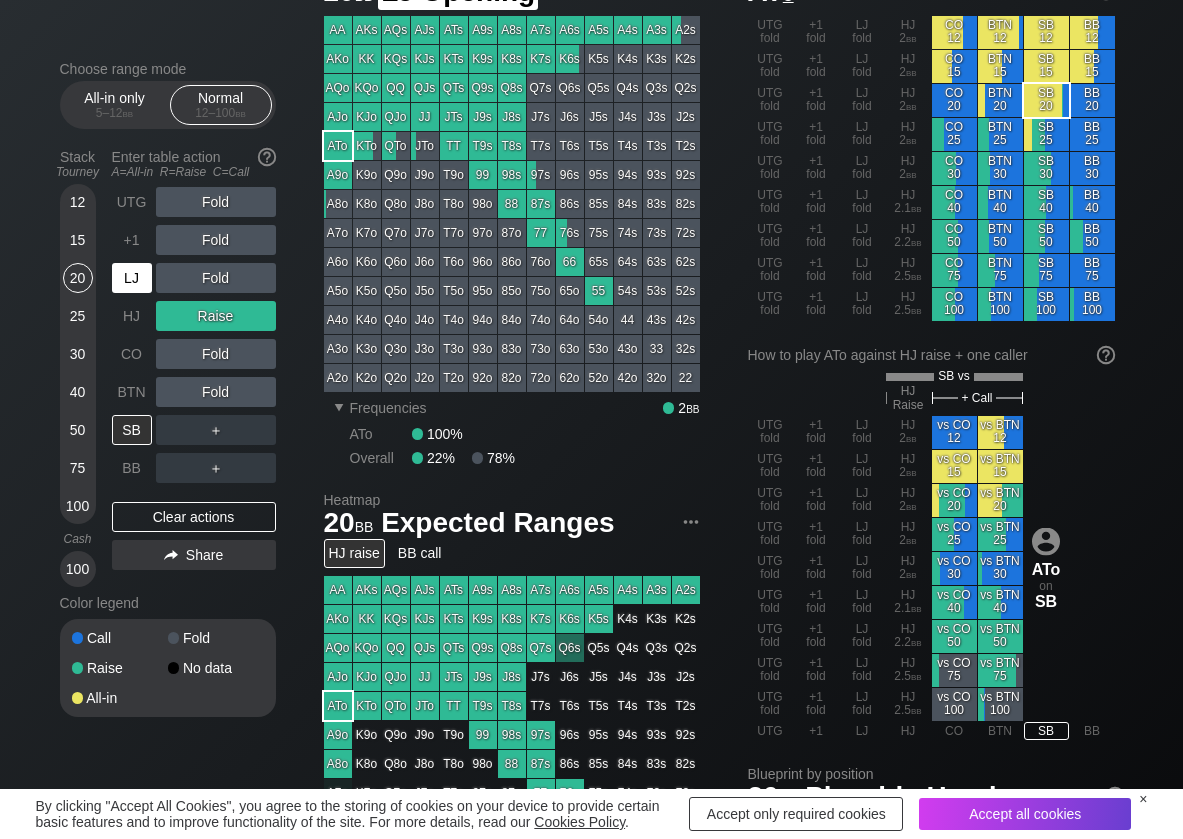 click on "LJ" at bounding box center (132, 278) 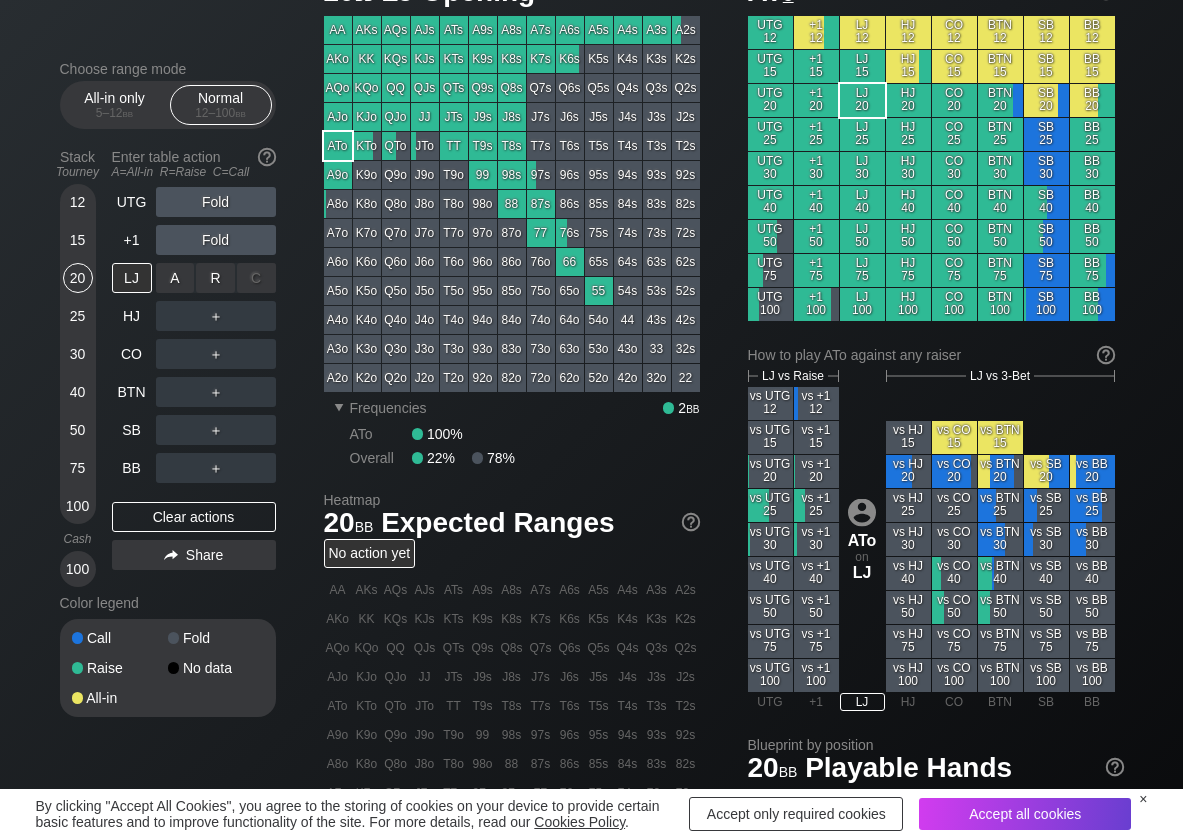 click on "R ✕" at bounding box center [215, 278] 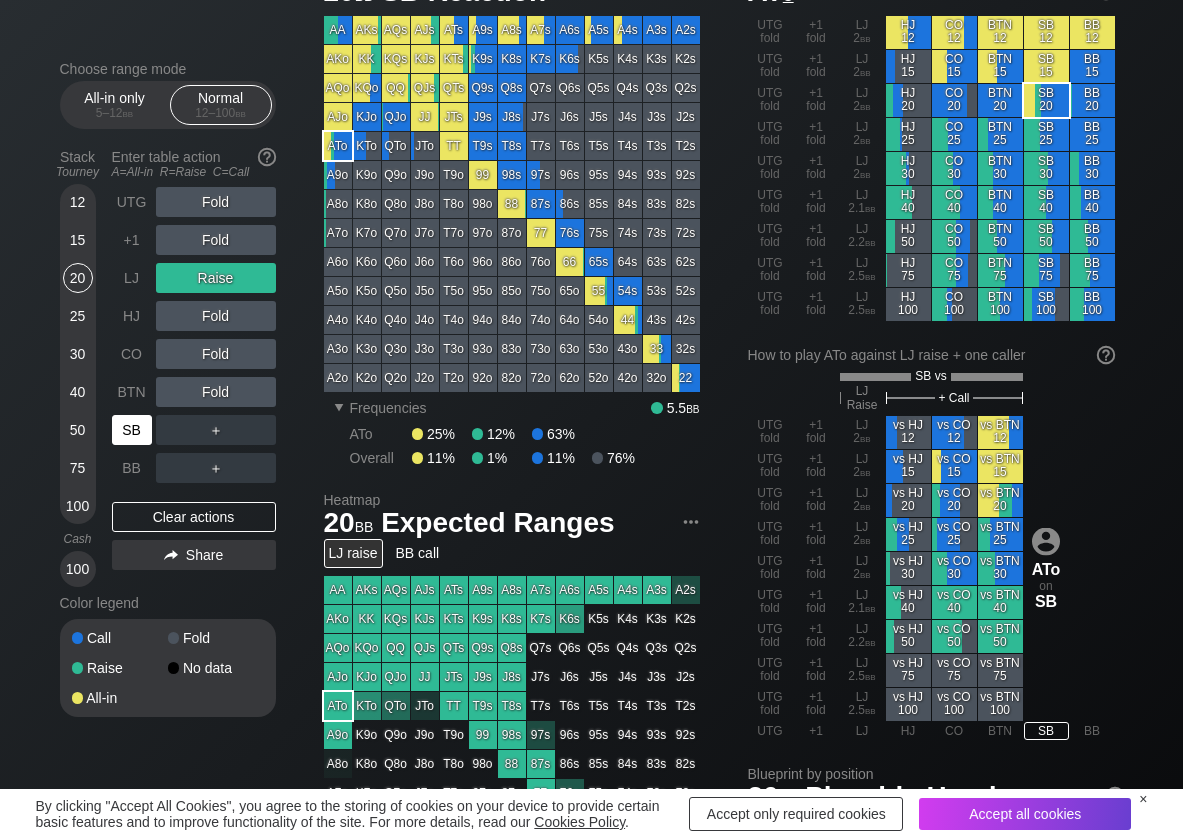 click on "SB" at bounding box center (132, 430) 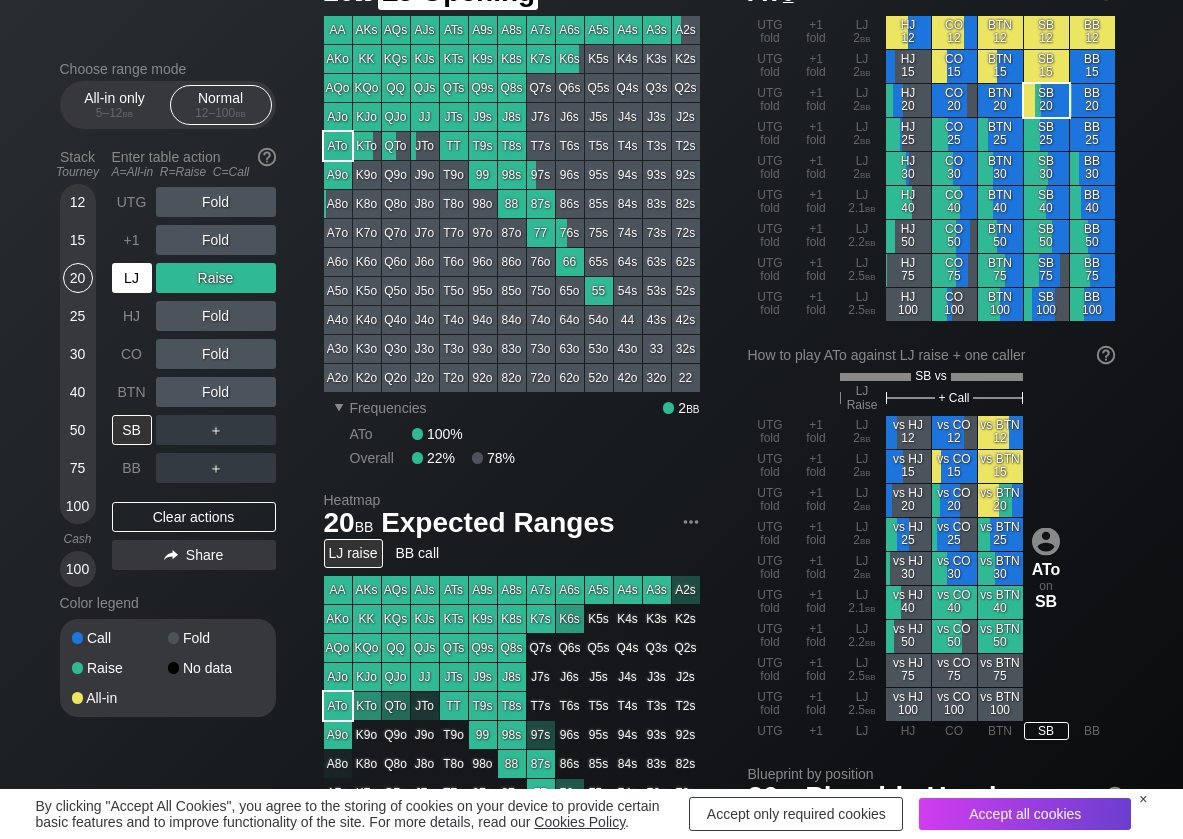 click on "LJ" at bounding box center [132, 278] 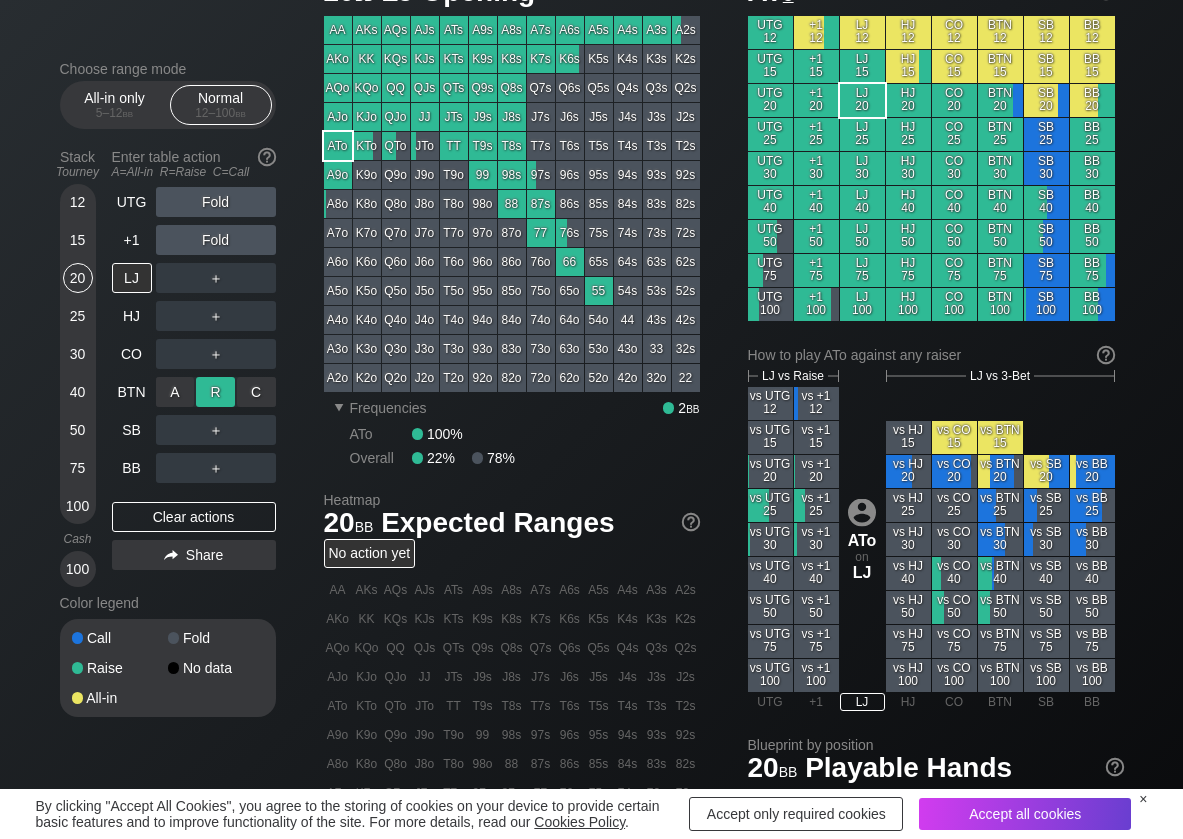 click on "R ✕" at bounding box center (215, 392) 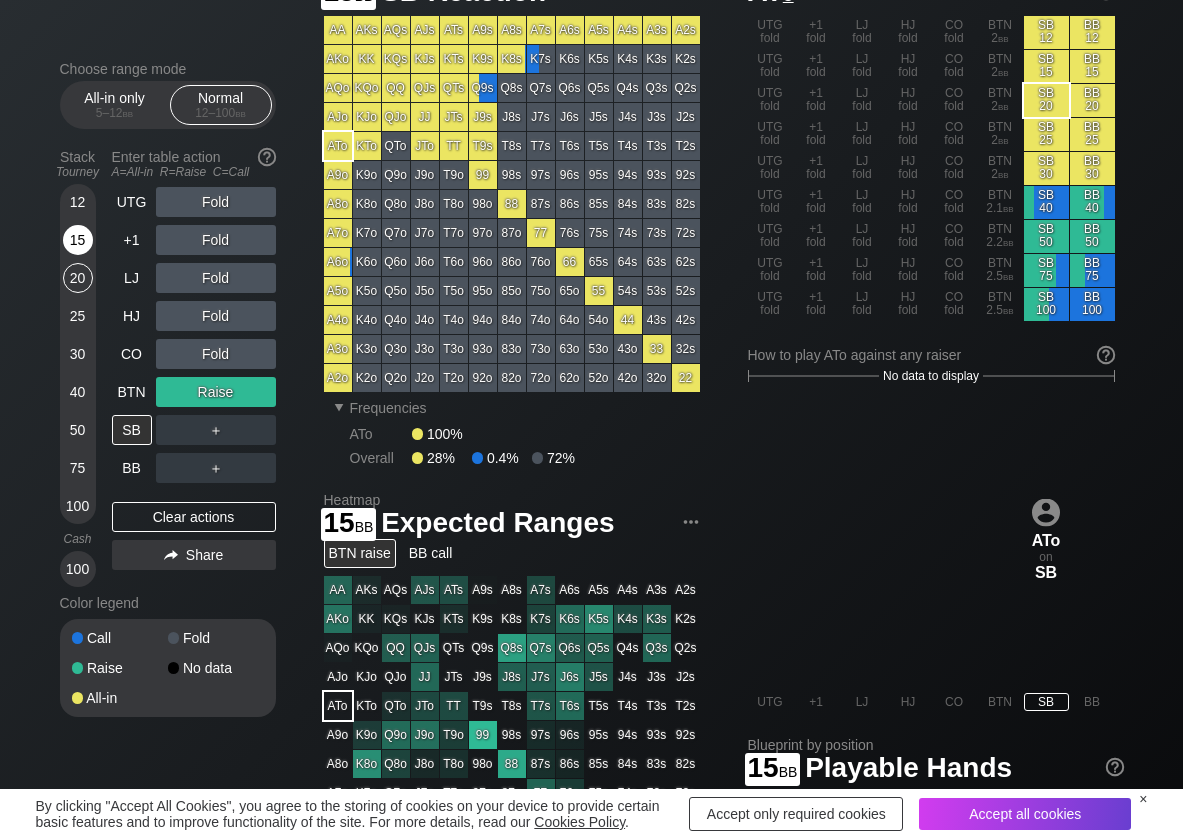 drag, startPoint x: 70, startPoint y: 245, endPoint x: 73, endPoint y: 277, distance: 32.140316 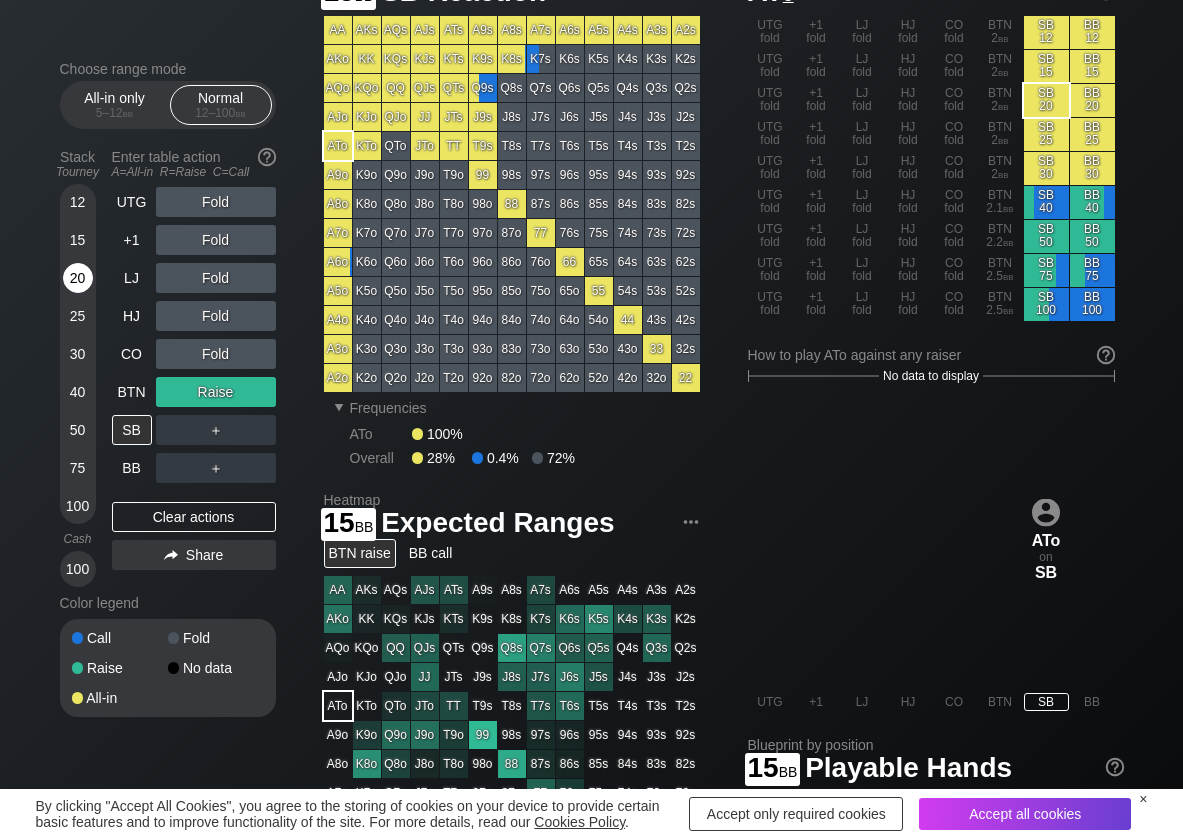 click on "15" at bounding box center (78, 240) 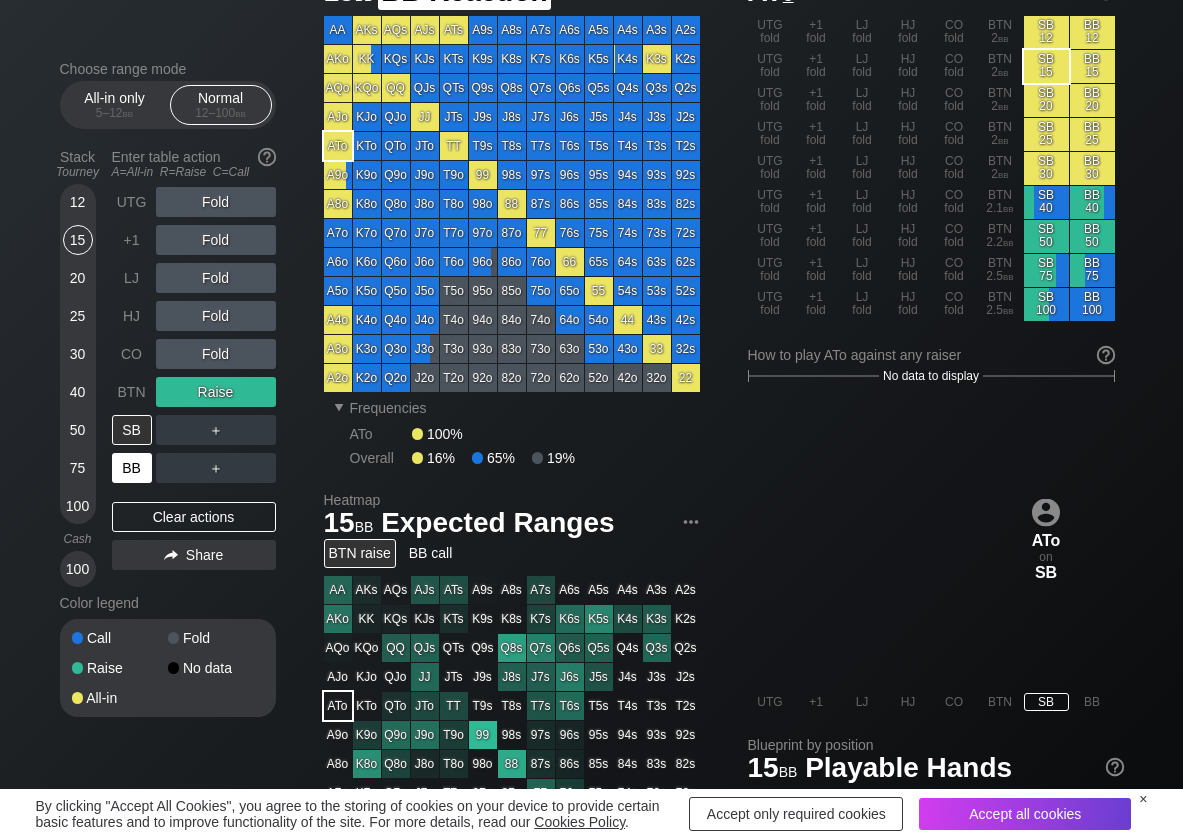 click on "BB" at bounding box center (132, 468) 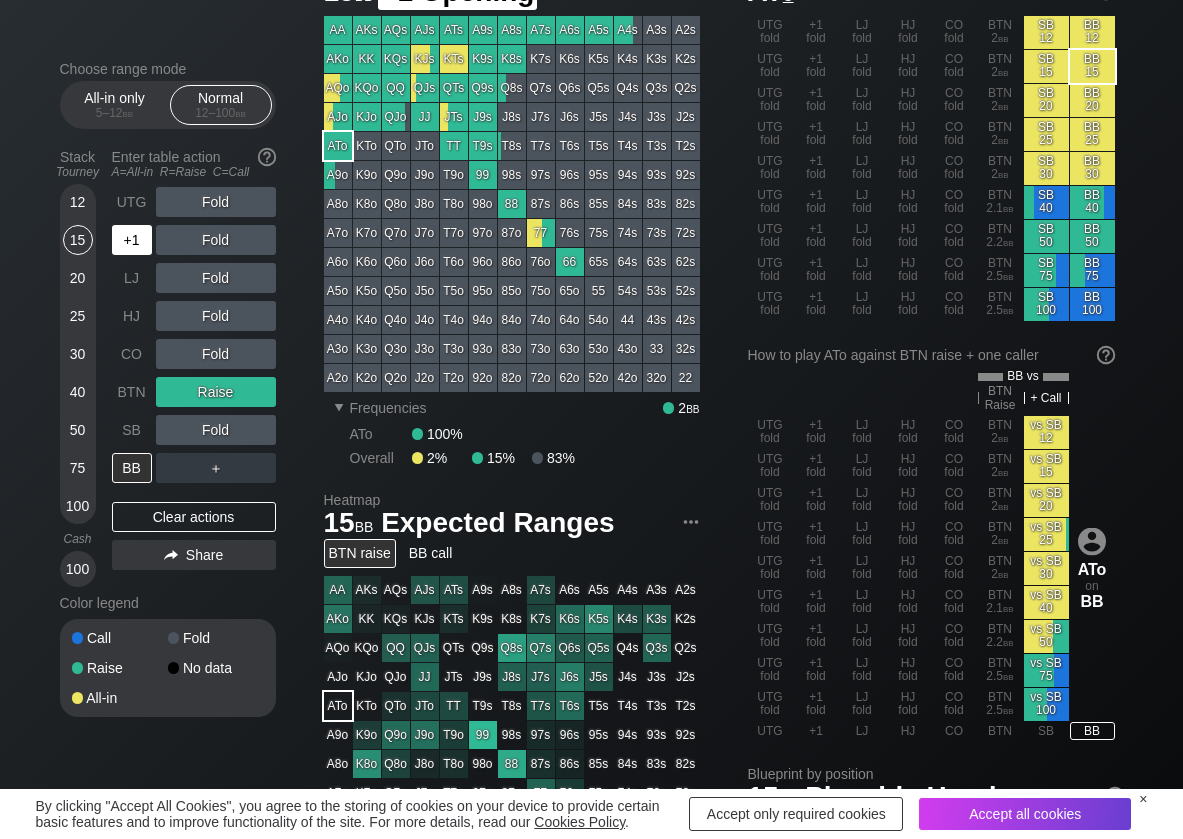 click on "+1" at bounding box center [132, 240] 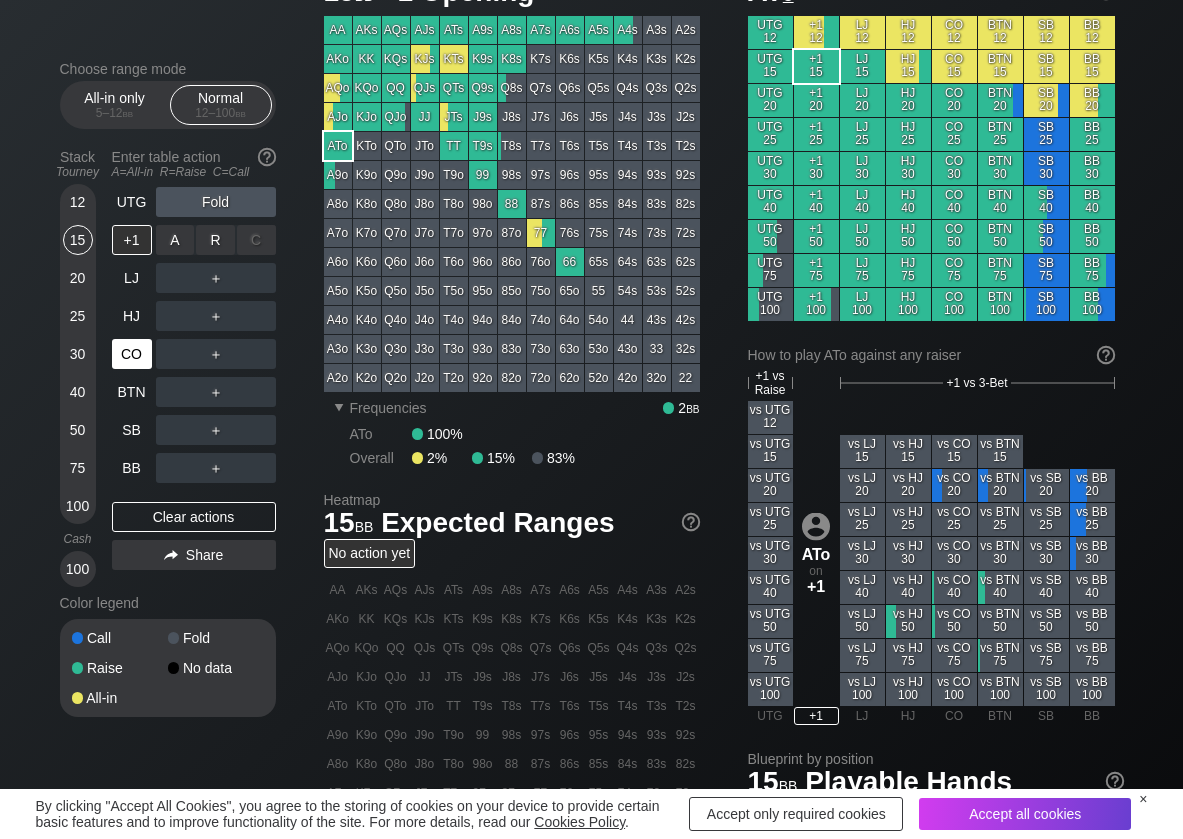 drag, startPoint x: 205, startPoint y: 232, endPoint x: 153, endPoint y: 339, distance: 118.966385 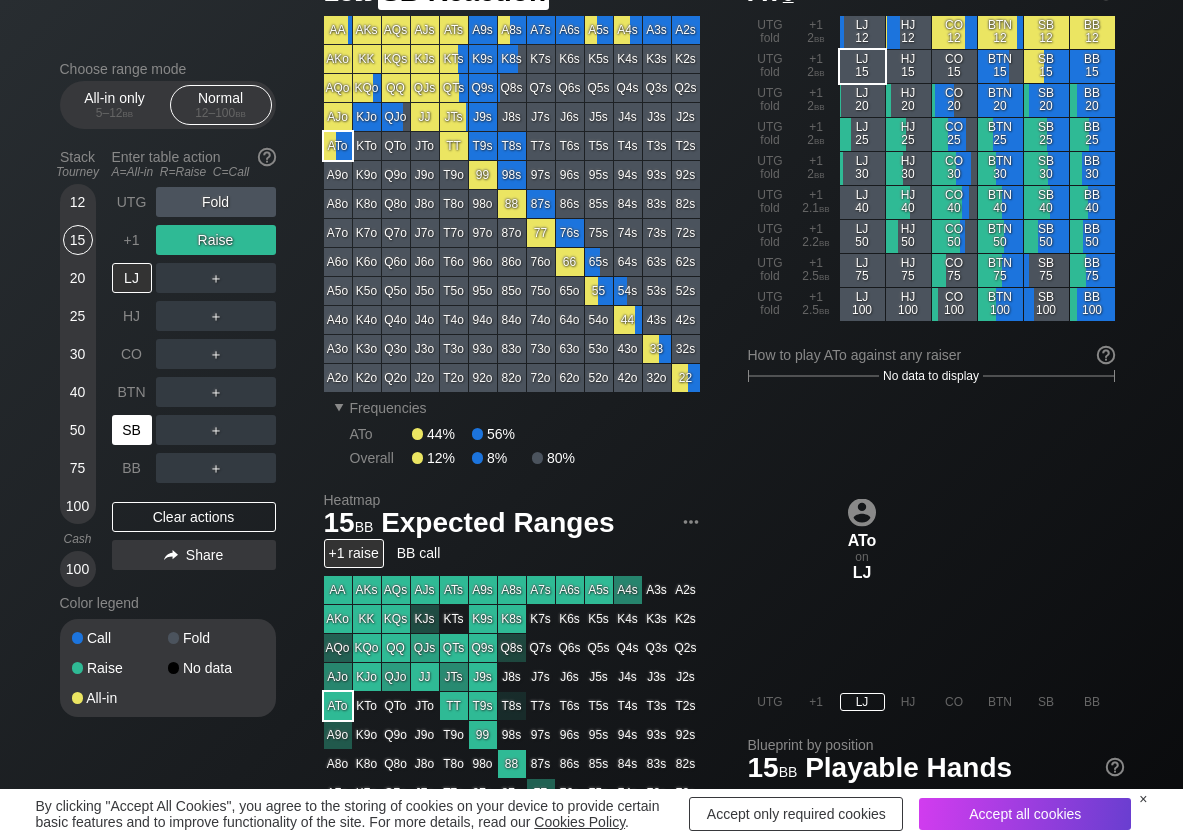 click on "SB" at bounding box center [132, 430] 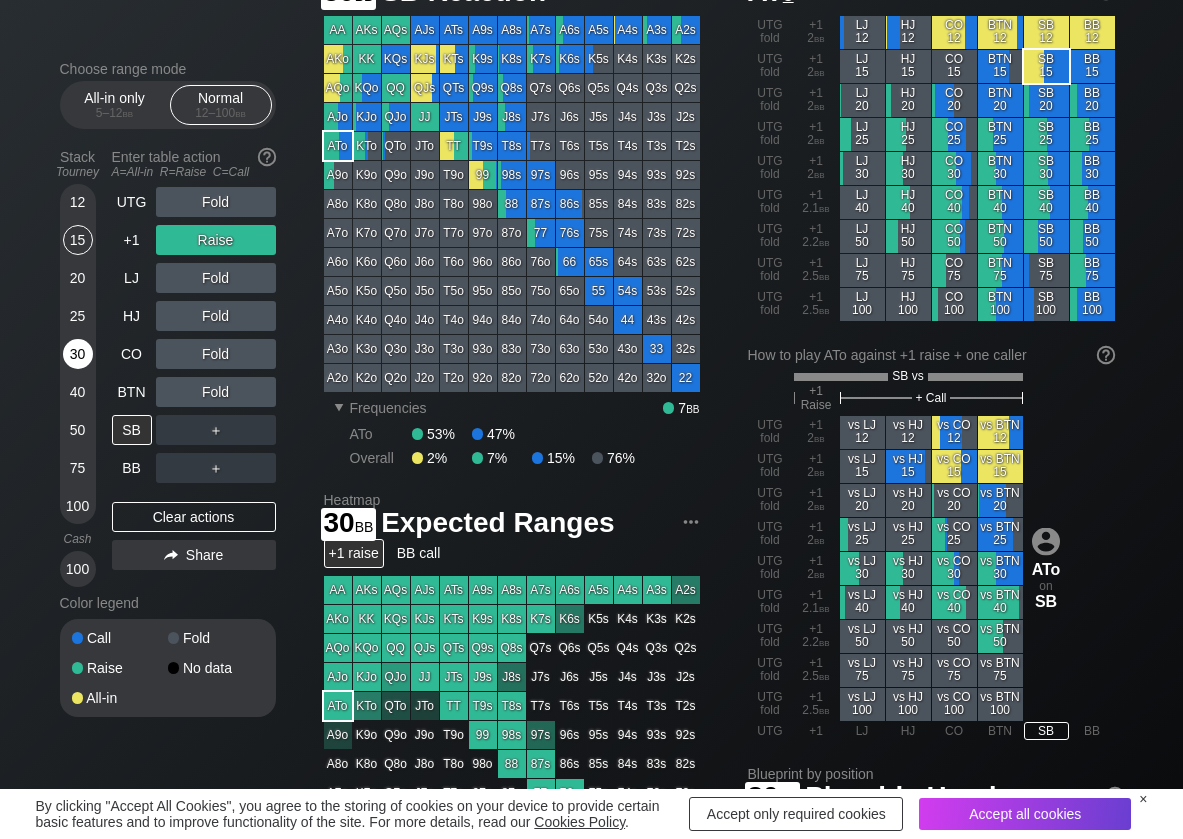 drag, startPoint x: 83, startPoint y: 354, endPoint x: 62, endPoint y: 362, distance: 22.472204 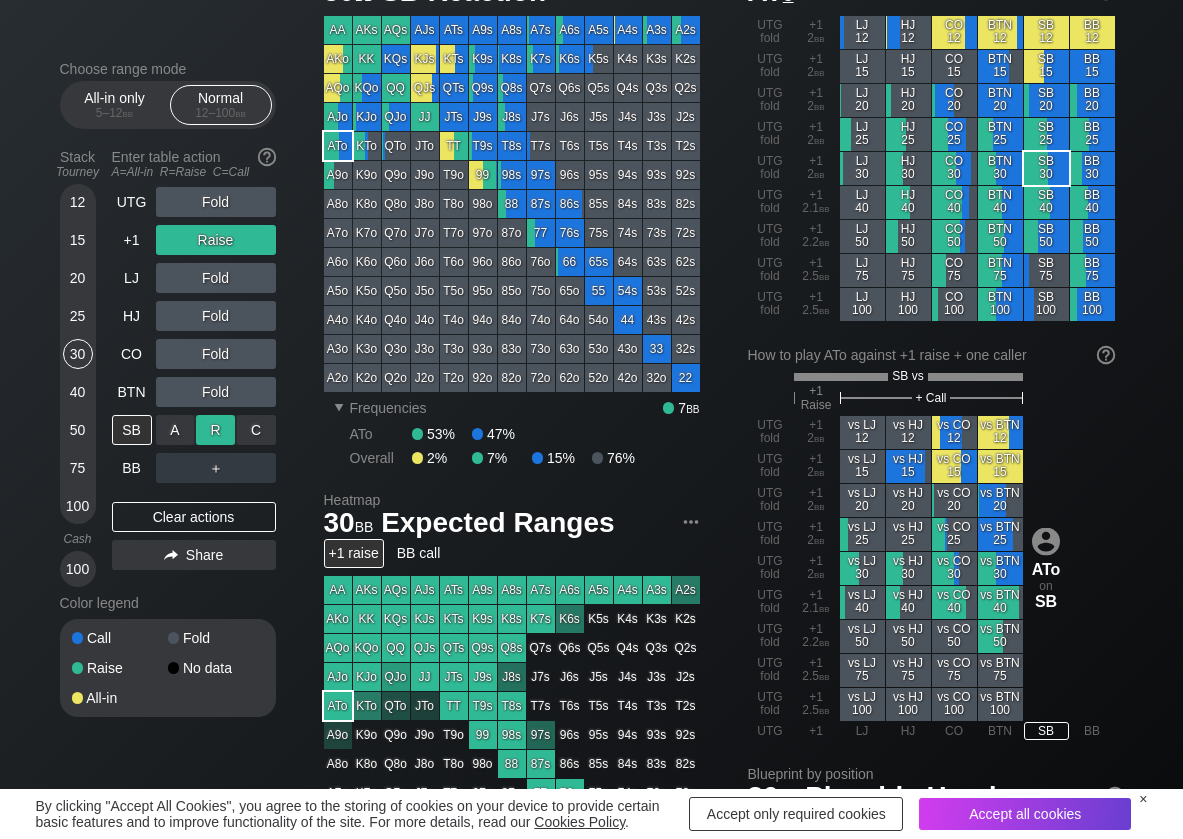 click on "R ✕" at bounding box center (215, 430) 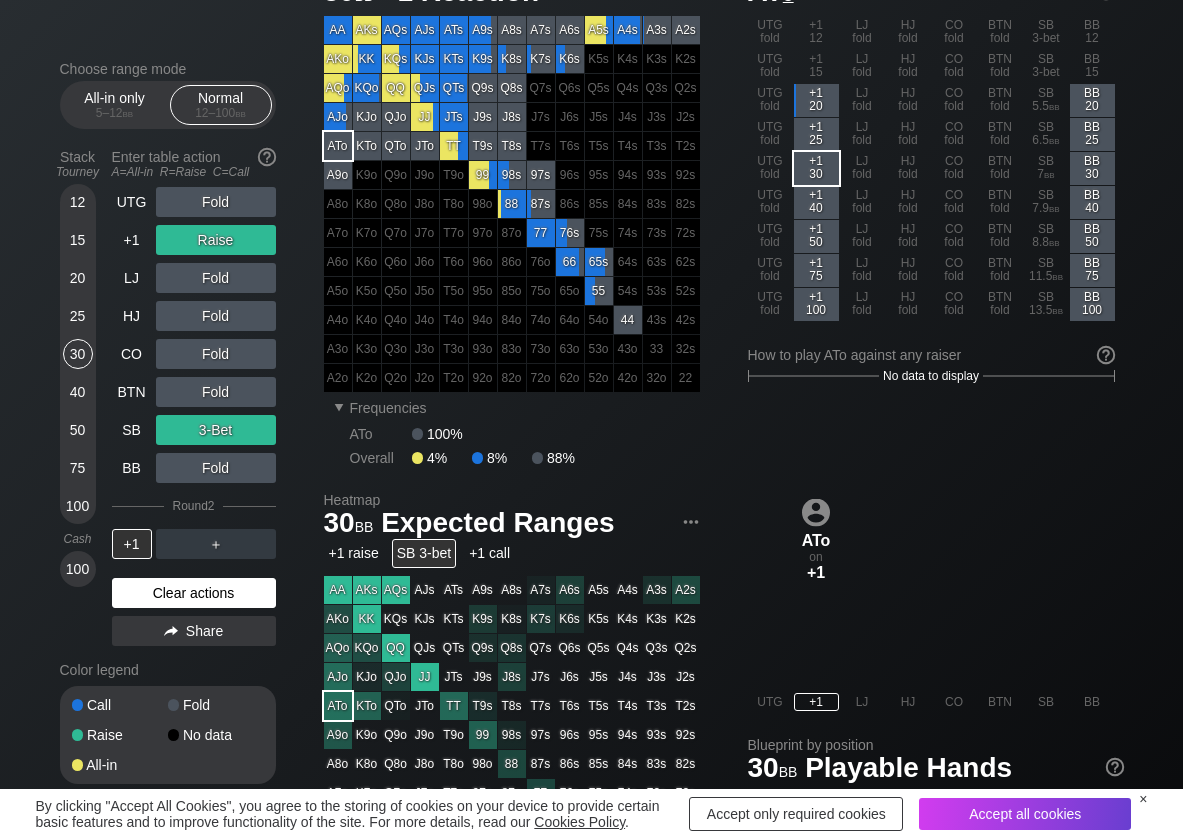 click on "Clear actions" at bounding box center (194, 593) 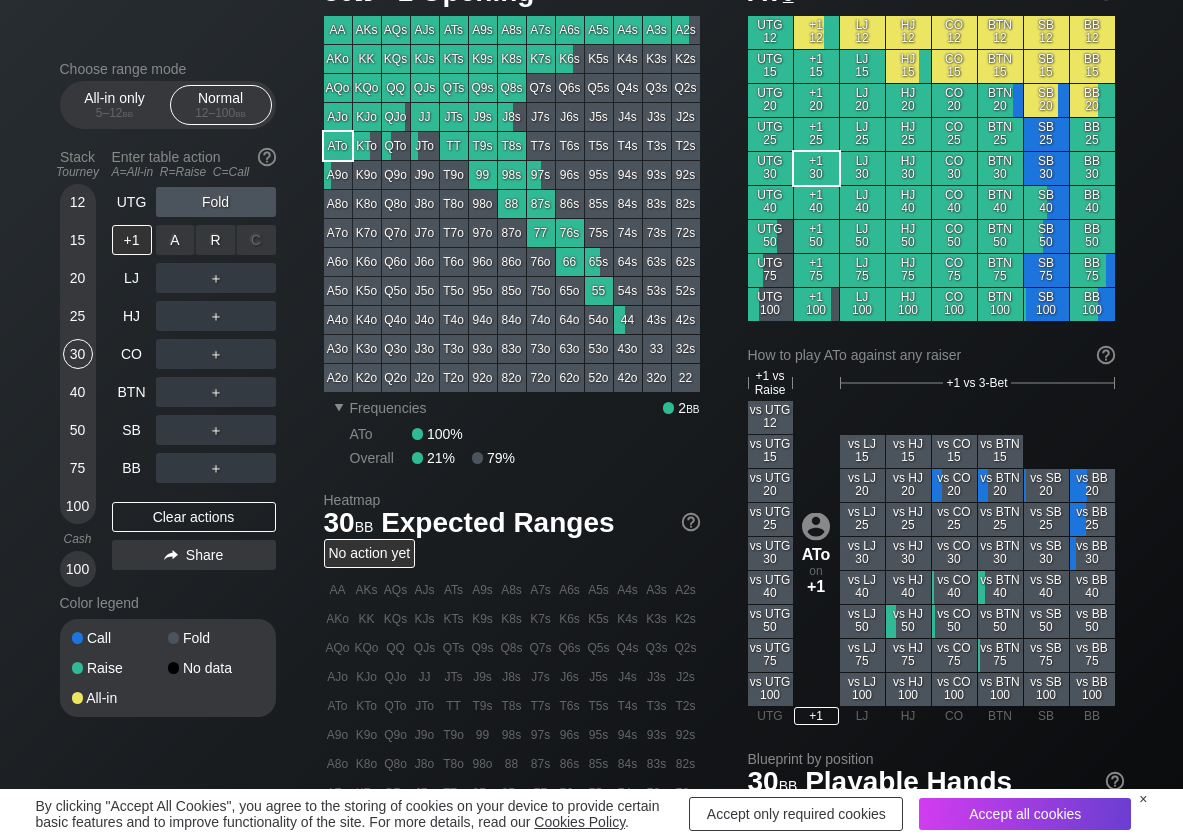 click on "A ✕" at bounding box center [175, 240] 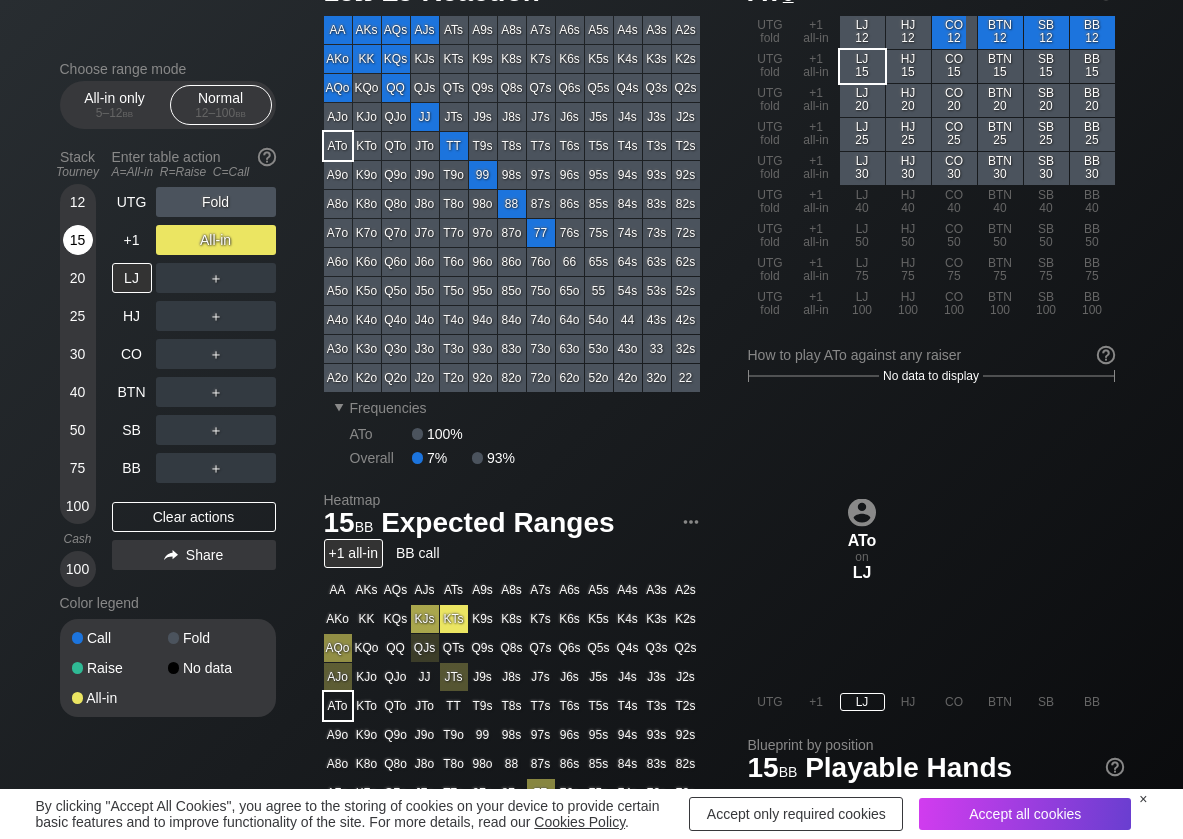 click on "15" at bounding box center [78, 240] 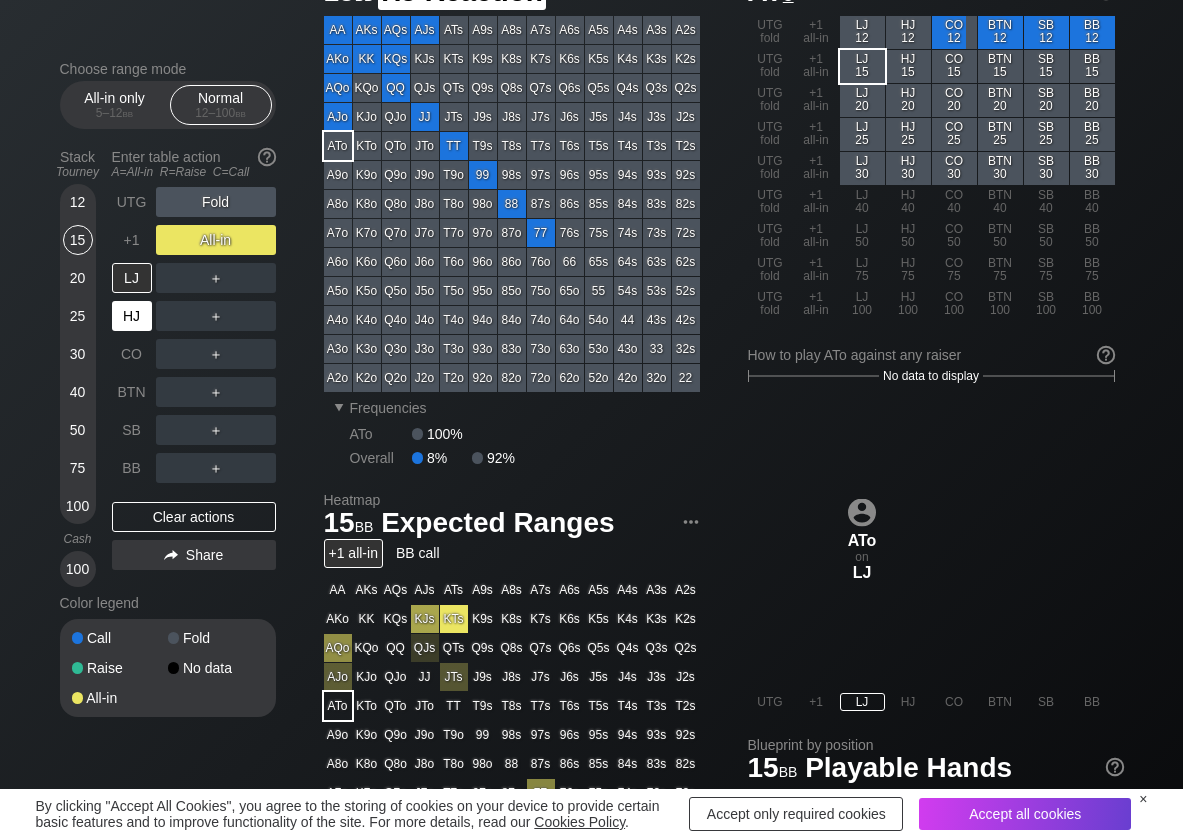 click on "HJ" at bounding box center (132, 316) 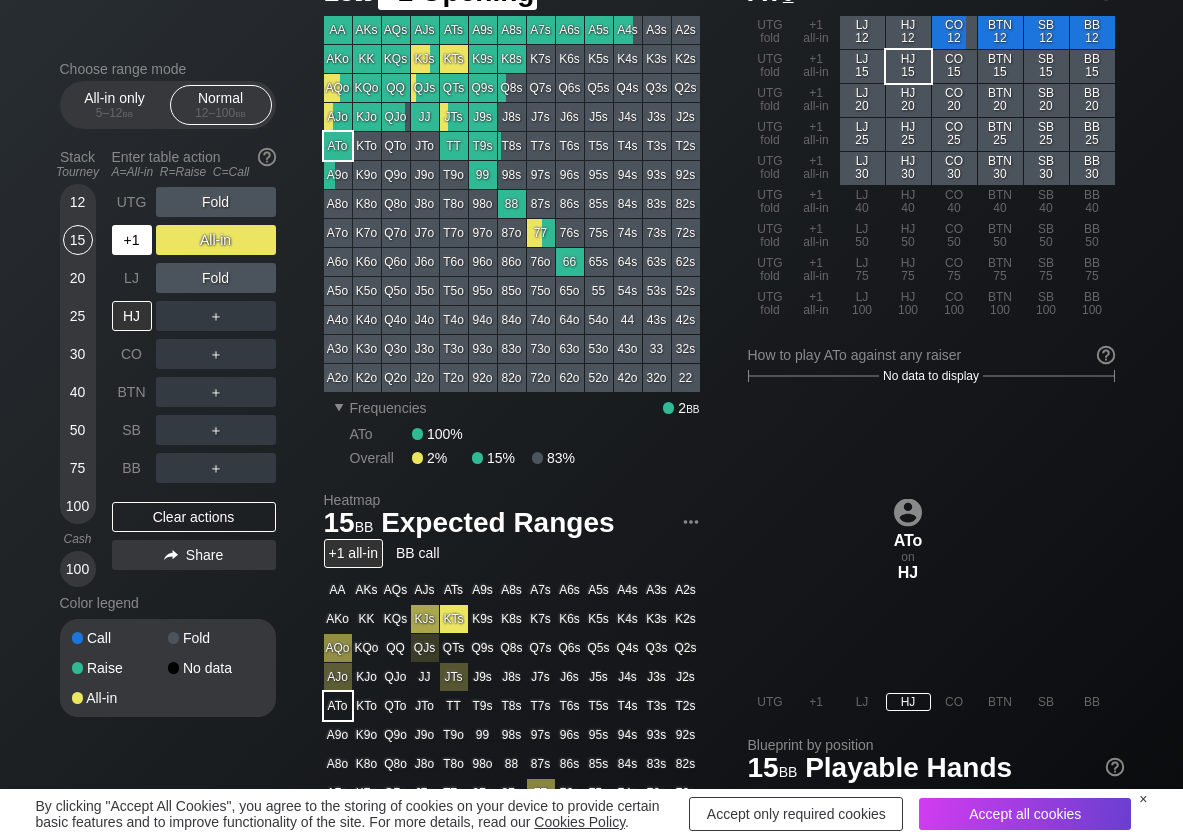 click on "+1" at bounding box center (134, 240) 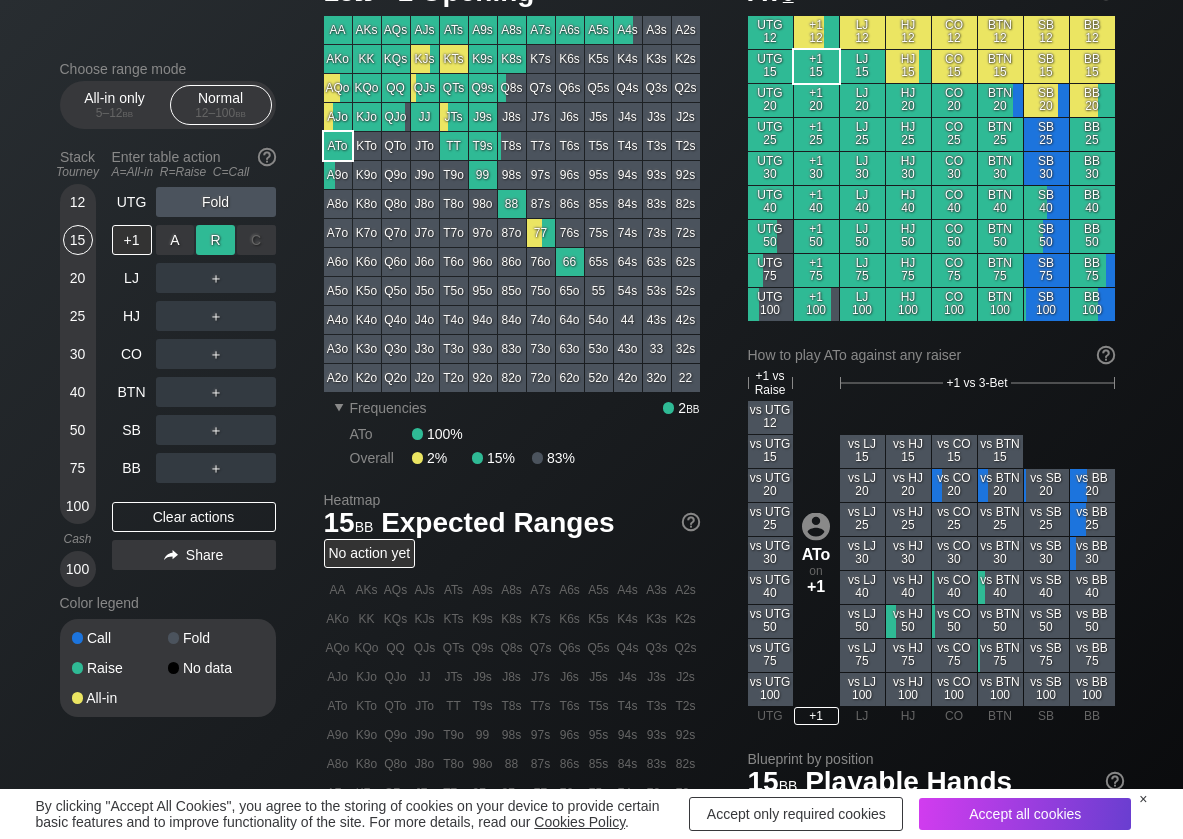click on "R ✕" at bounding box center [215, 240] 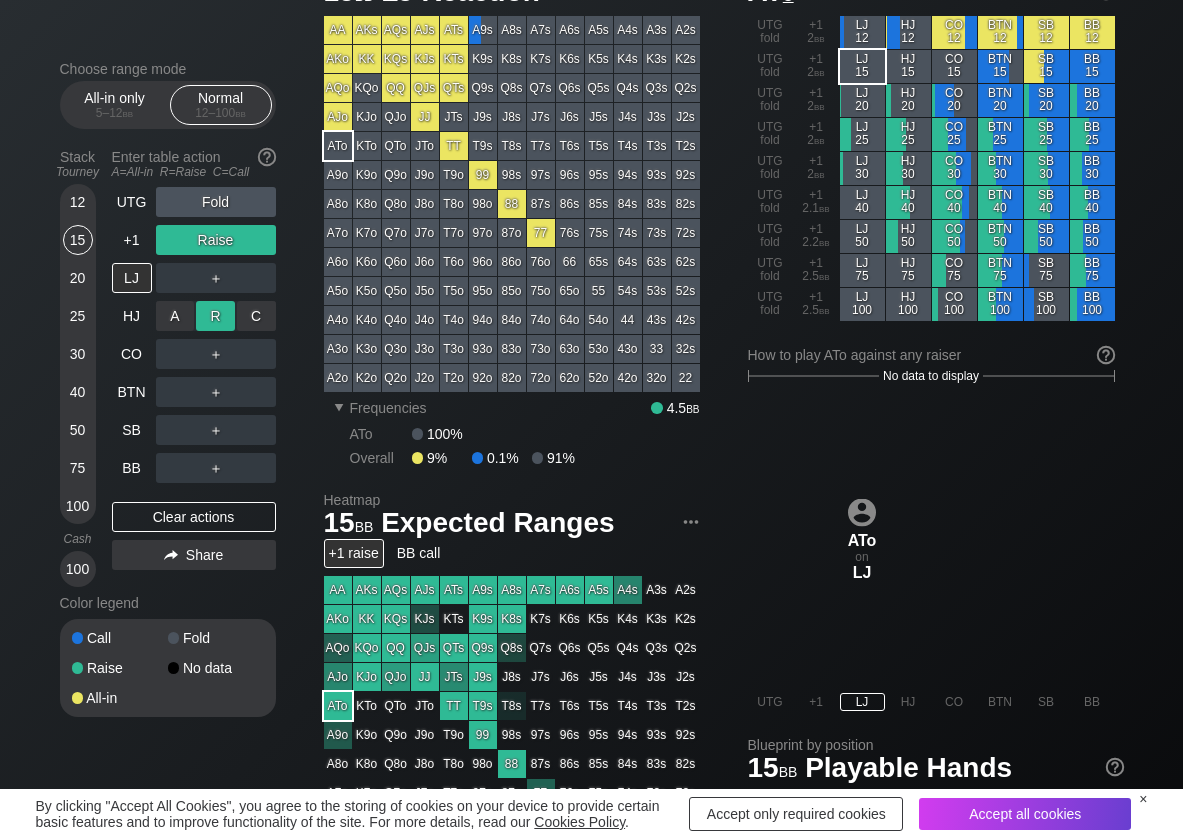 click on "R ✕" at bounding box center [215, 316] 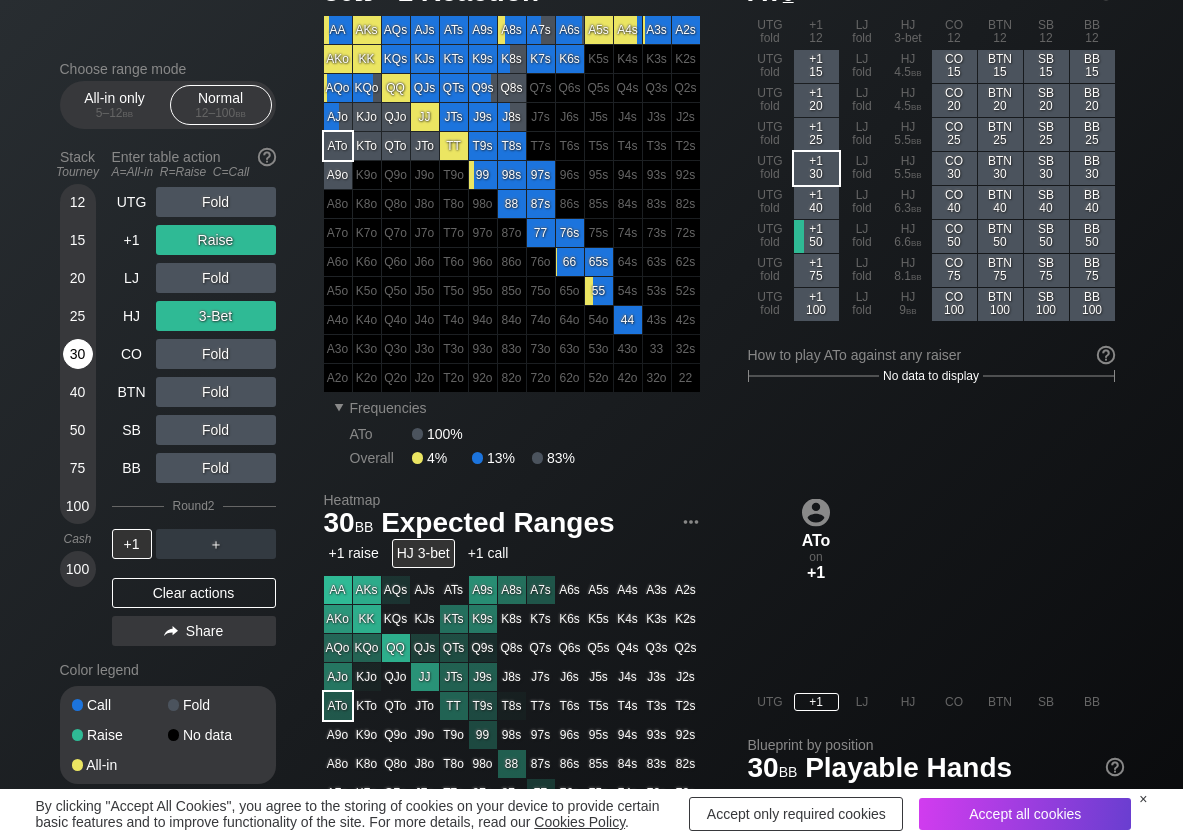 click on "30" at bounding box center [78, 354] 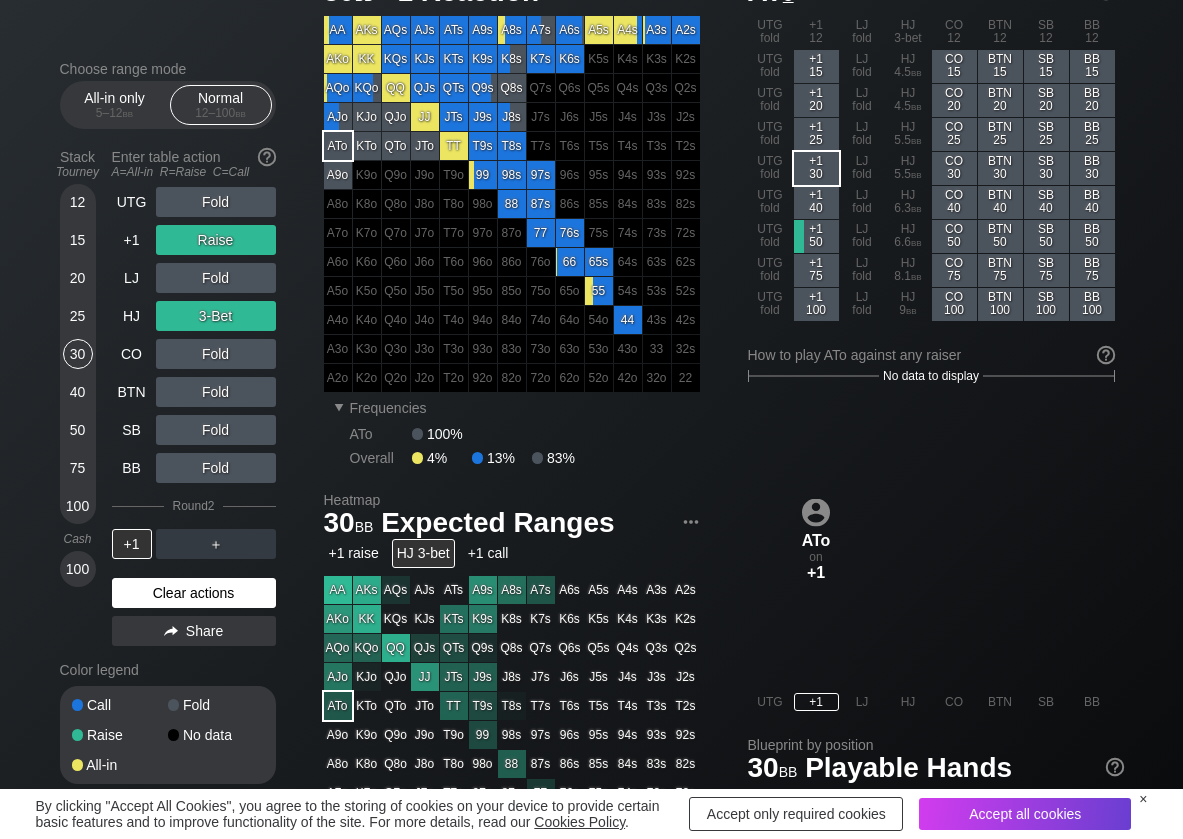 click on "Clear actions" at bounding box center [194, 593] 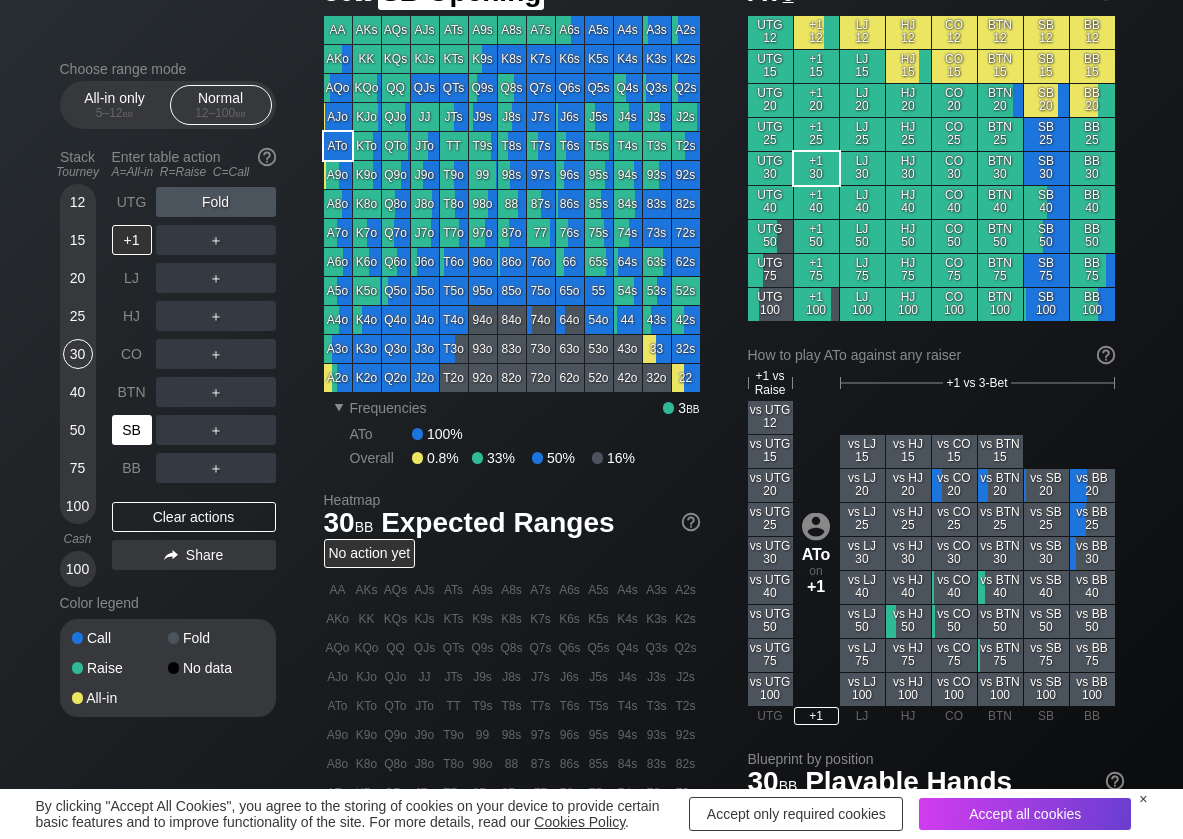 click on "SB" at bounding box center (132, 430) 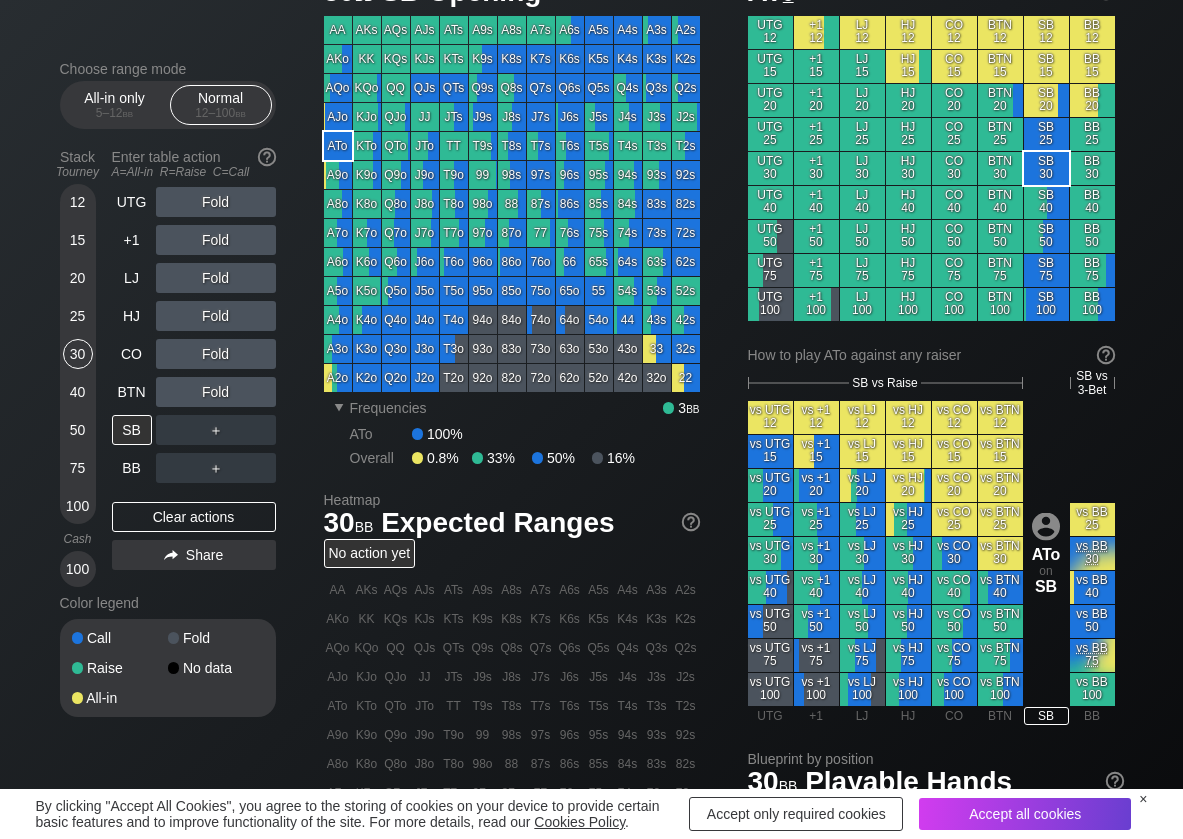 click on "Fold" at bounding box center (216, 316) 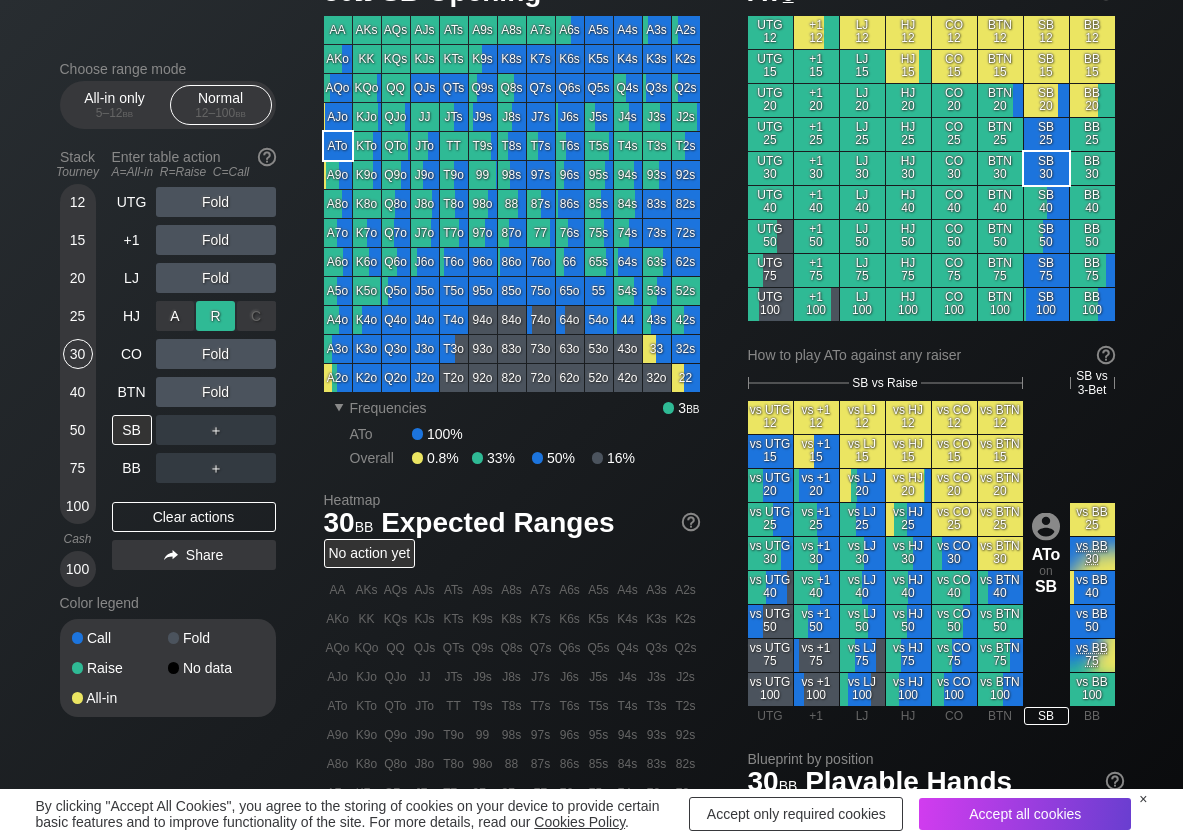 click on "R ✕" at bounding box center [215, 316] 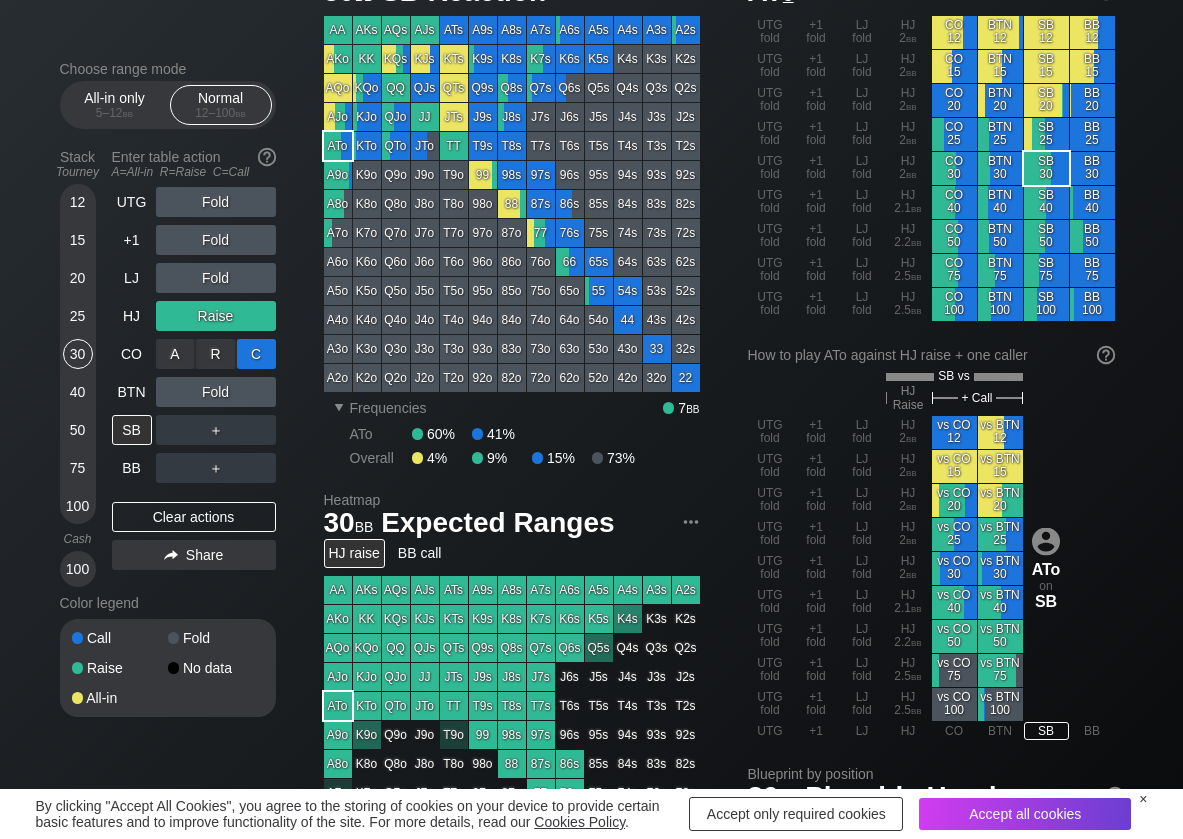 click on "C ✕" at bounding box center (256, 354) 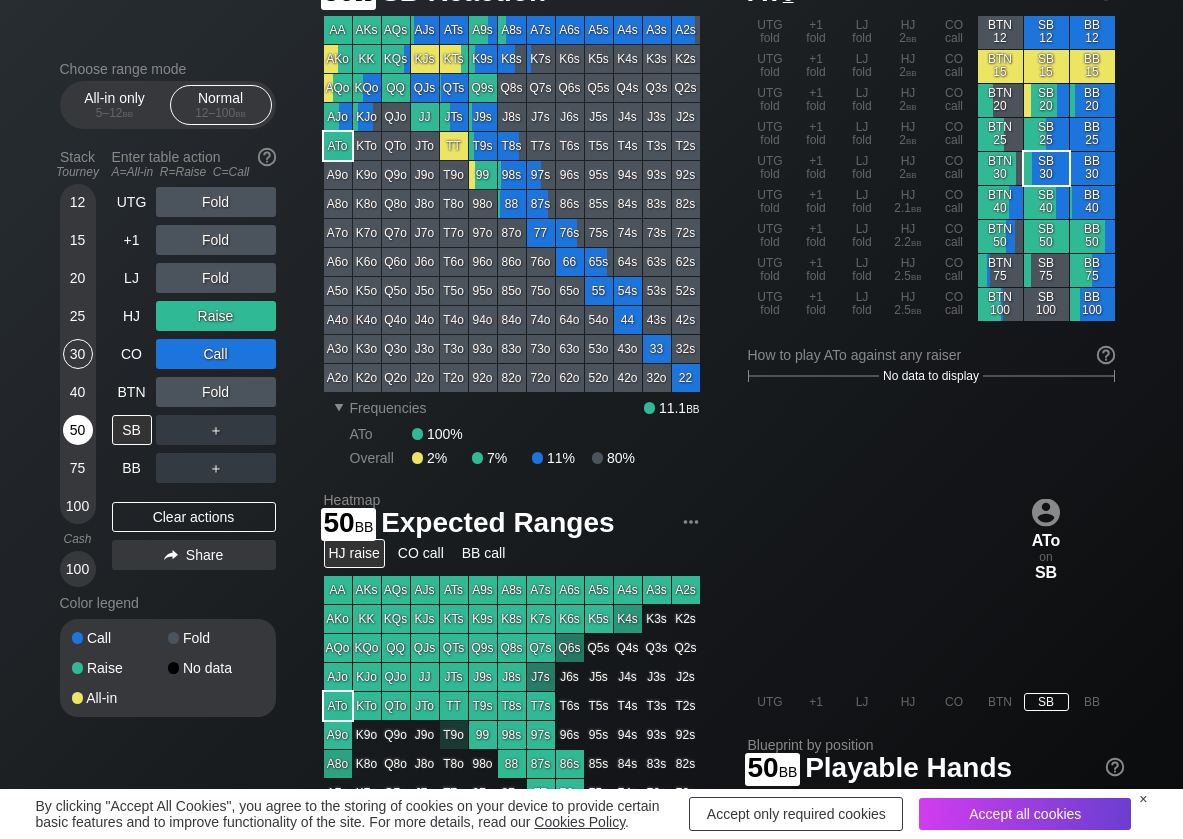 click on "50" at bounding box center (78, 430) 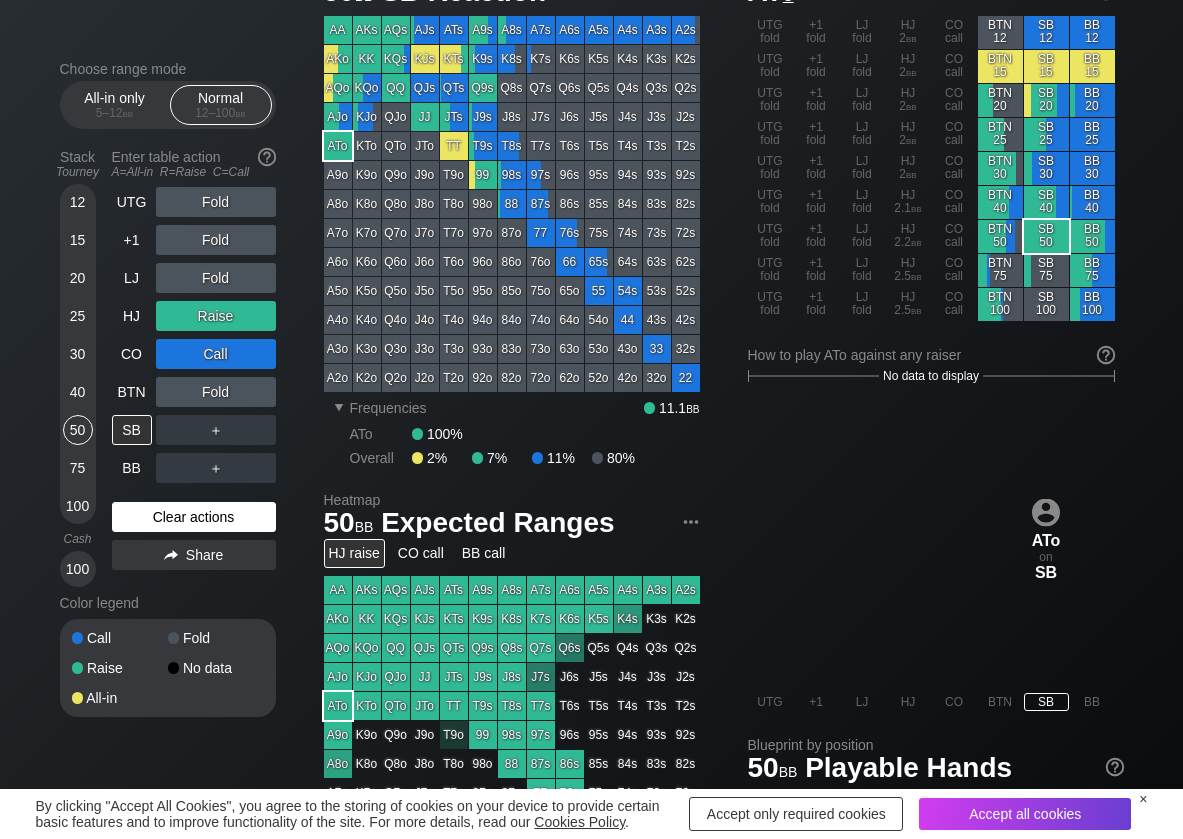 click on "Clear actions" at bounding box center (194, 517) 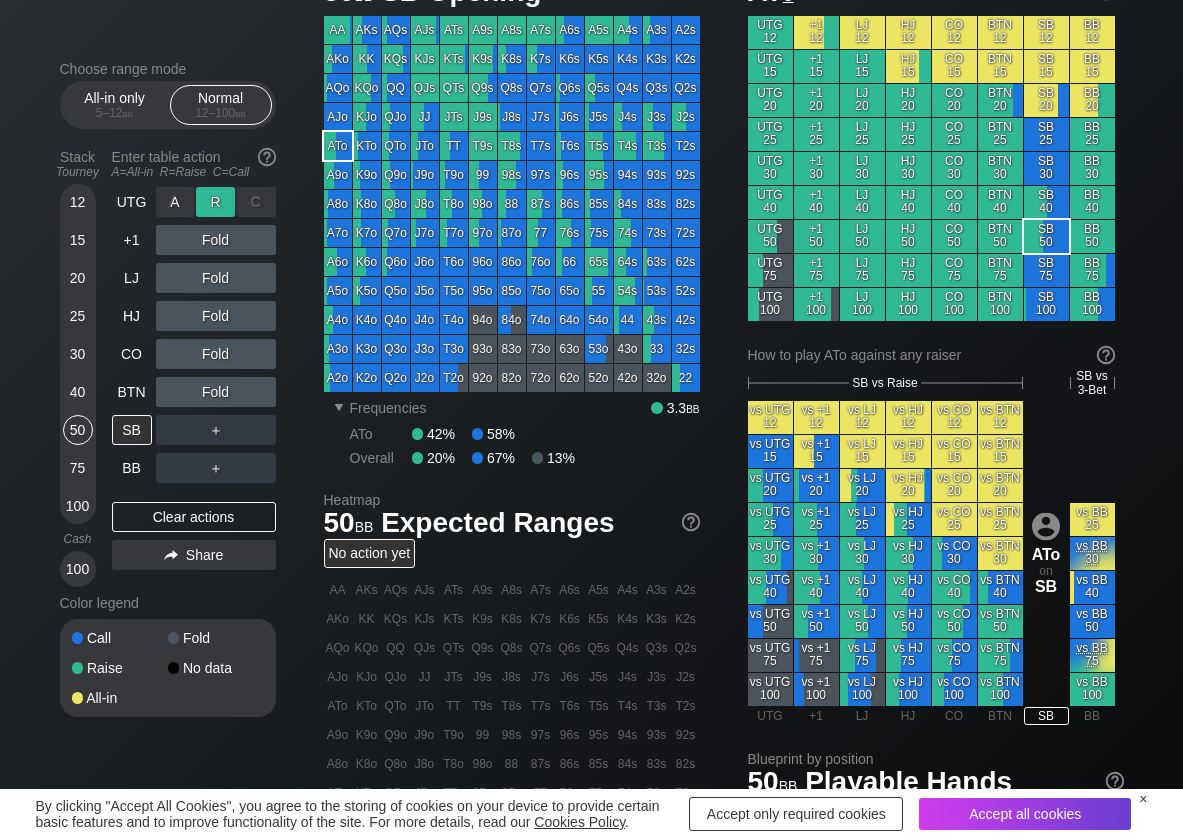 click on "R ✕" at bounding box center [215, 202] 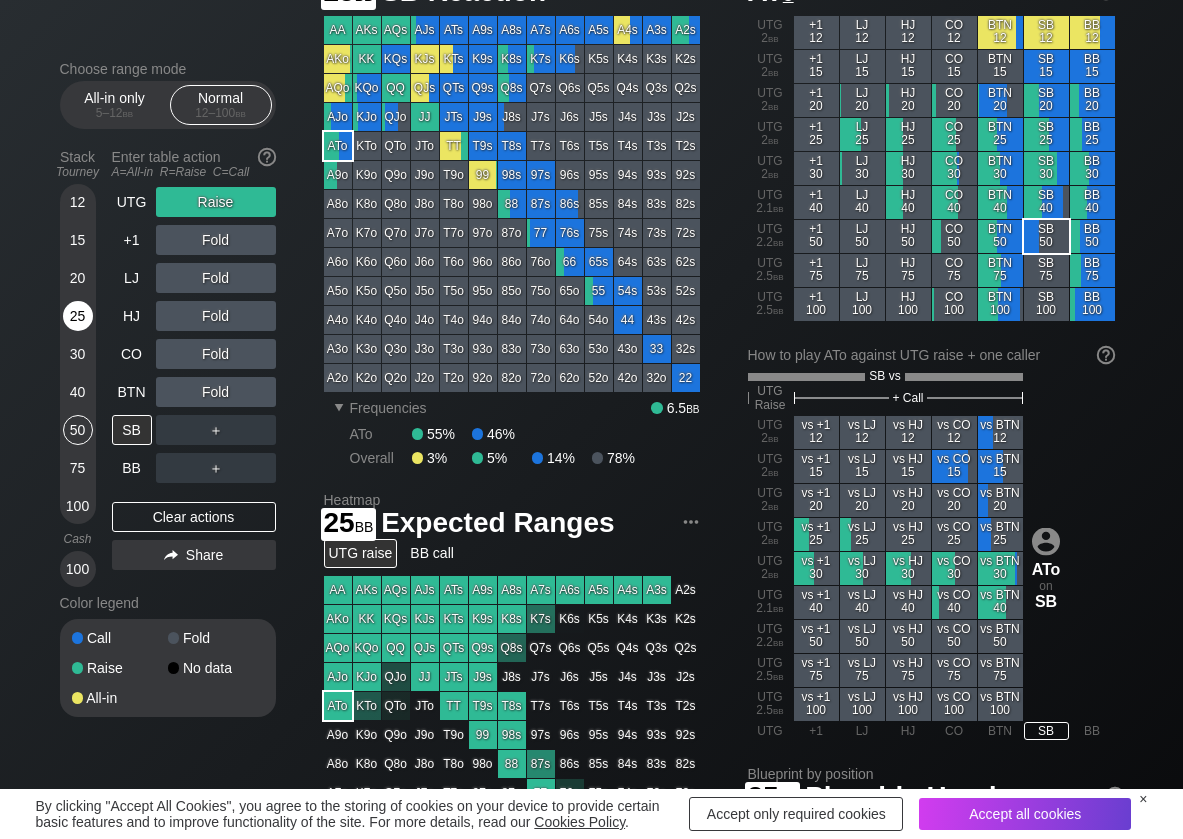 click on "25" at bounding box center [78, 316] 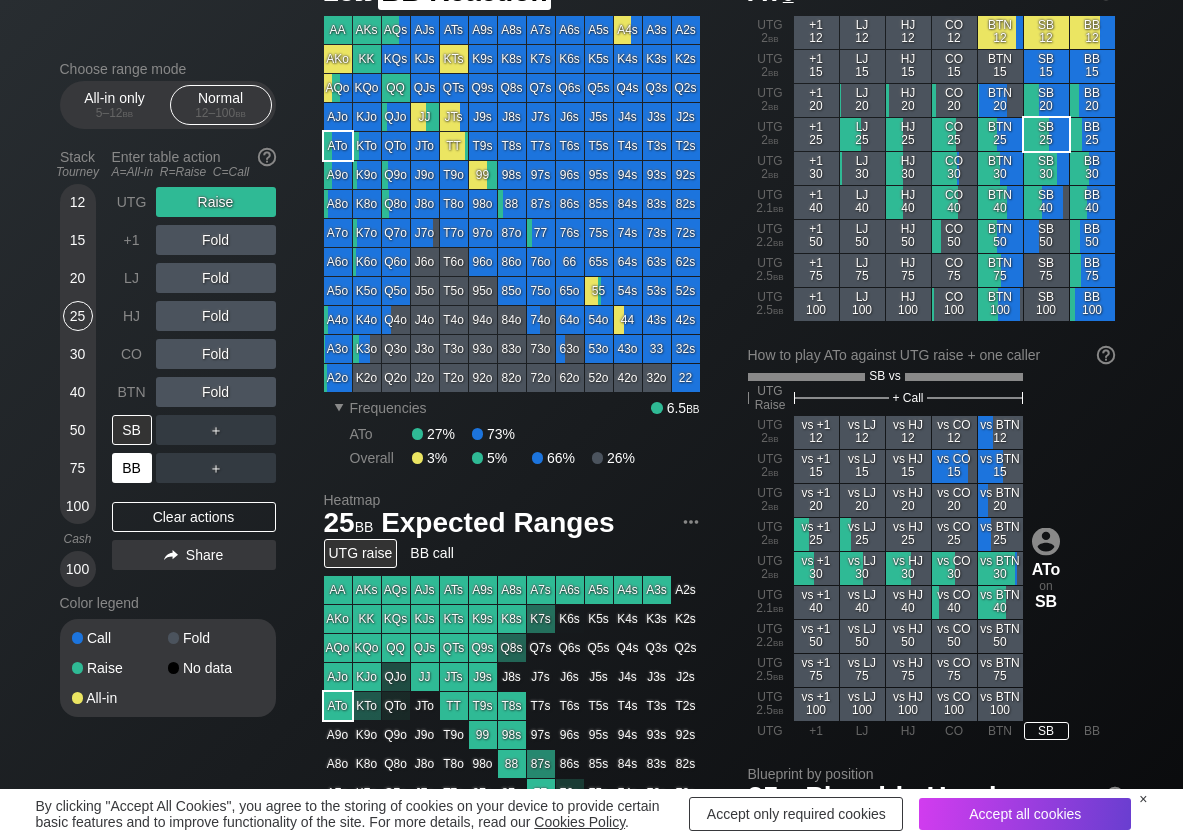 click on "BB" at bounding box center (132, 468) 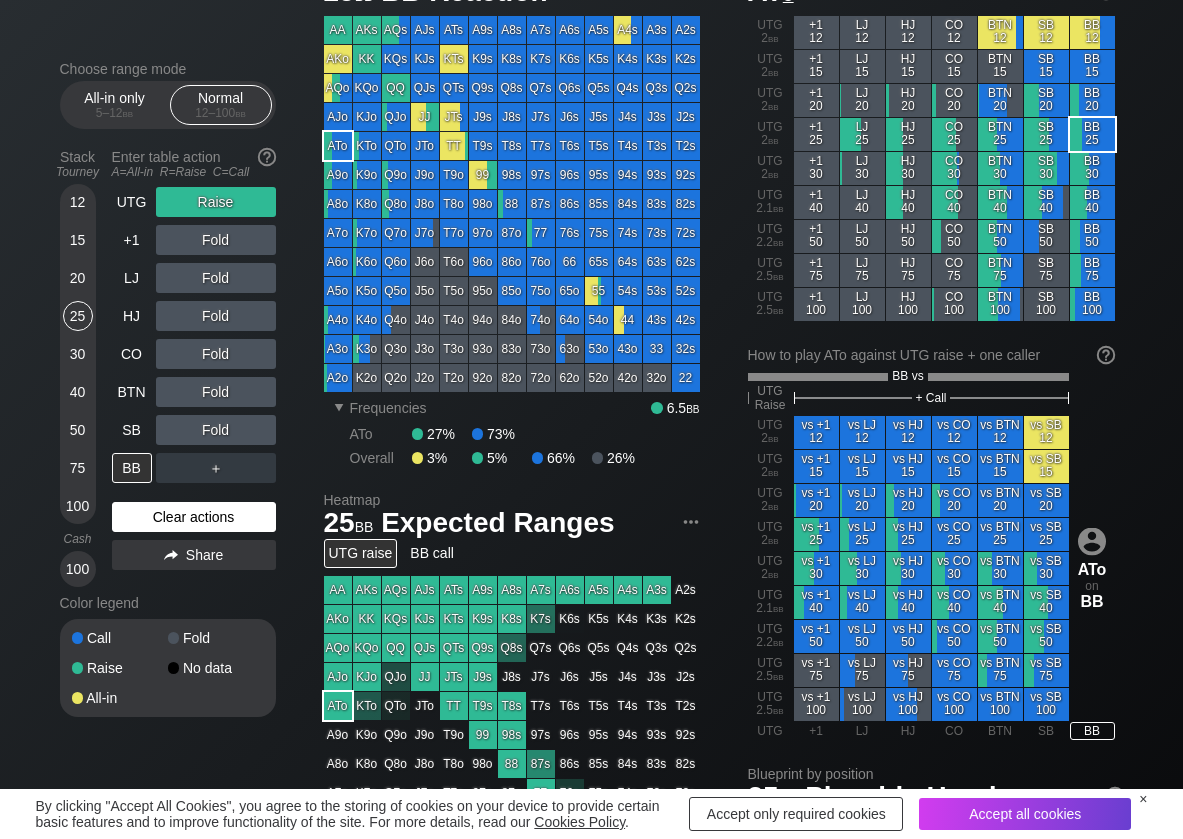 click on "Clear actions" at bounding box center [194, 517] 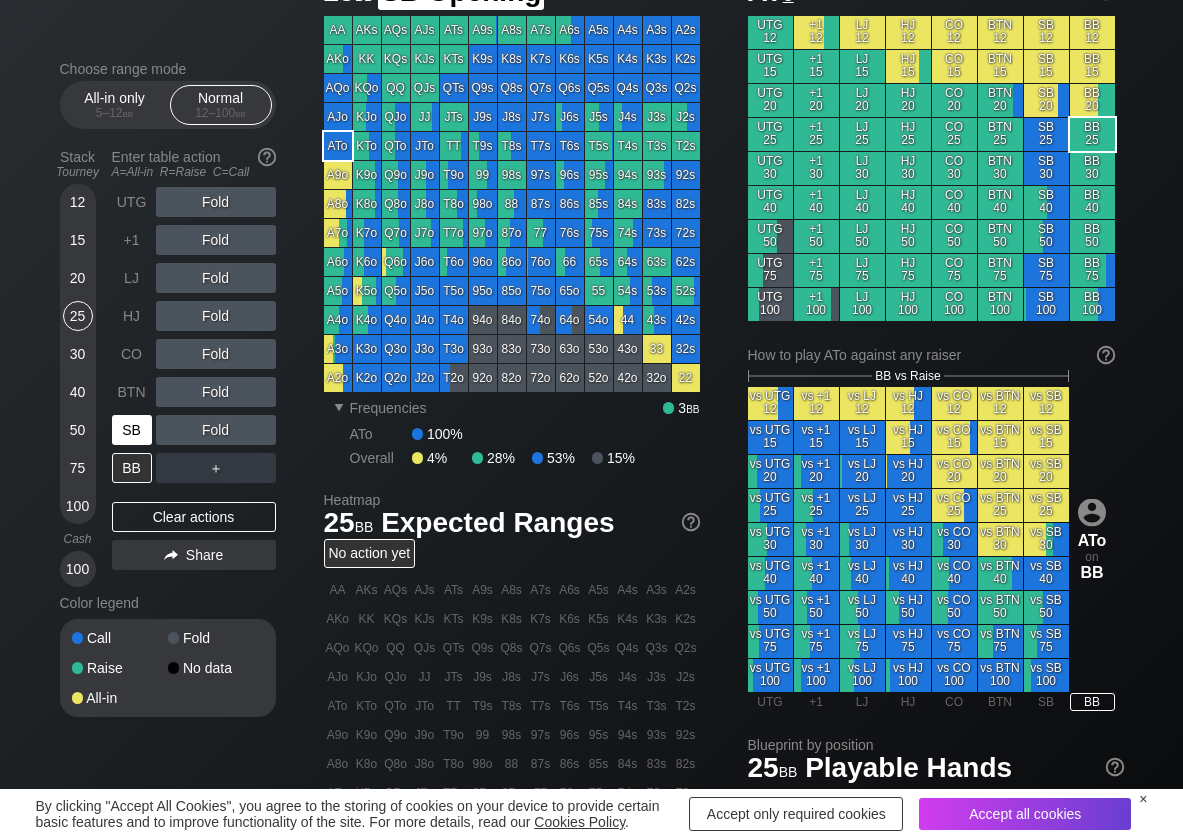click on "SB" at bounding box center (132, 430) 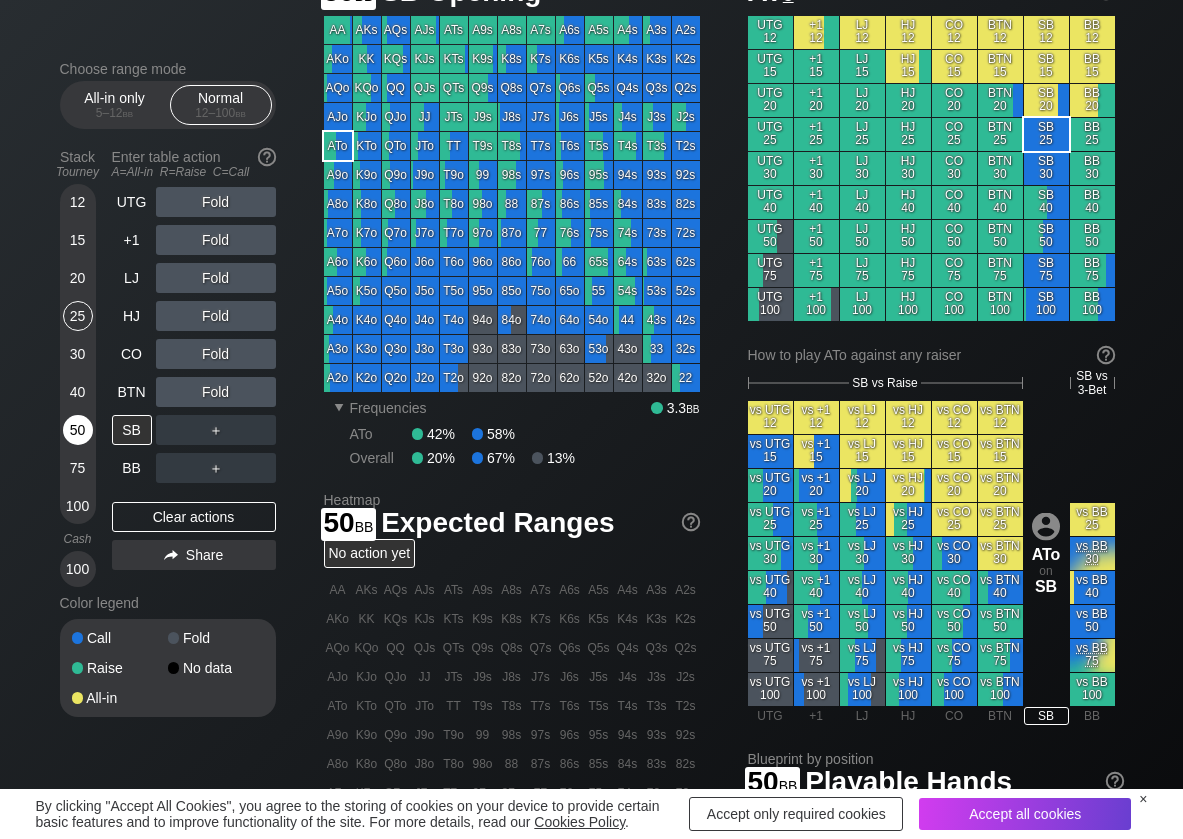 click on "50" at bounding box center (78, 430) 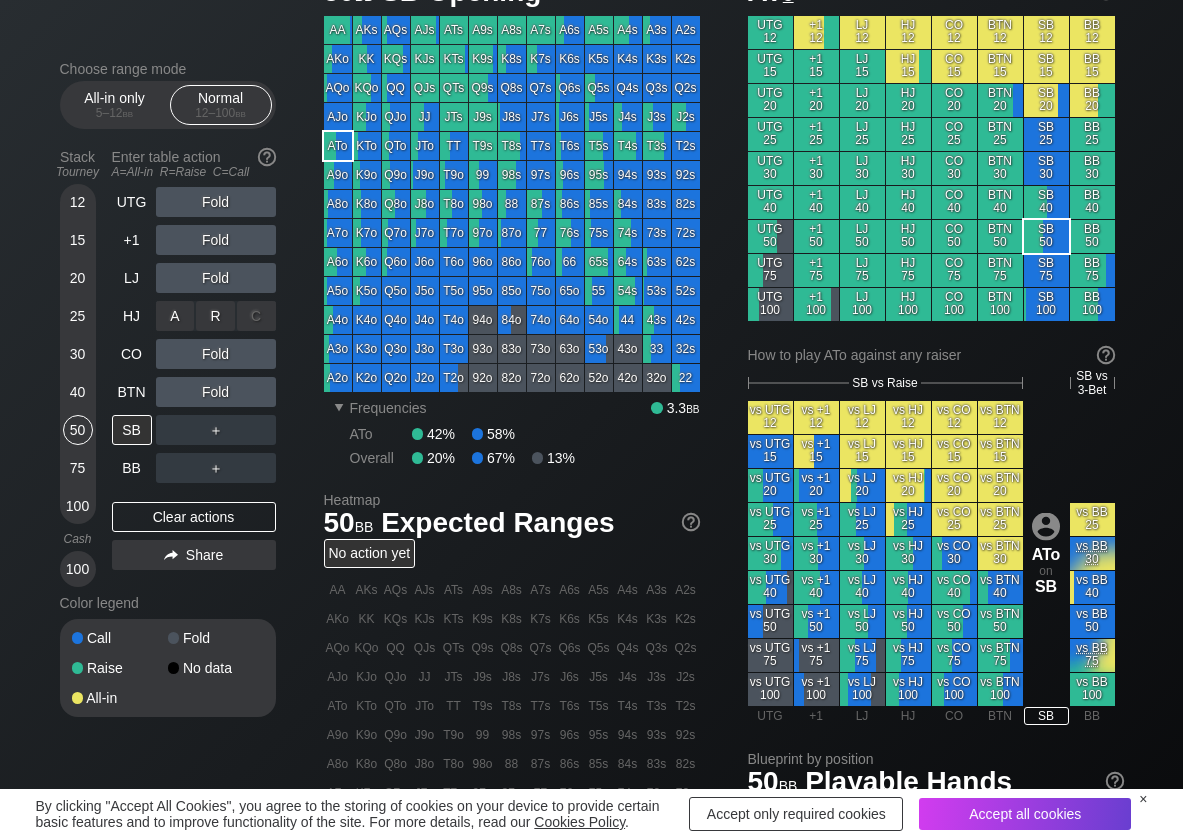 click on "R ✕" at bounding box center (215, 316) 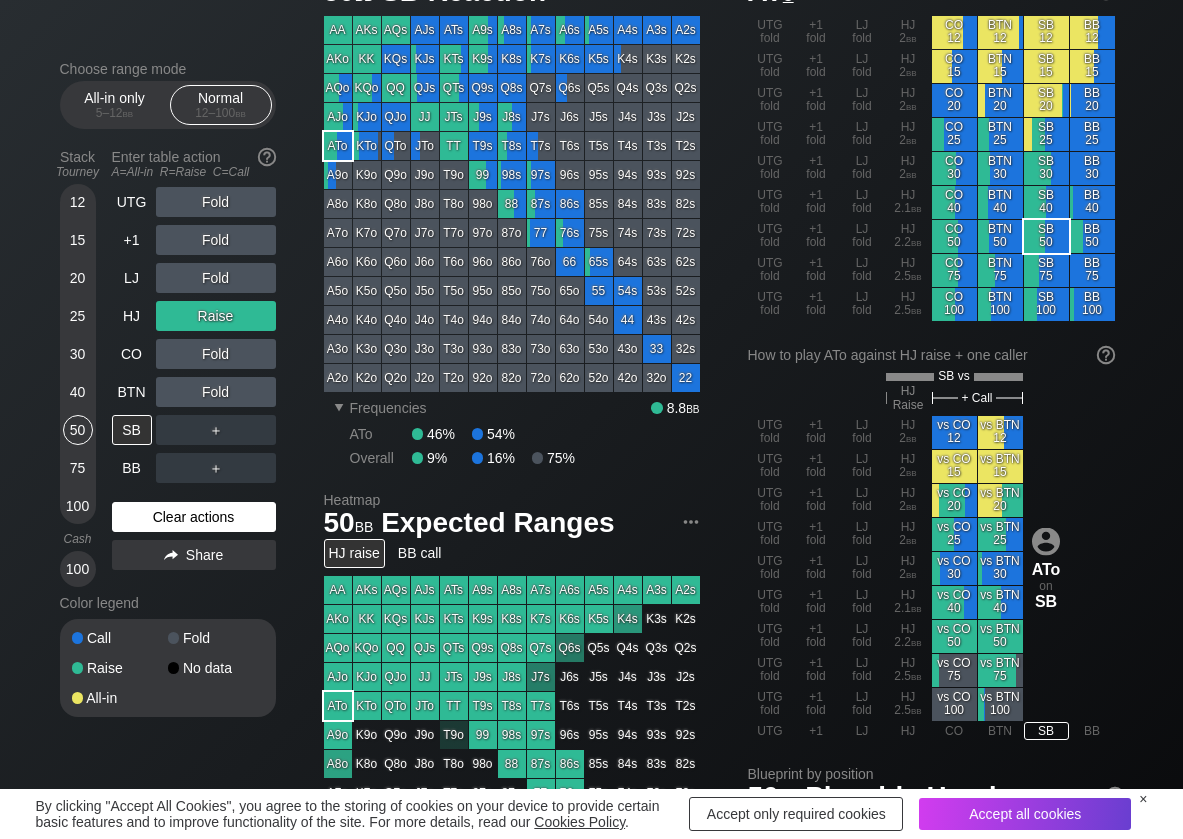 click on "Clear actions" at bounding box center [194, 517] 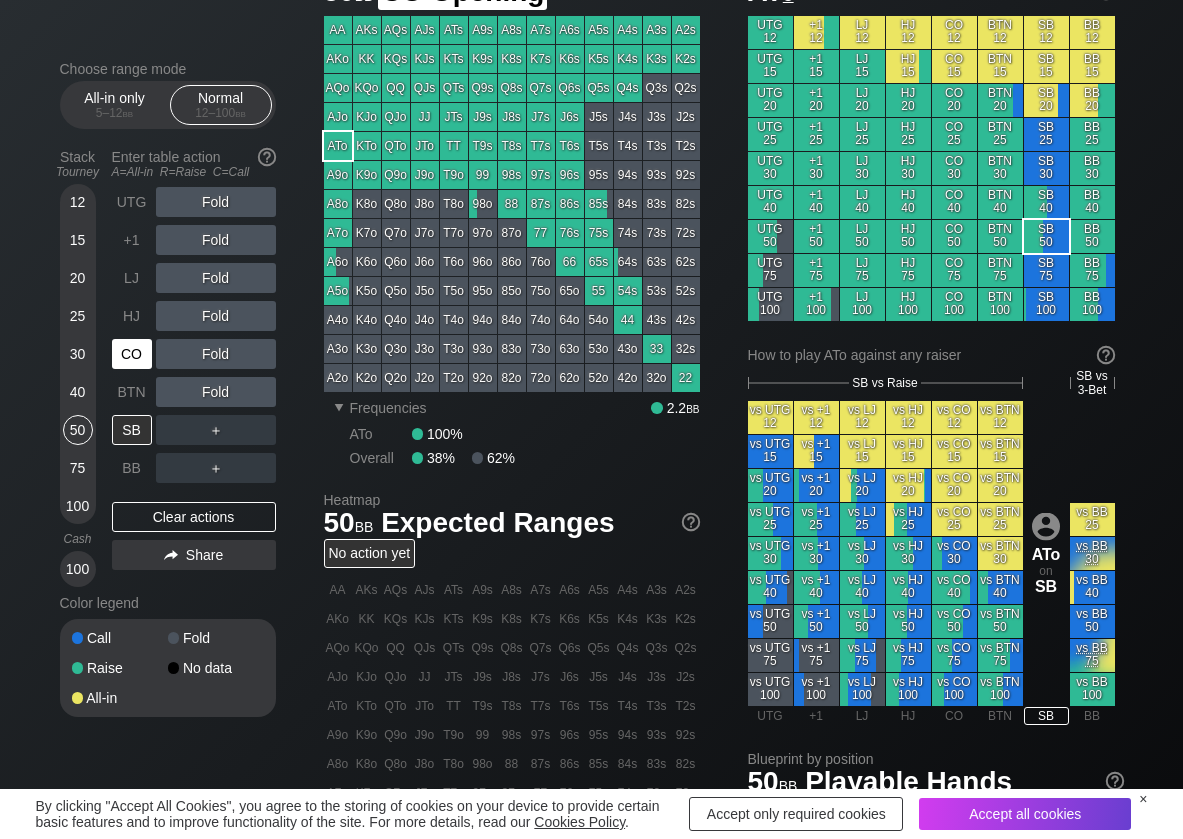 click on "CO" at bounding box center (132, 354) 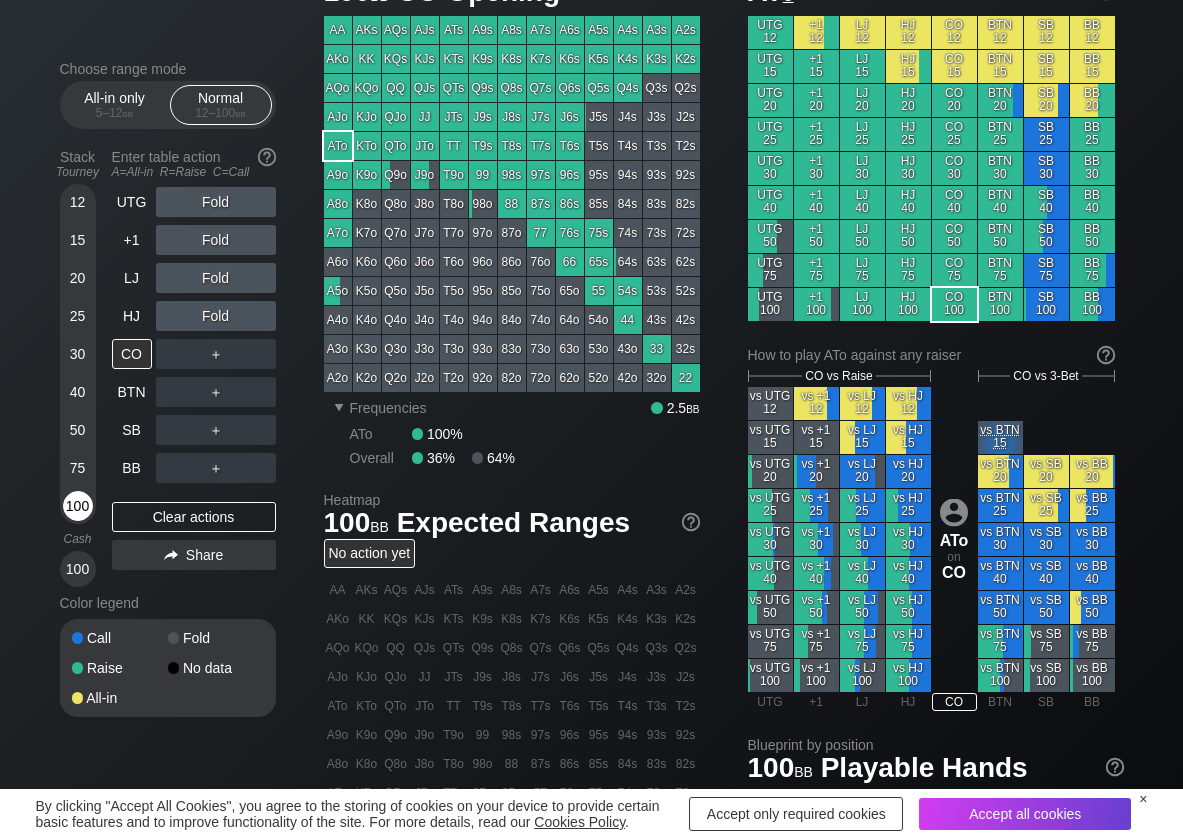 click on "100" at bounding box center [78, 506] 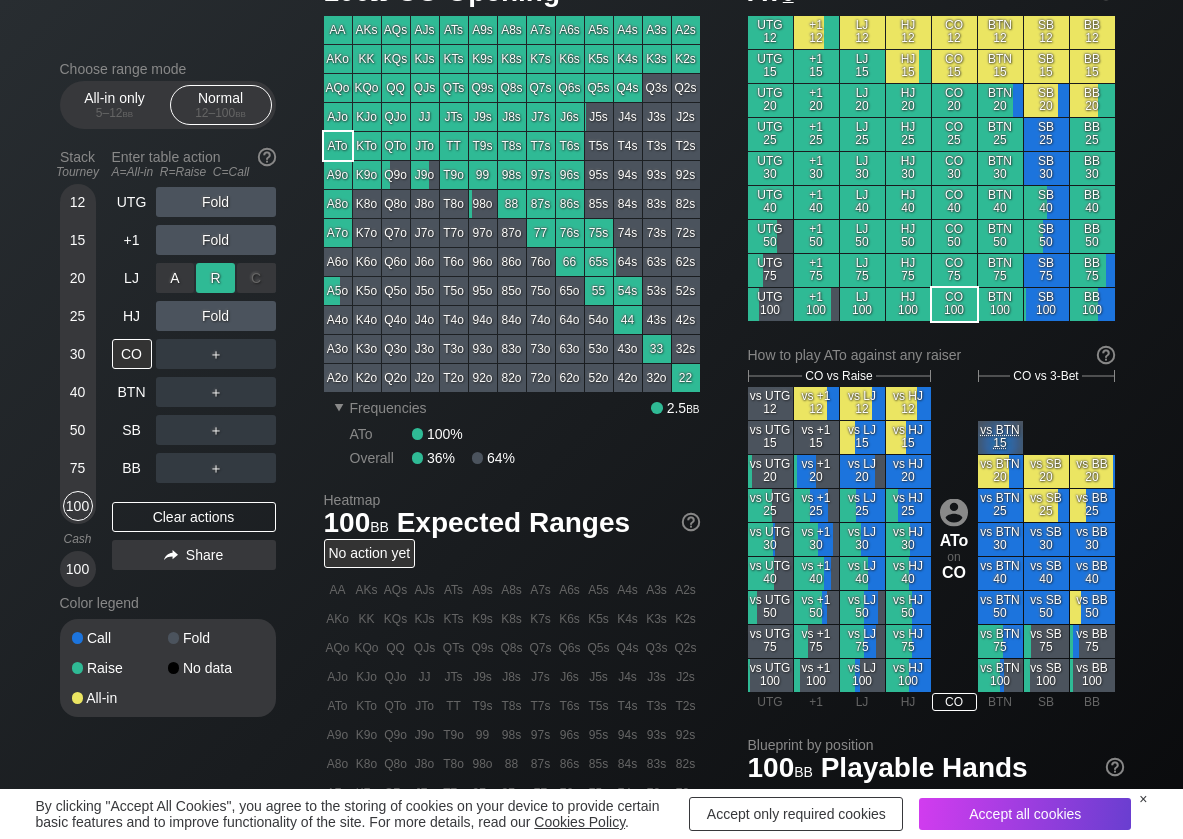 click on "R ✕" at bounding box center [215, 278] 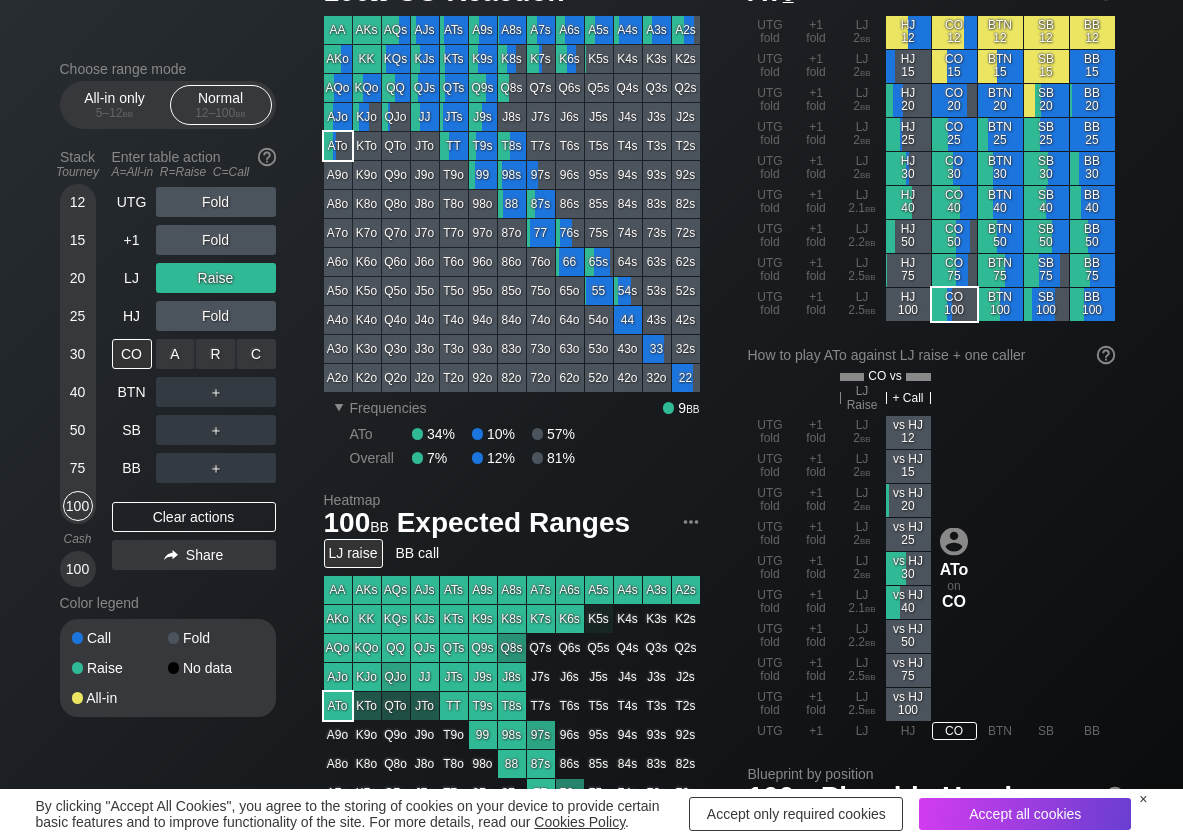 click on "C ✕" at bounding box center (256, 354) 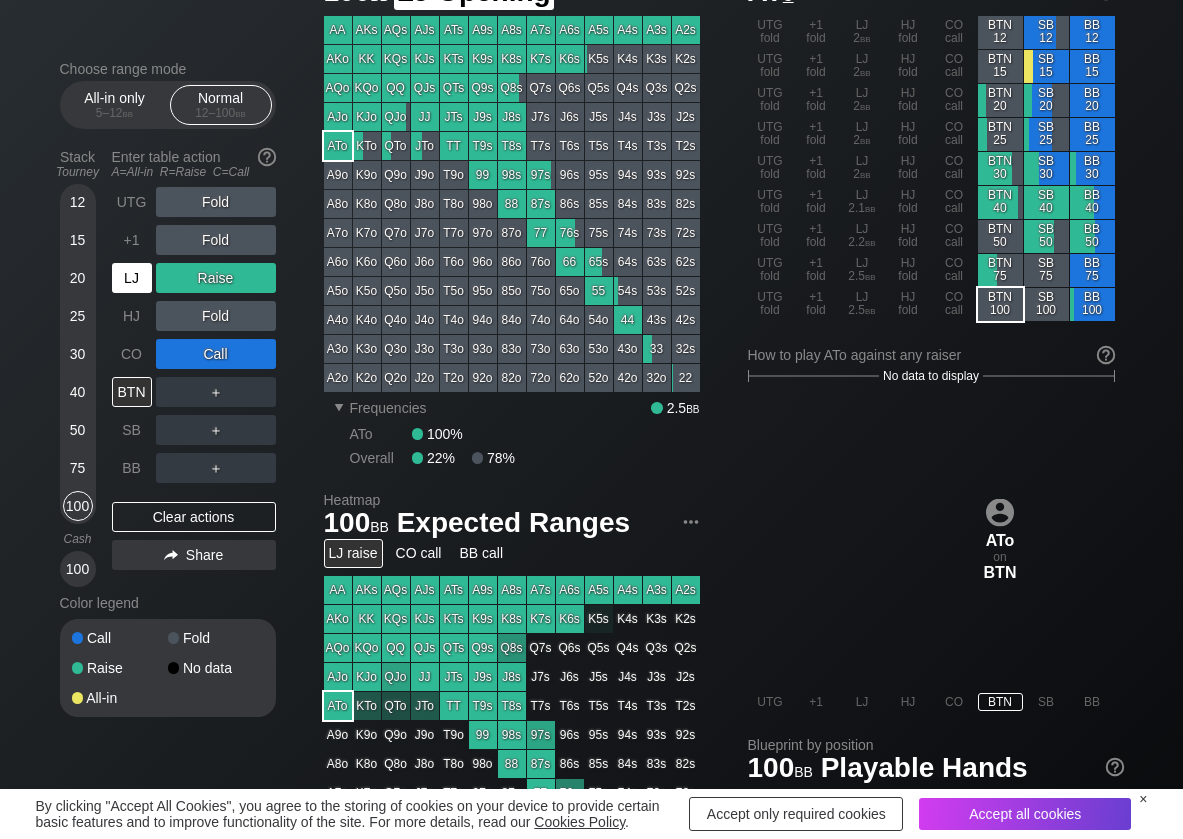 click on "LJ" at bounding box center [132, 278] 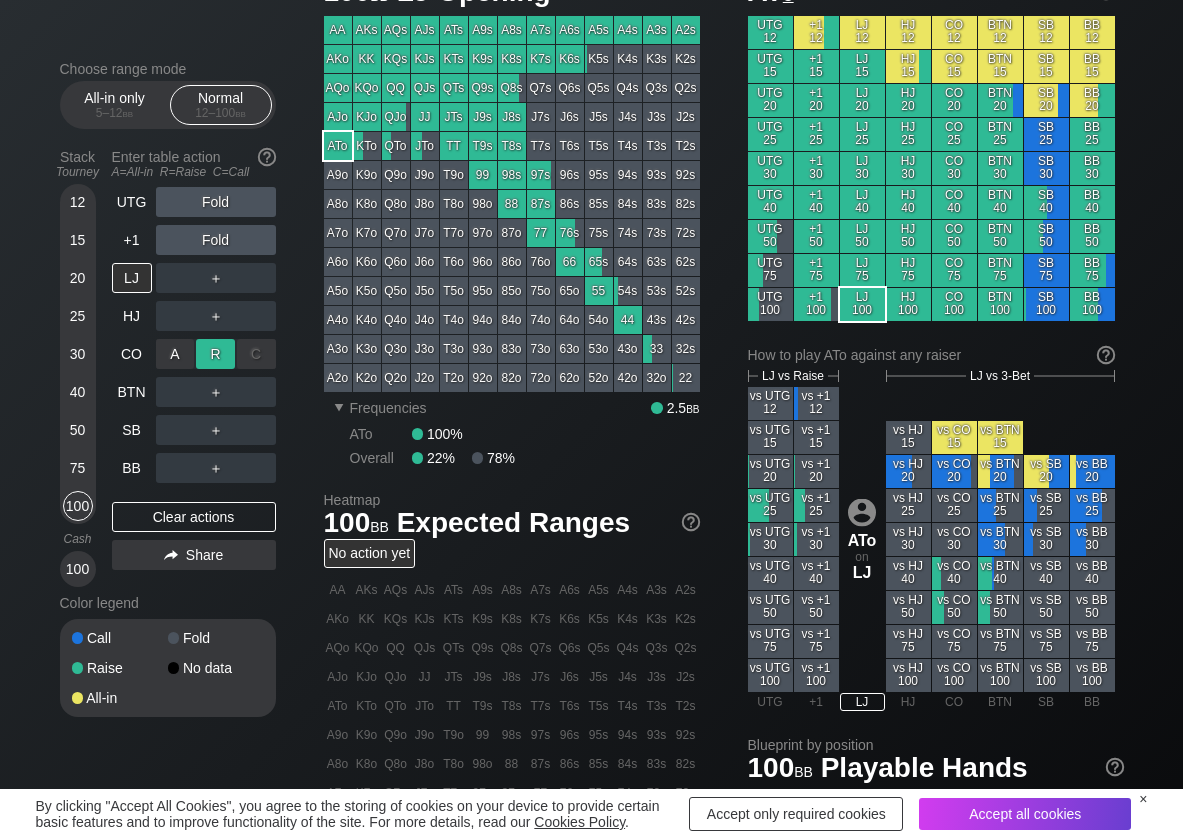 click on "R ✕" at bounding box center [215, 354] 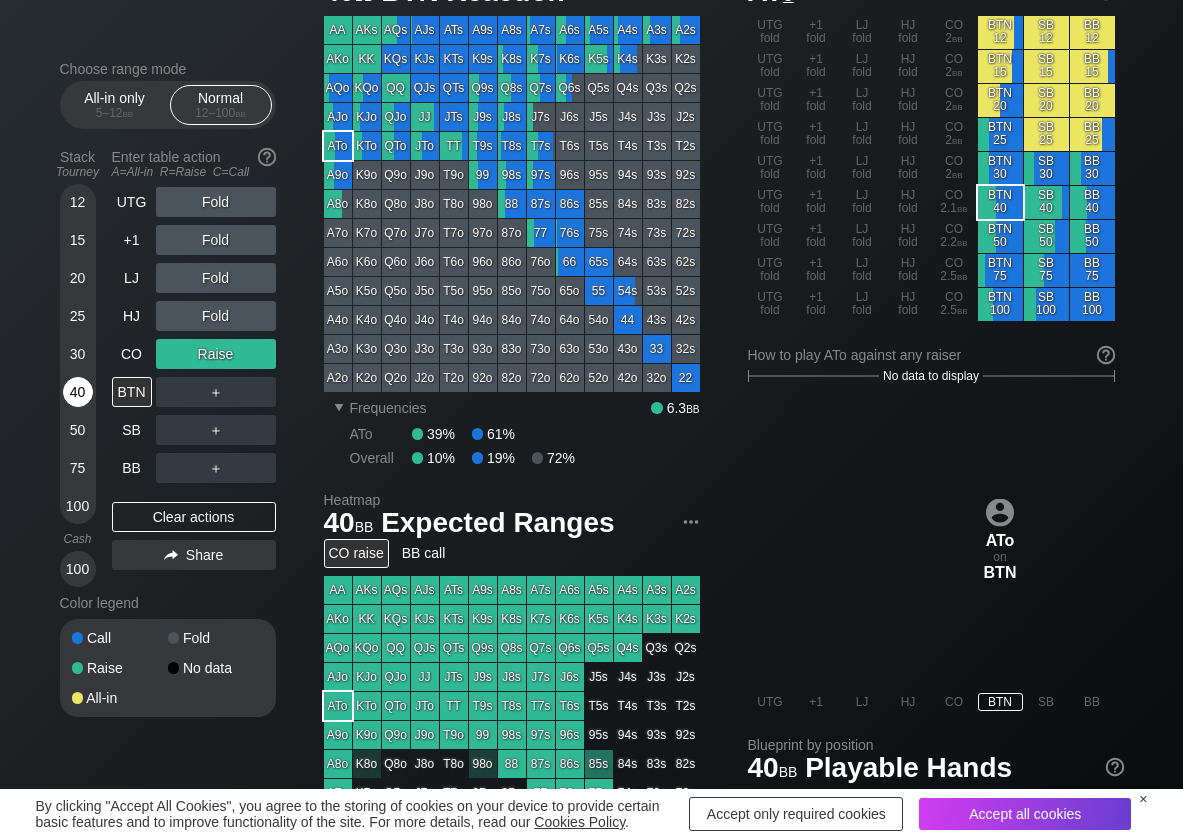 click on "40" at bounding box center [78, 392] 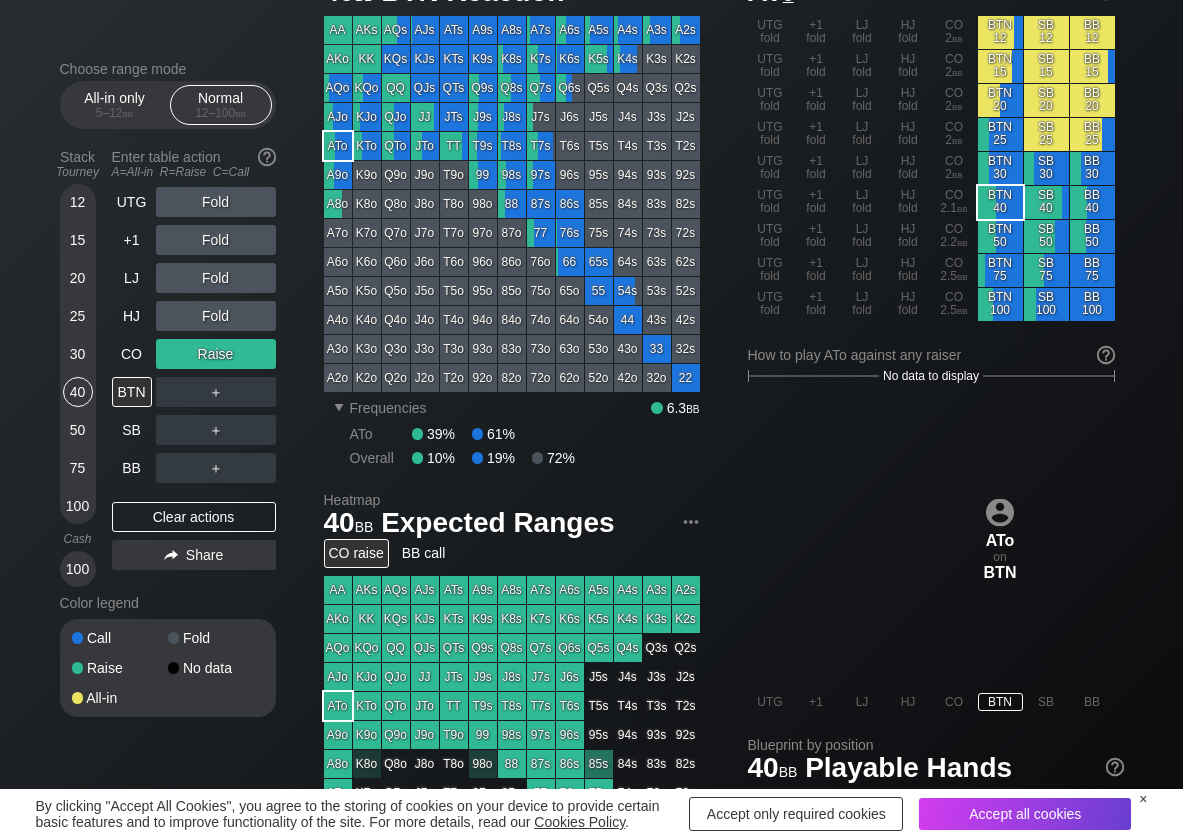click on "UTG" at bounding box center (132, 202) 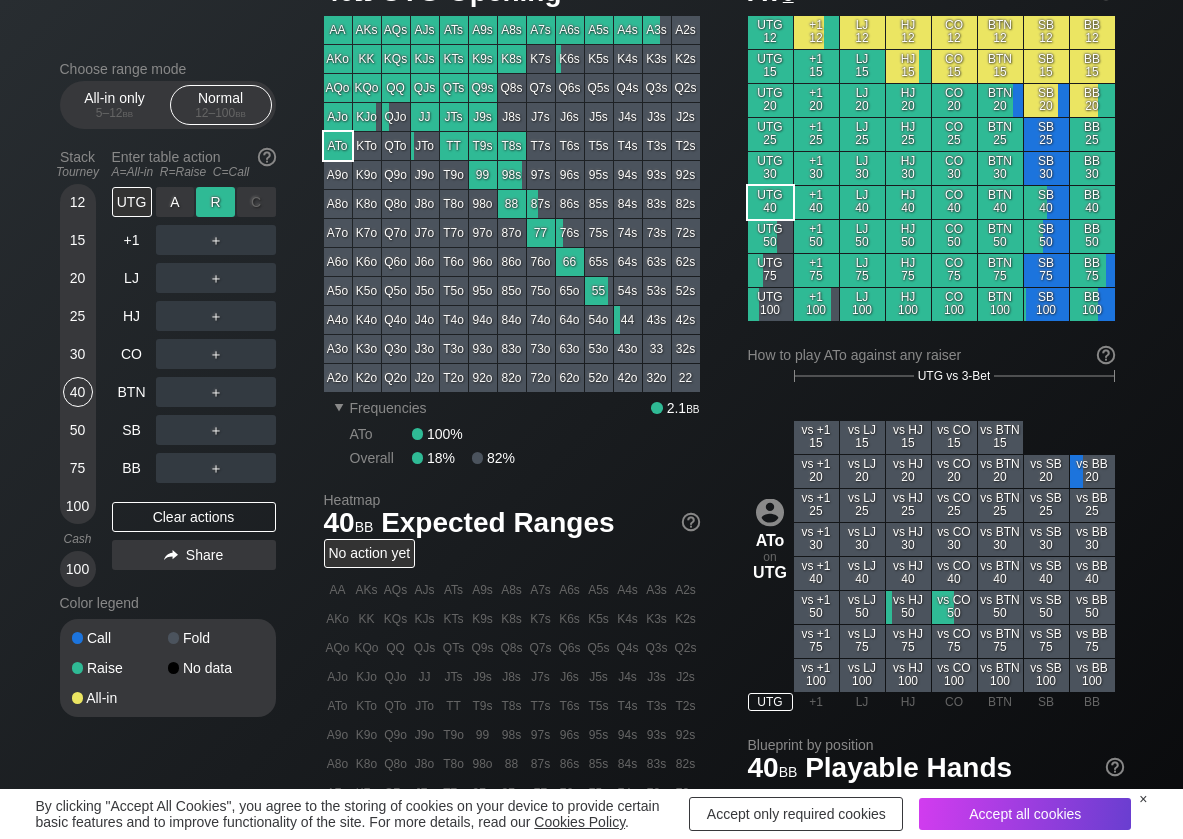 click on "R ✕" at bounding box center [215, 202] 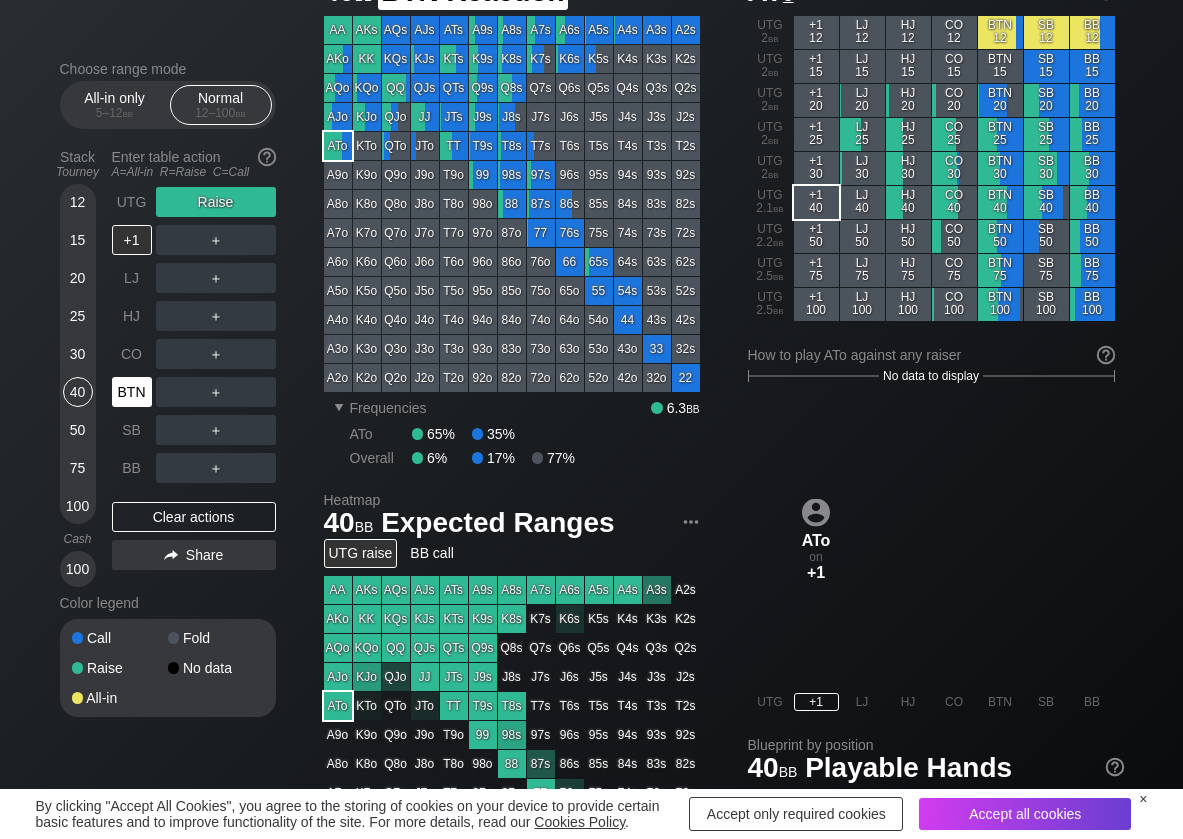 click on "BTN" at bounding box center (132, 392) 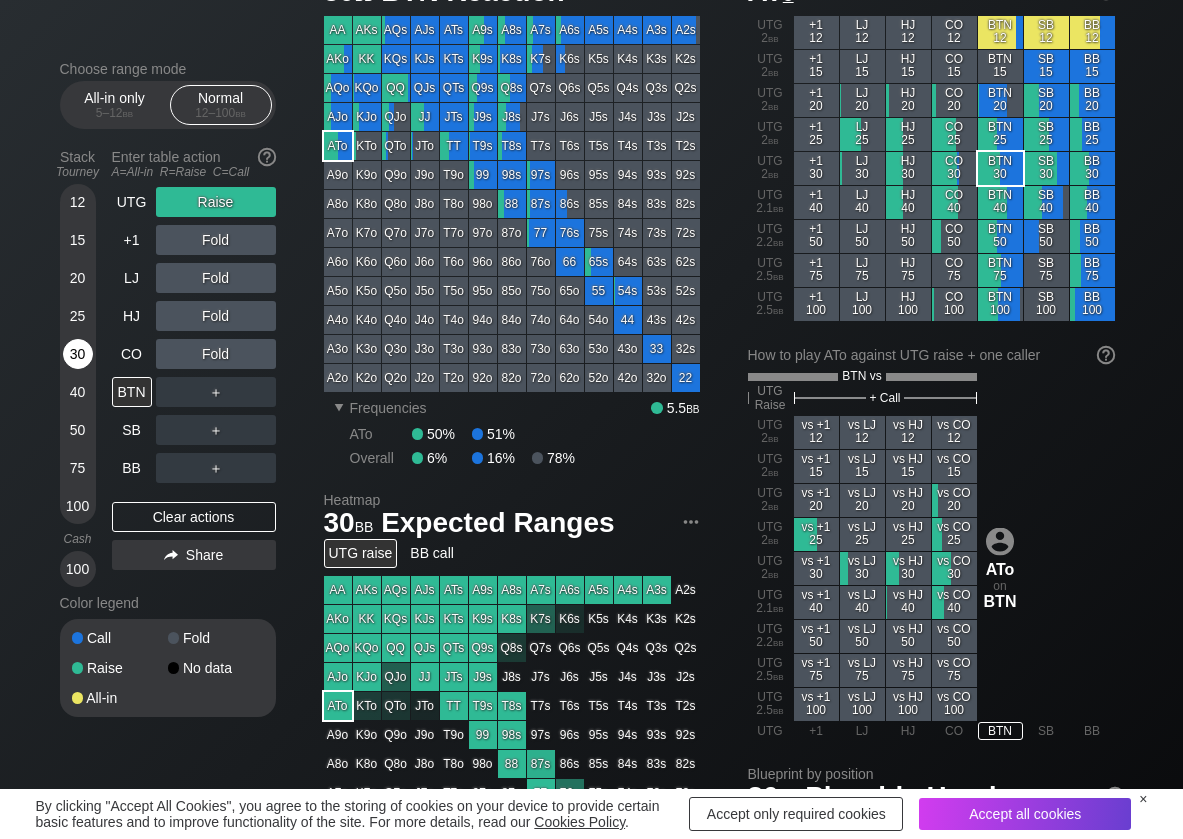 click on "30" at bounding box center [78, 354] 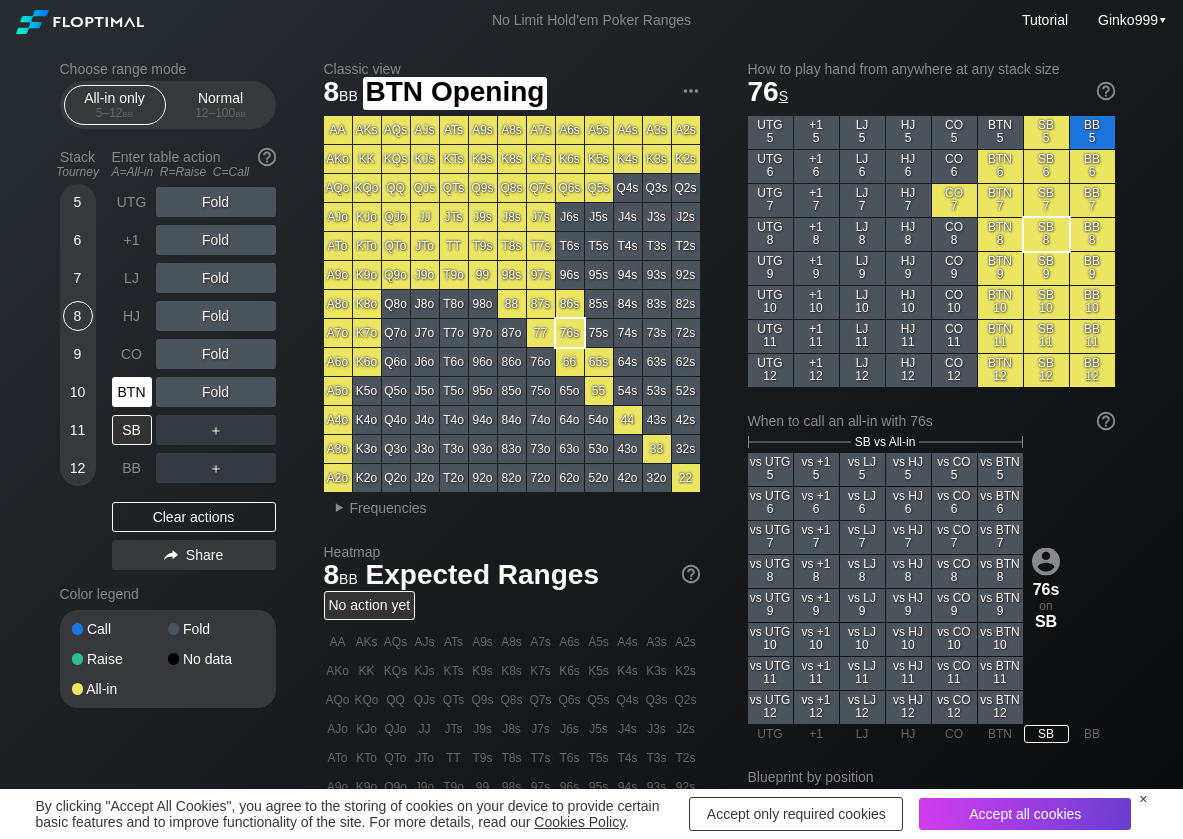 scroll, scrollTop: 0, scrollLeft: 0, axis: both 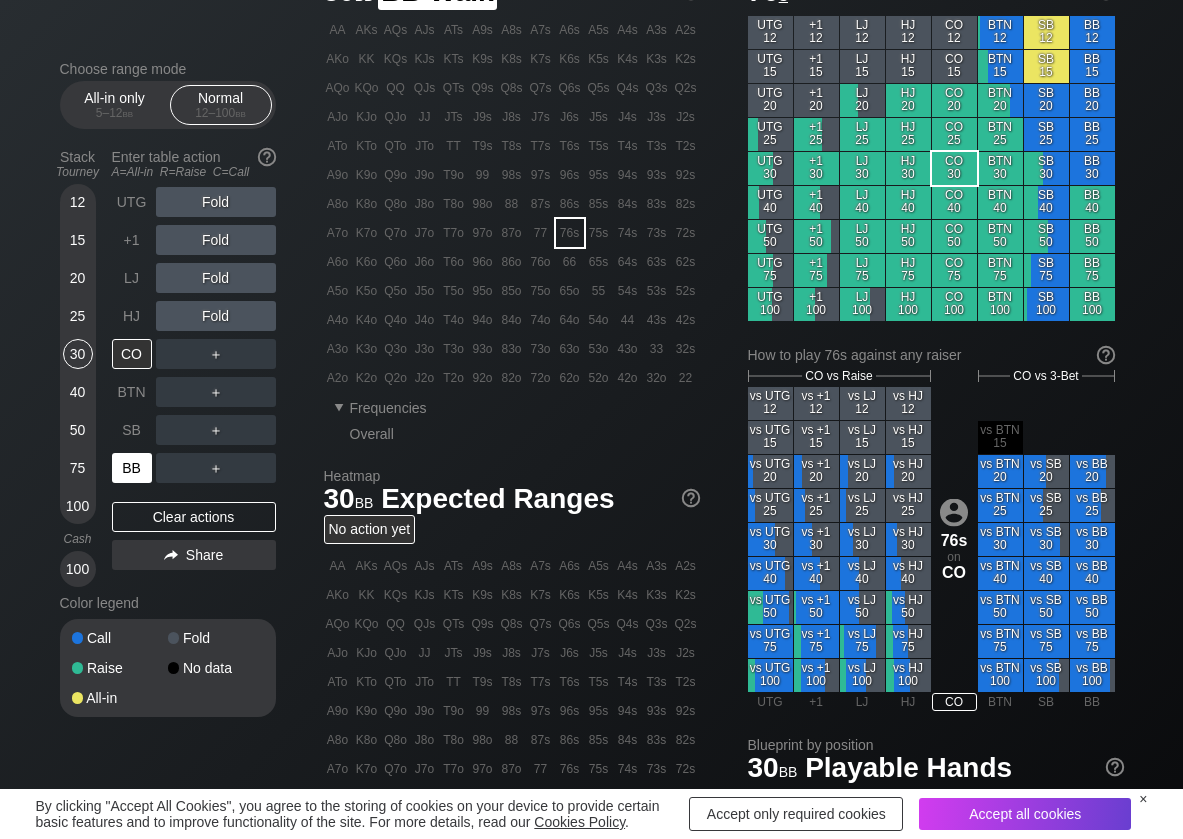 click on "BB" at bounding box center [132, 468] 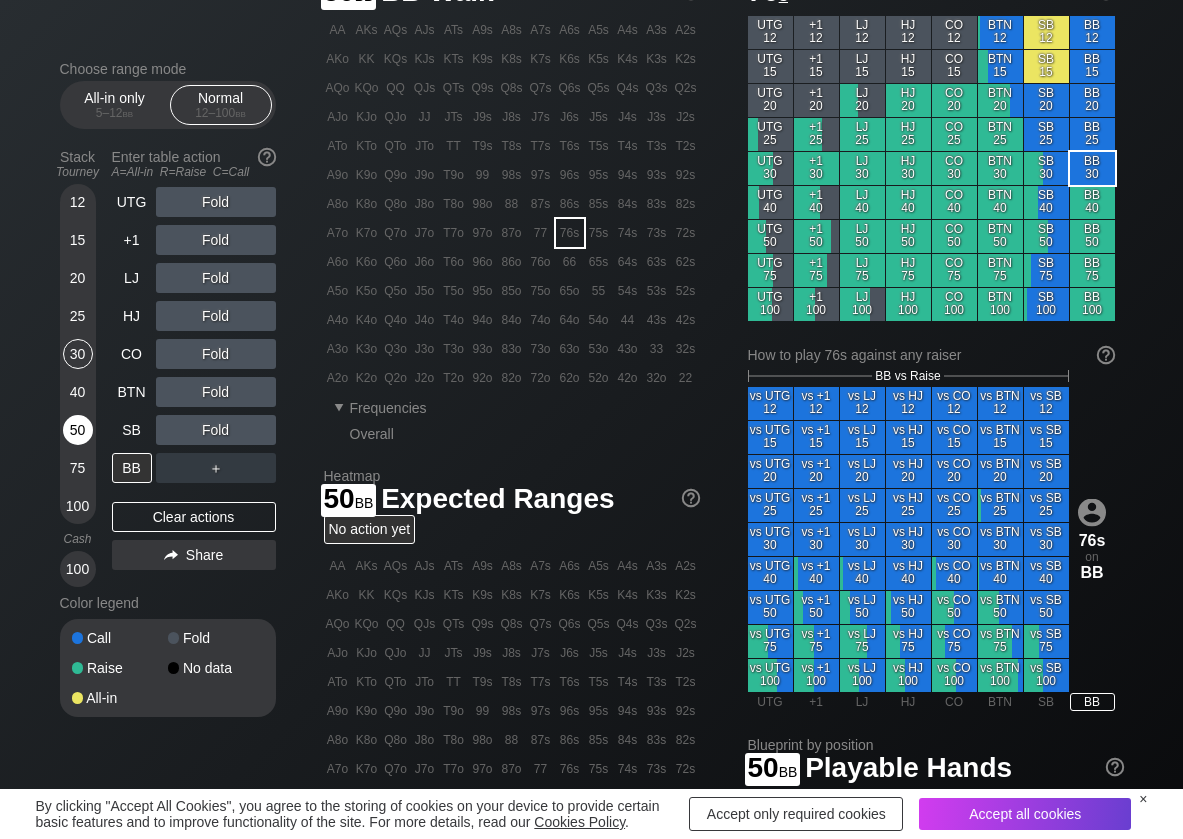 click on "50" at bounding box center (78, 430) 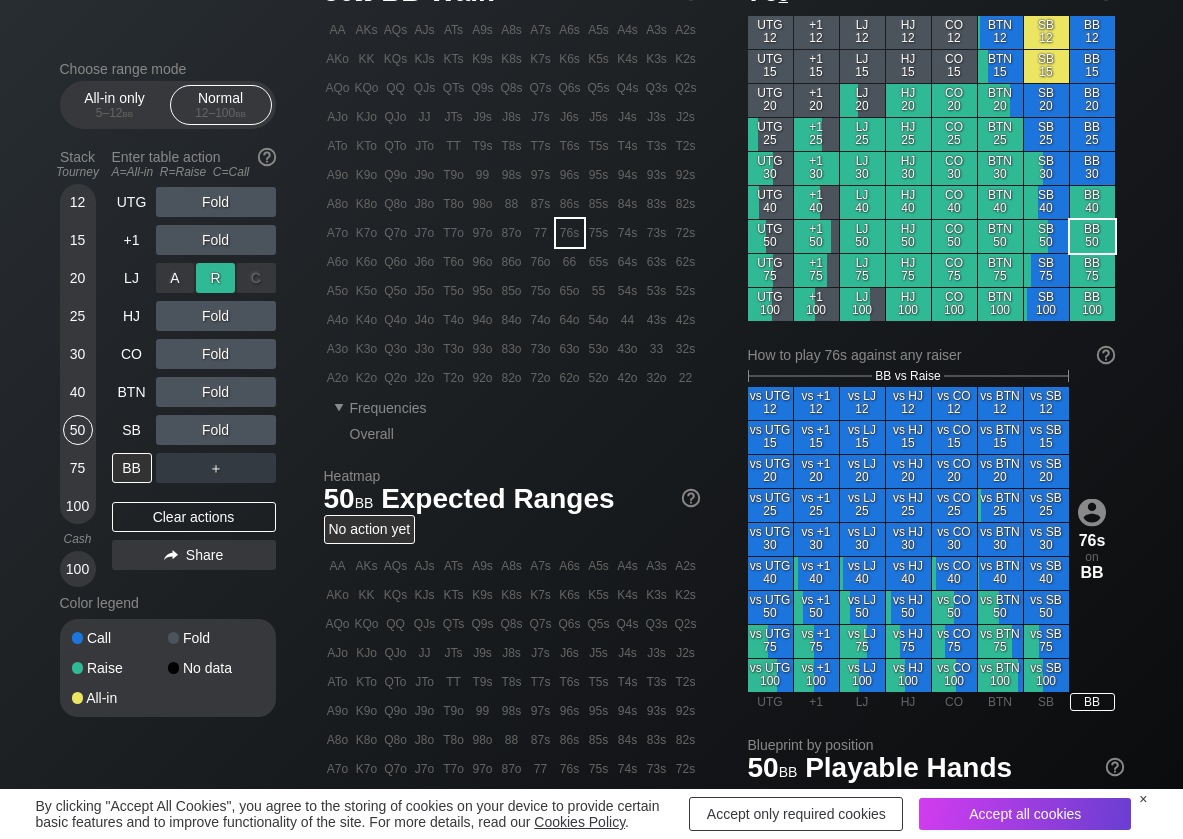 click on "R ✕" at bounding box center (215, 278) 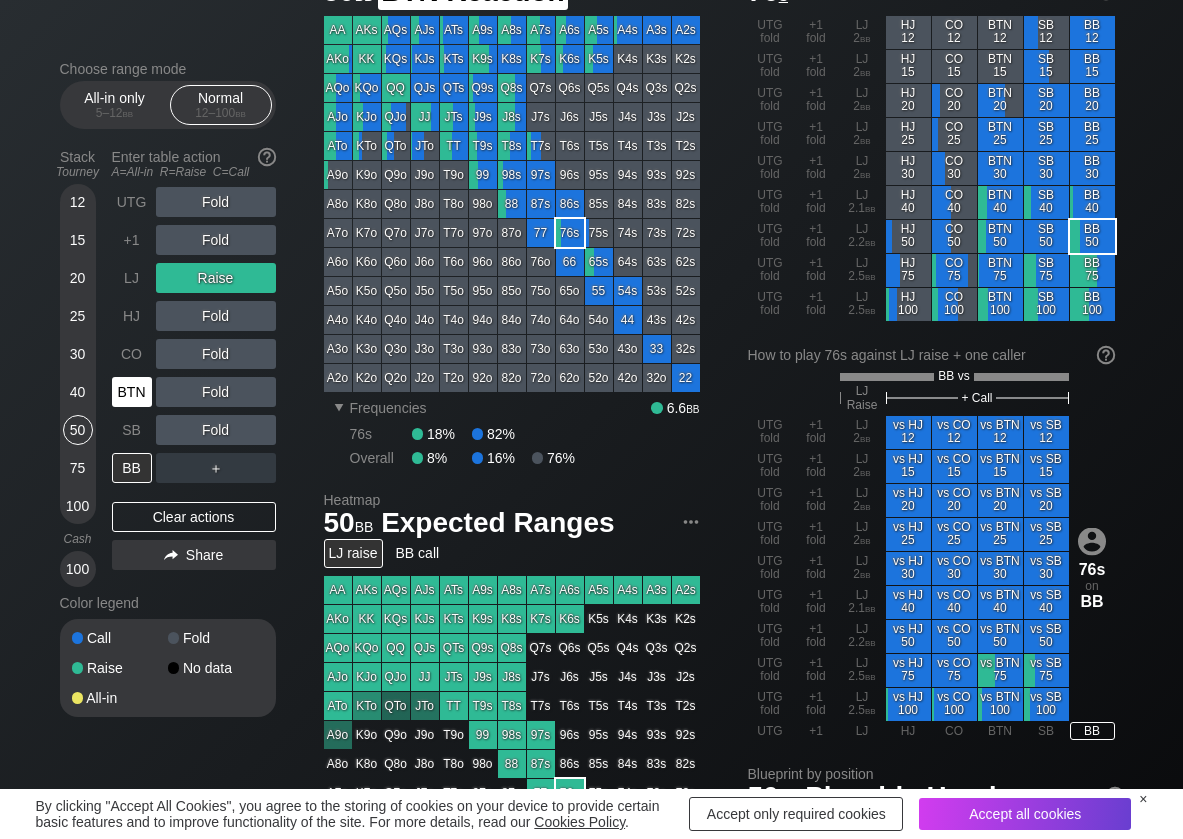 click on "BTN" at bounding box center (132, 392) 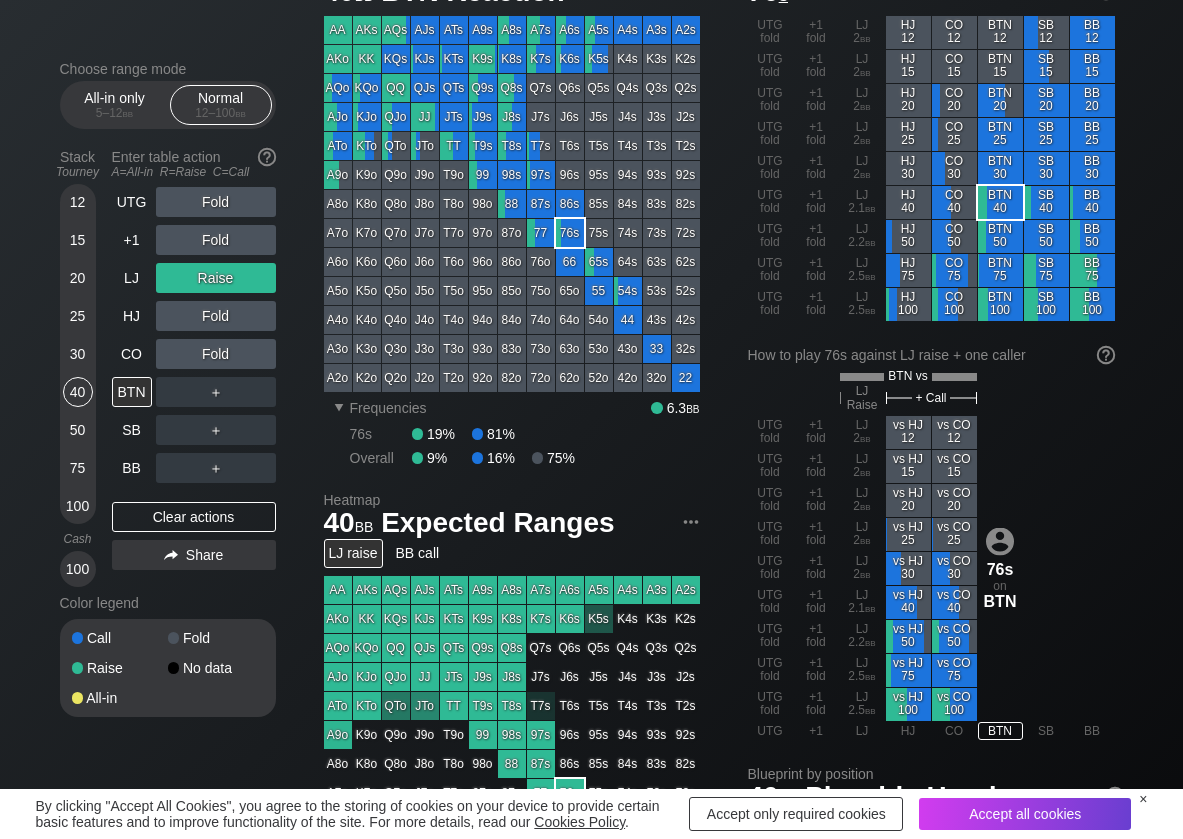 drag, startPoint x: 88, startPoint y: 394, endPoint x: 59, endPoint y: 400, distance: 29.614185 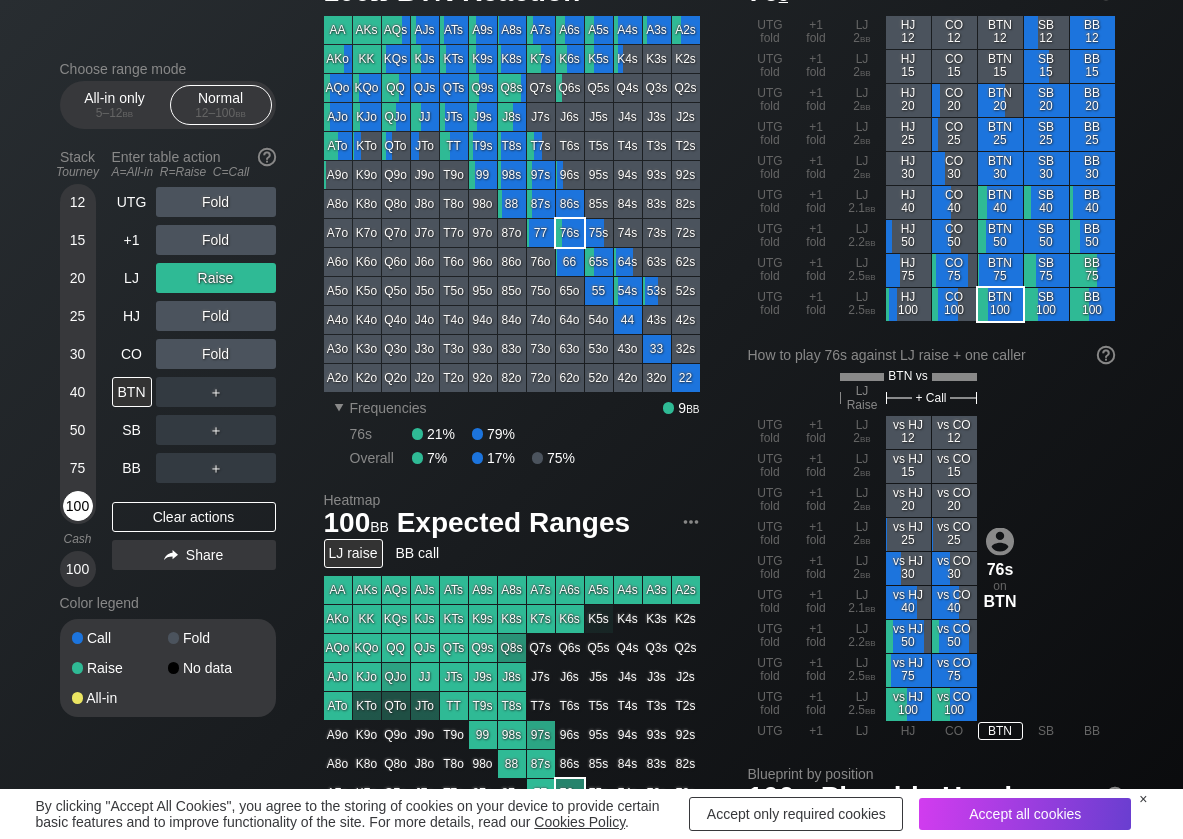 click on "100" at bounding box center [78, 506] 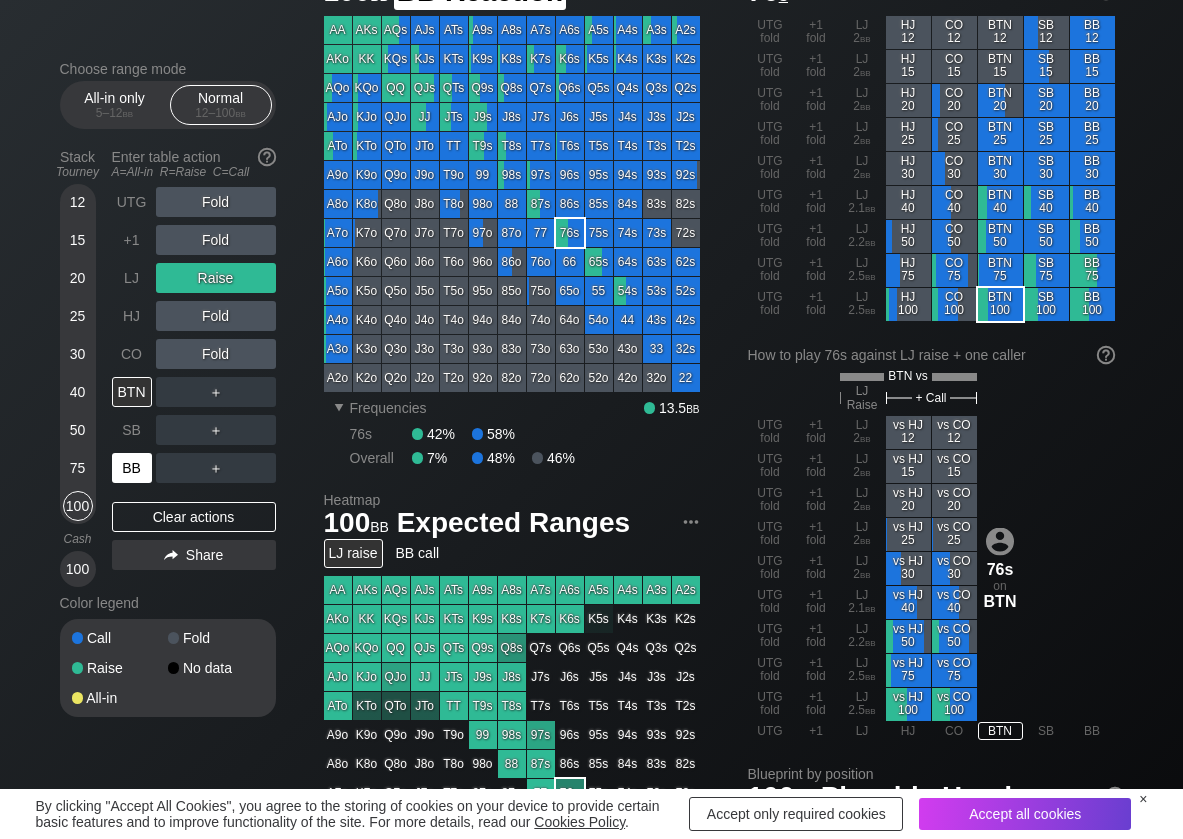 click on "BB" at bounding box center [132, 468] 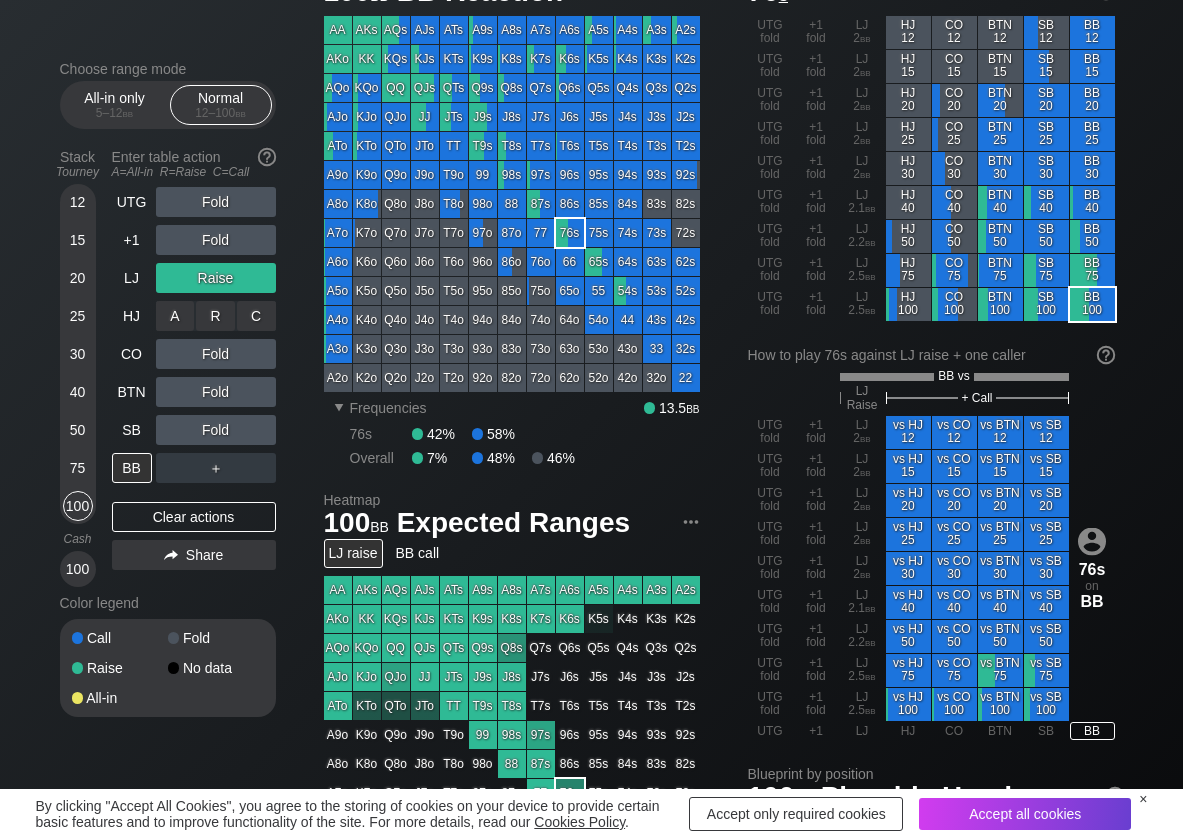 click on "C ✕" at bounding box center (256, 316) 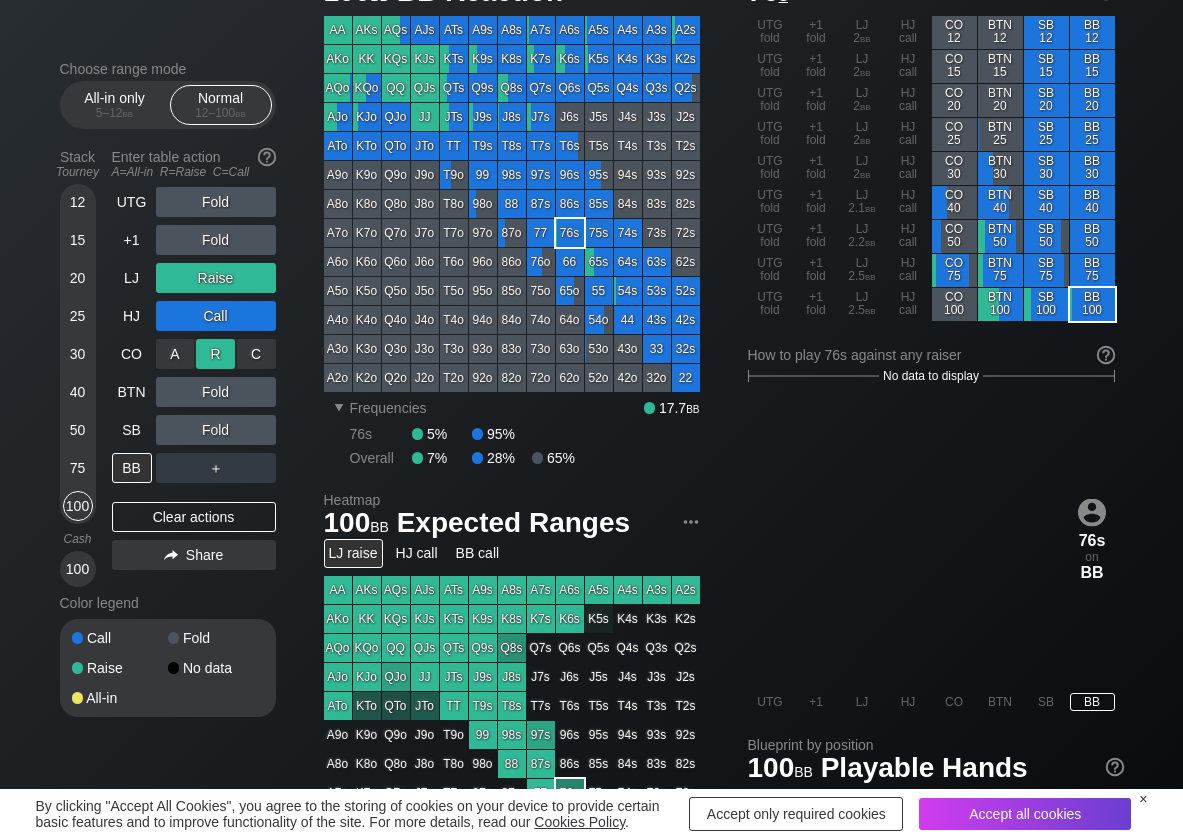 click on "R ✕" at bounding box center (215, 354) 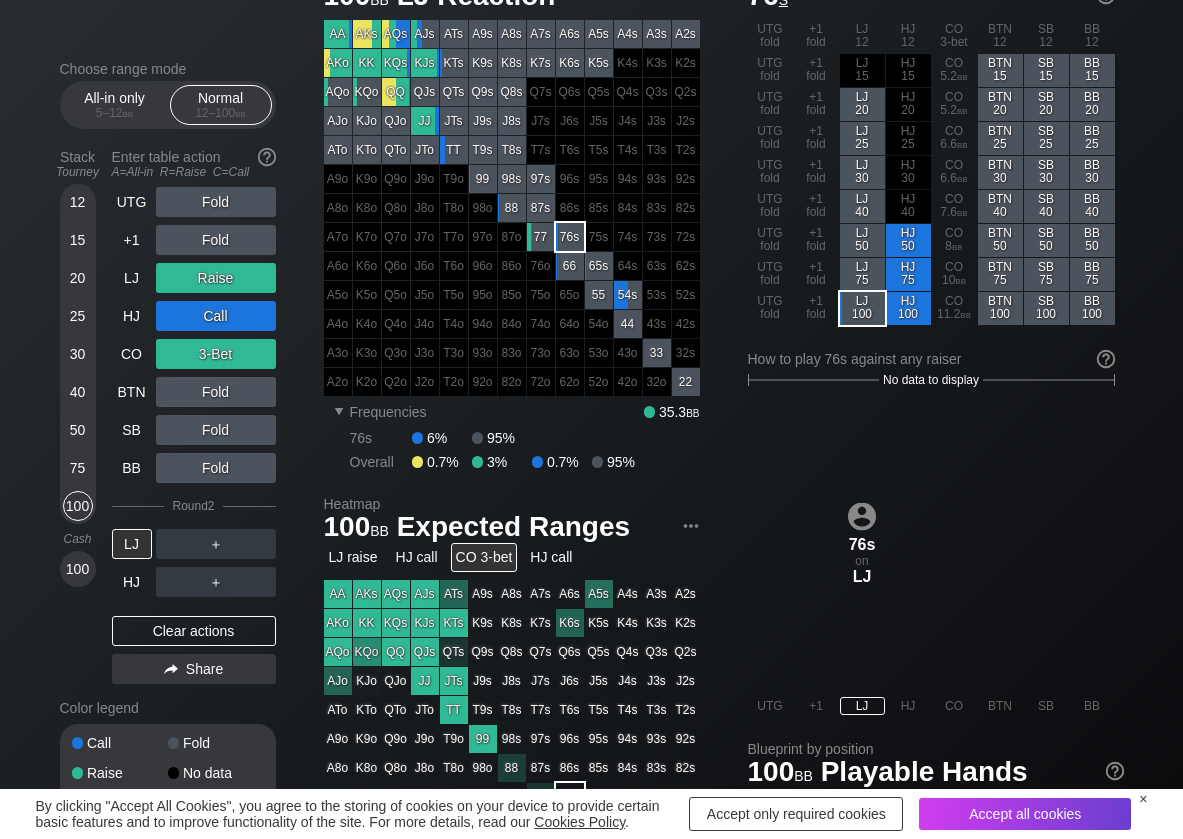 scroll, scrollTop: 100, scrollLeft: 0, axis: vertical 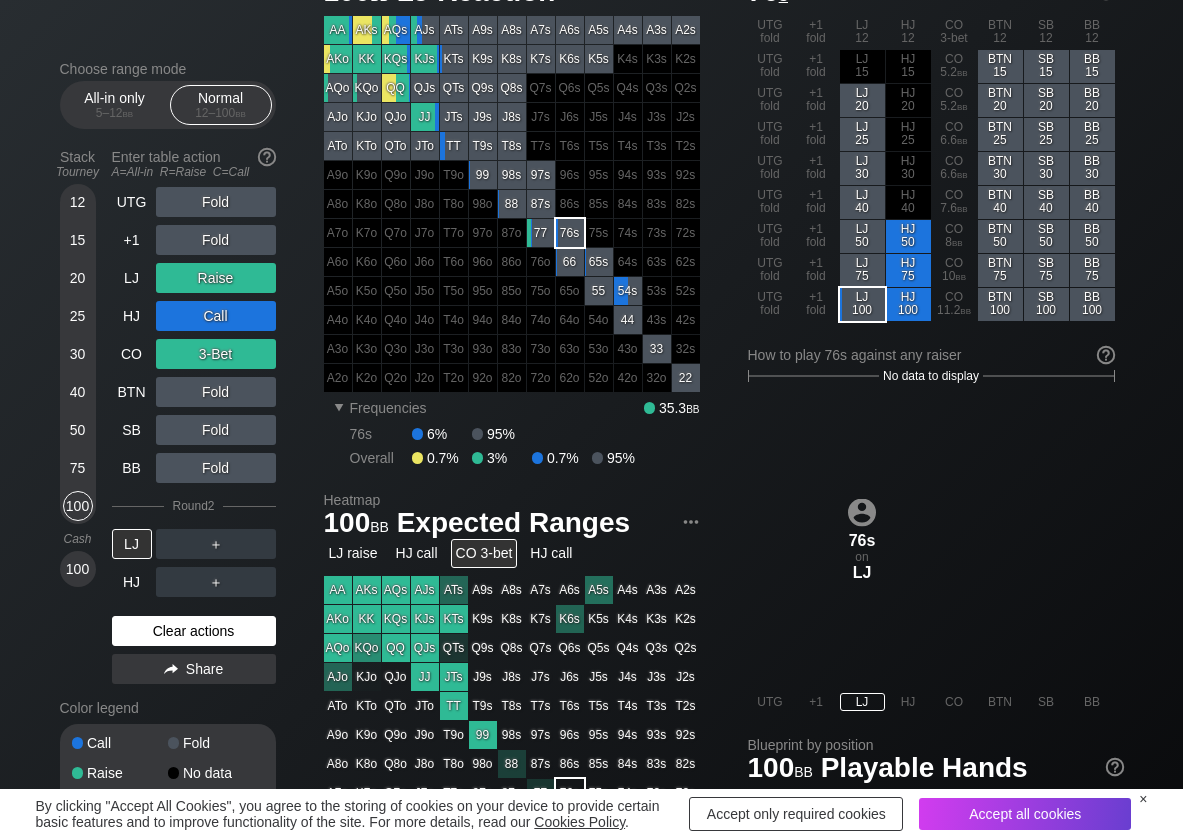 click on "Clear actions" at bounding box center (194, 631) 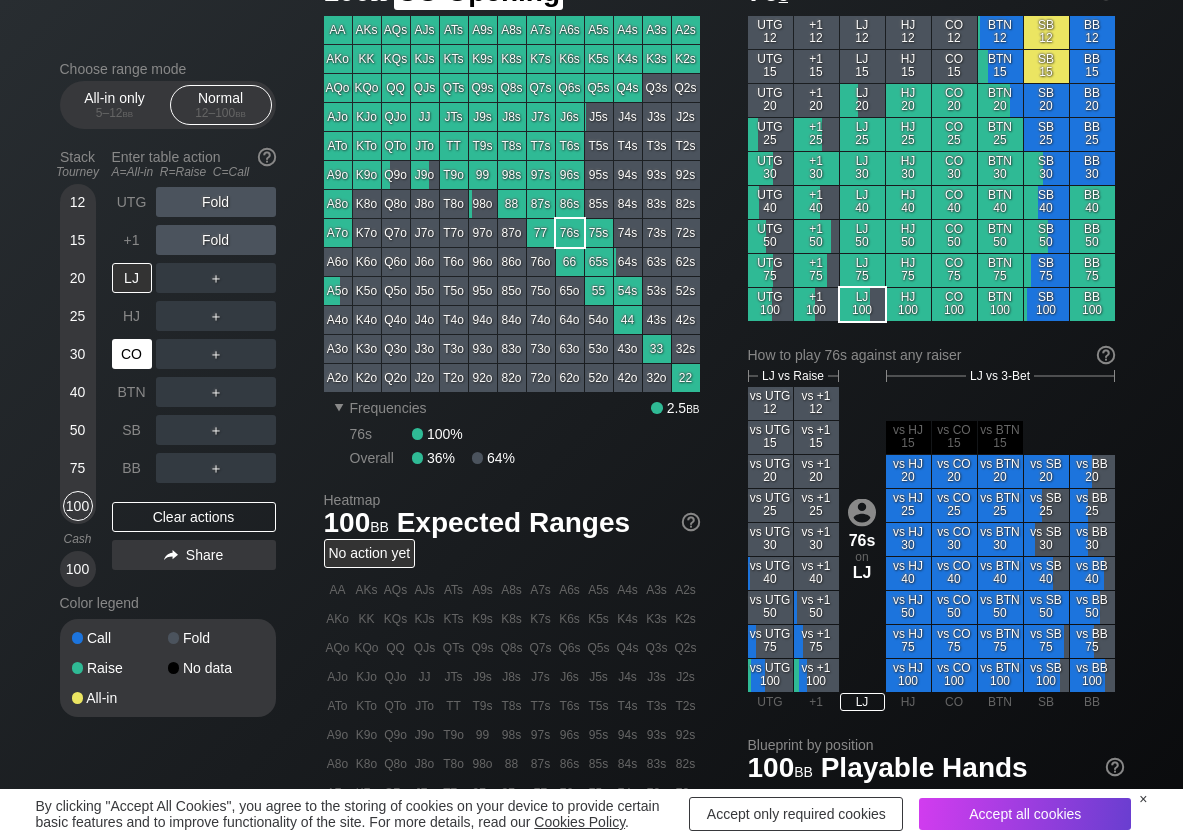 click on "CO" at bounding box center [132, 354] 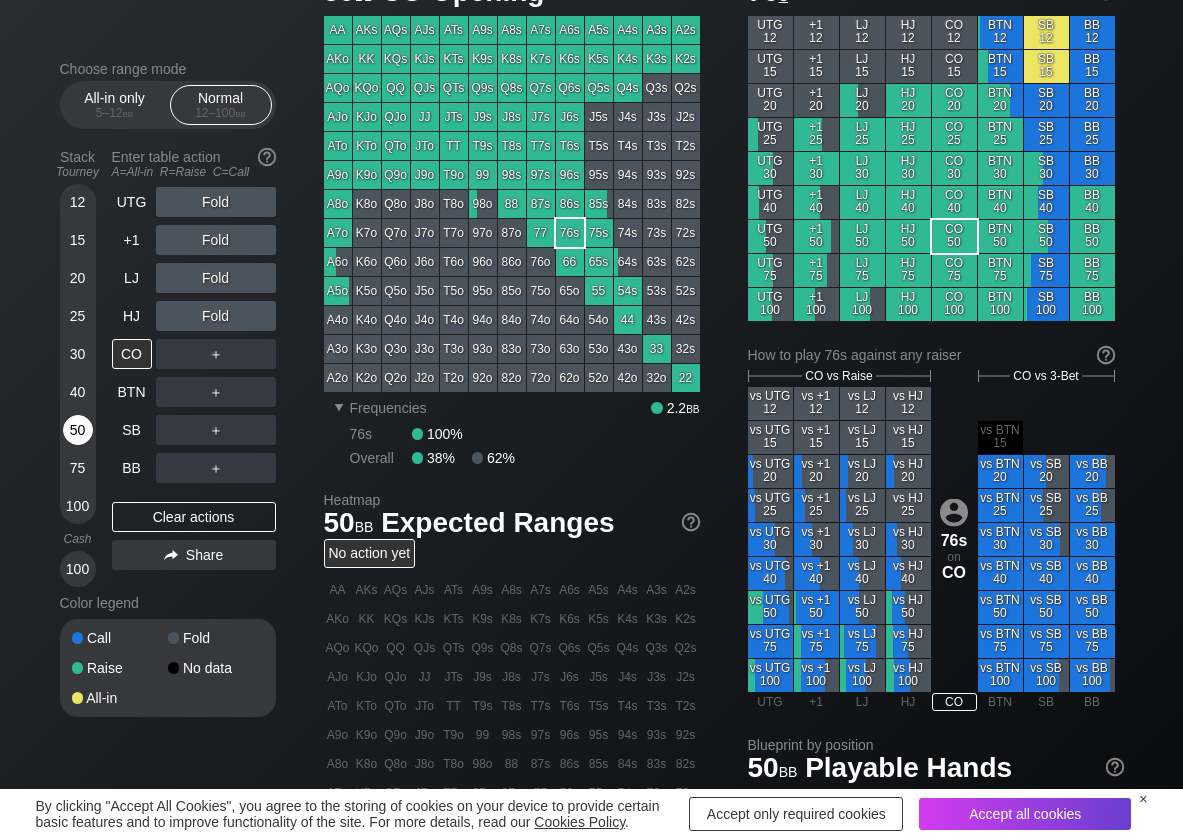 click on "50" at bounding box center [78, 430] 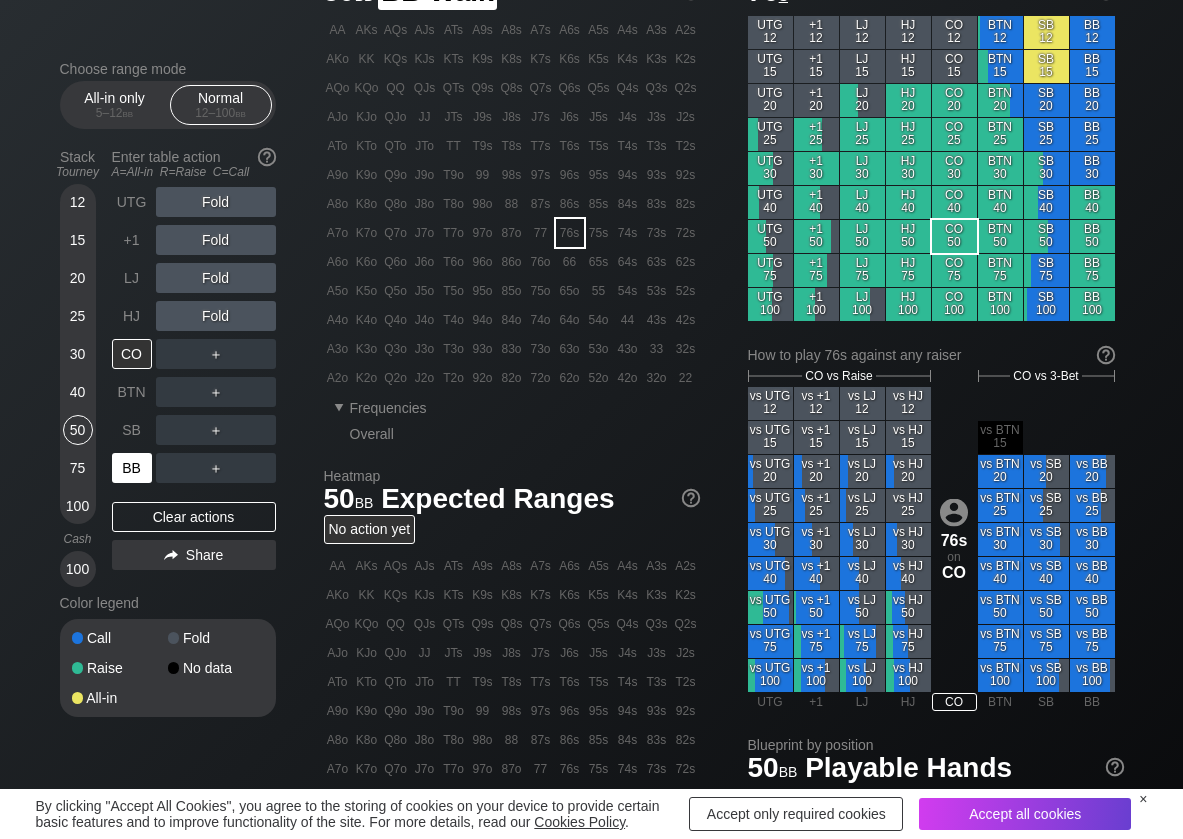 click on "BB" at bounding box center [132, 468] 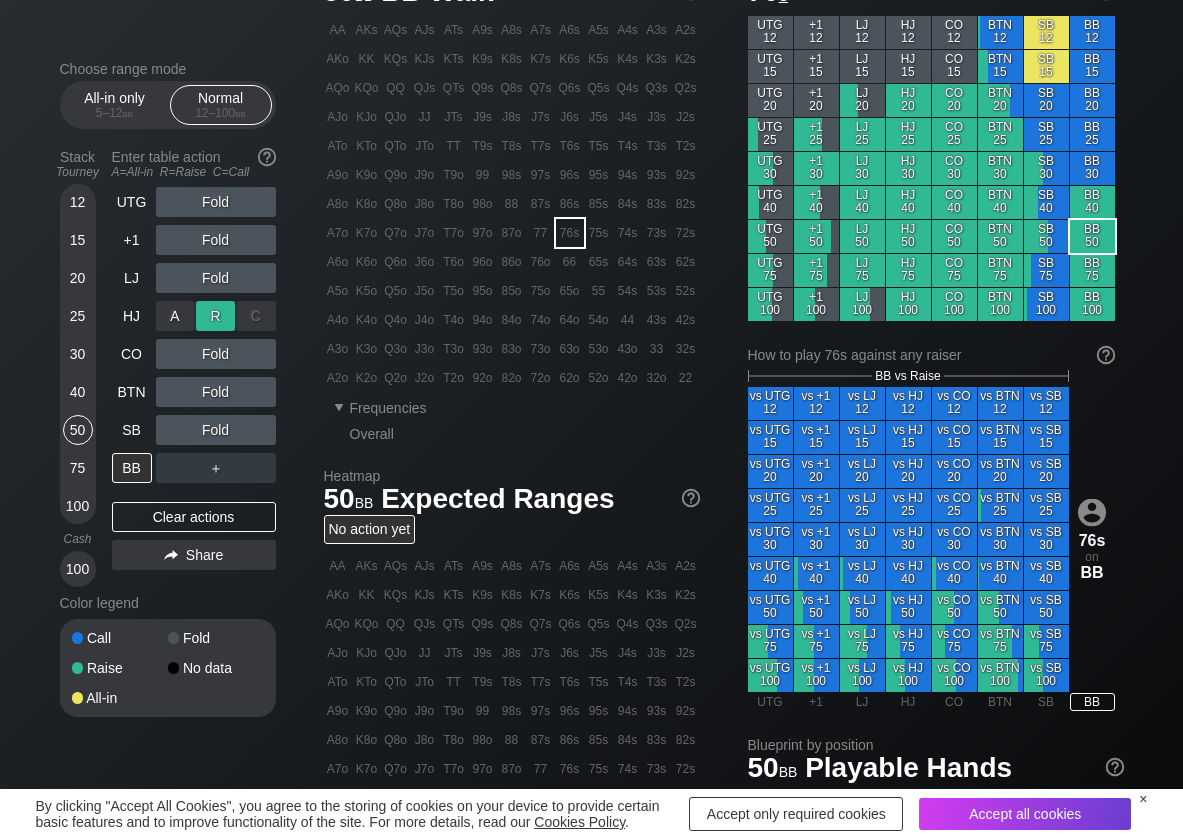click on "R ✕" at bounding box center (215, 316) 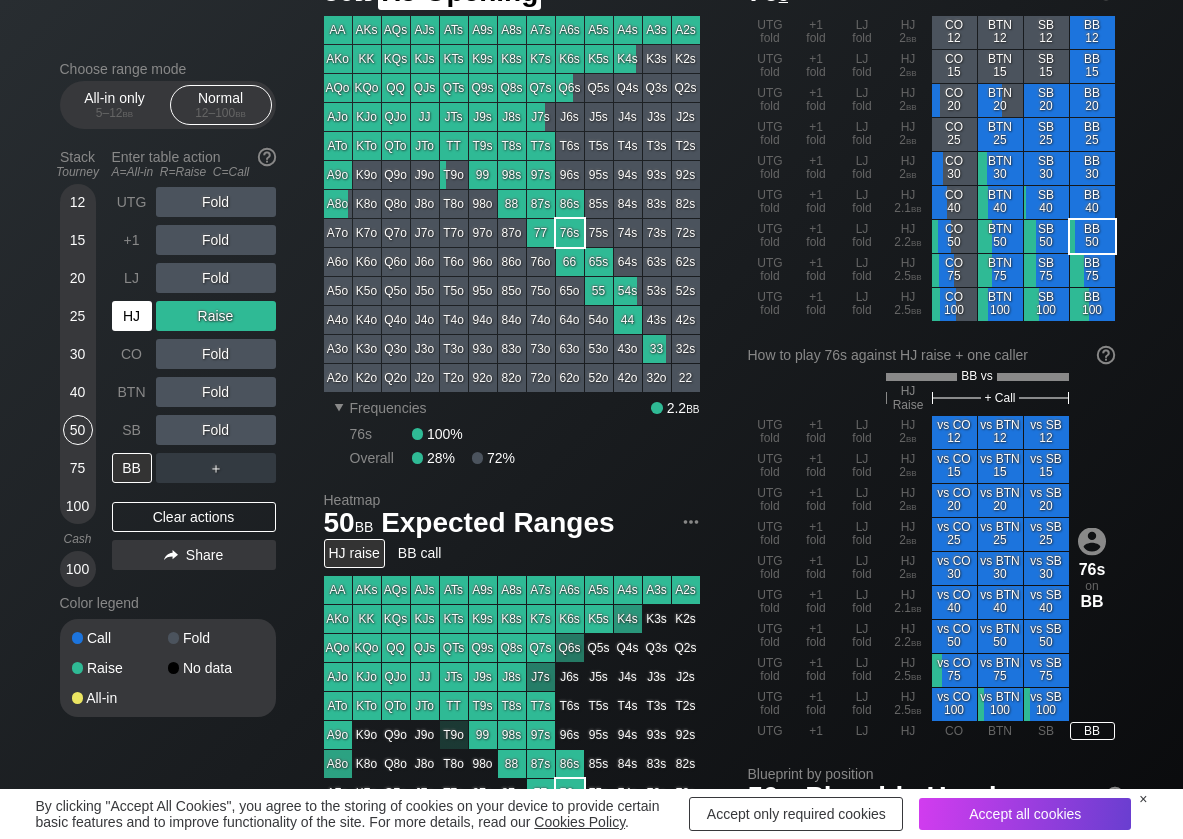 click on "HJ" at bounding box center (132, 316) 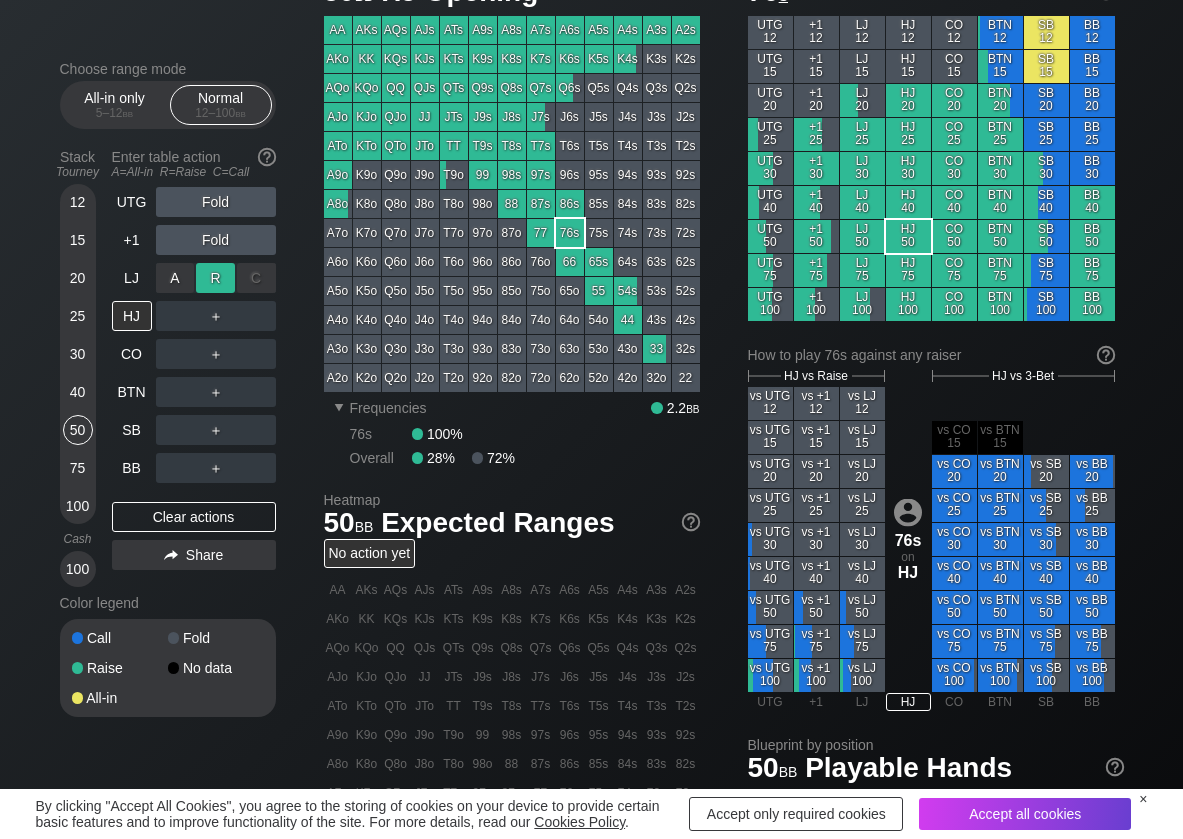 drag, startPoint x: 229, startPoint y: 261, endPoint x: 218, endPoint y: 275, distance: 17.804493 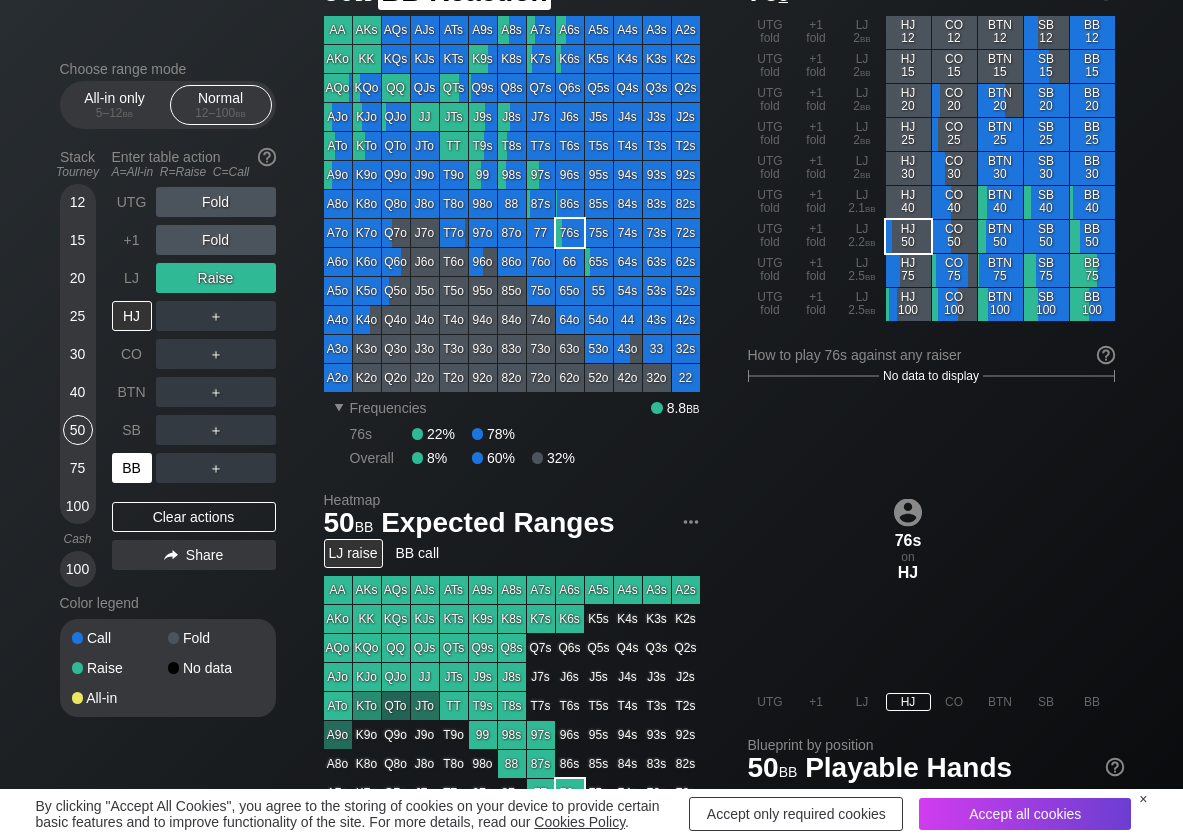 click on "BB" at bounding box center [132, 468] 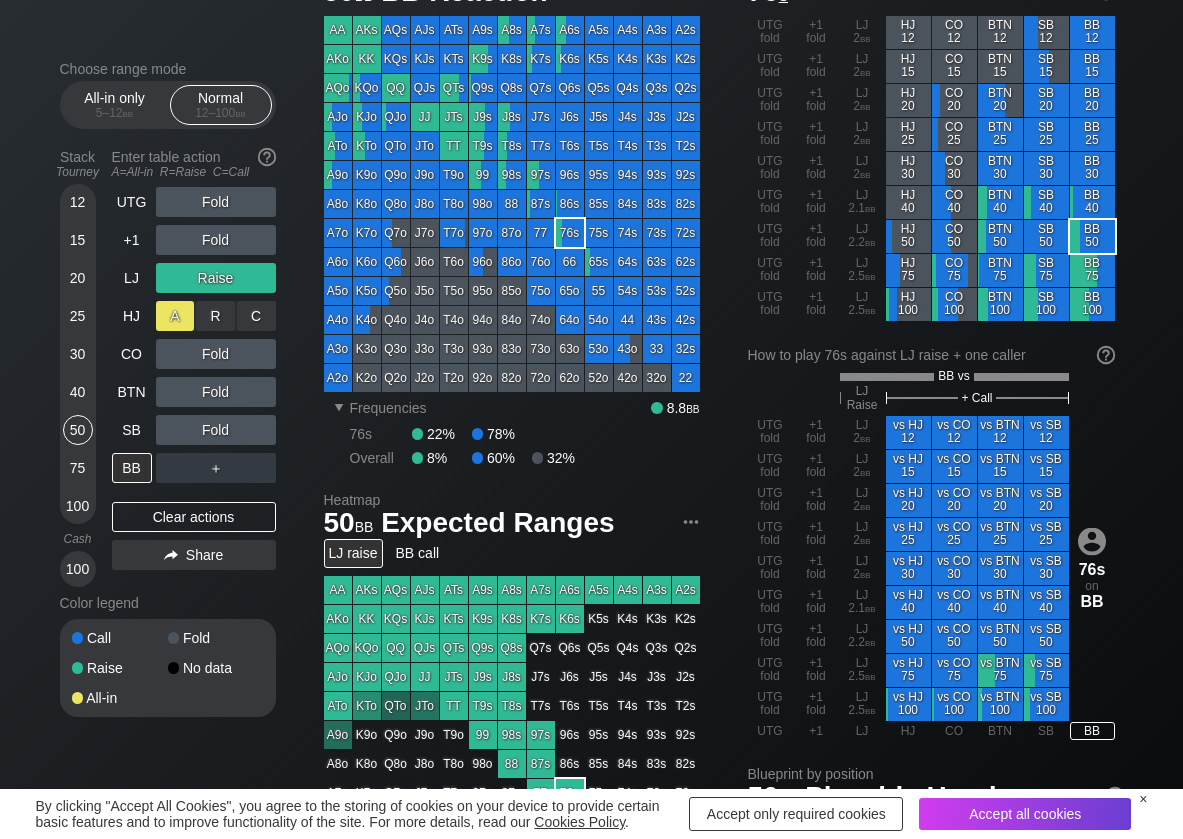 click on "A ✕" at bounding box center (175, 316) 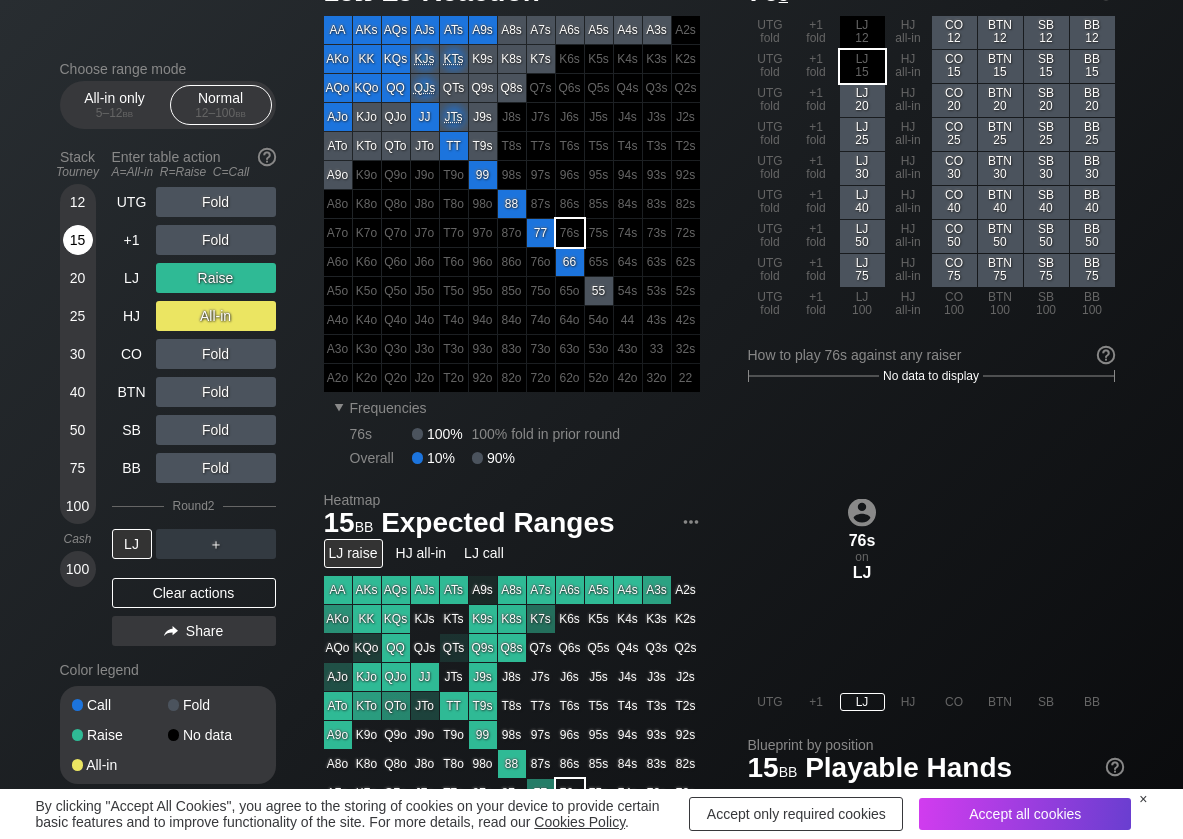 click on "15" at bounding box center [78, 240] 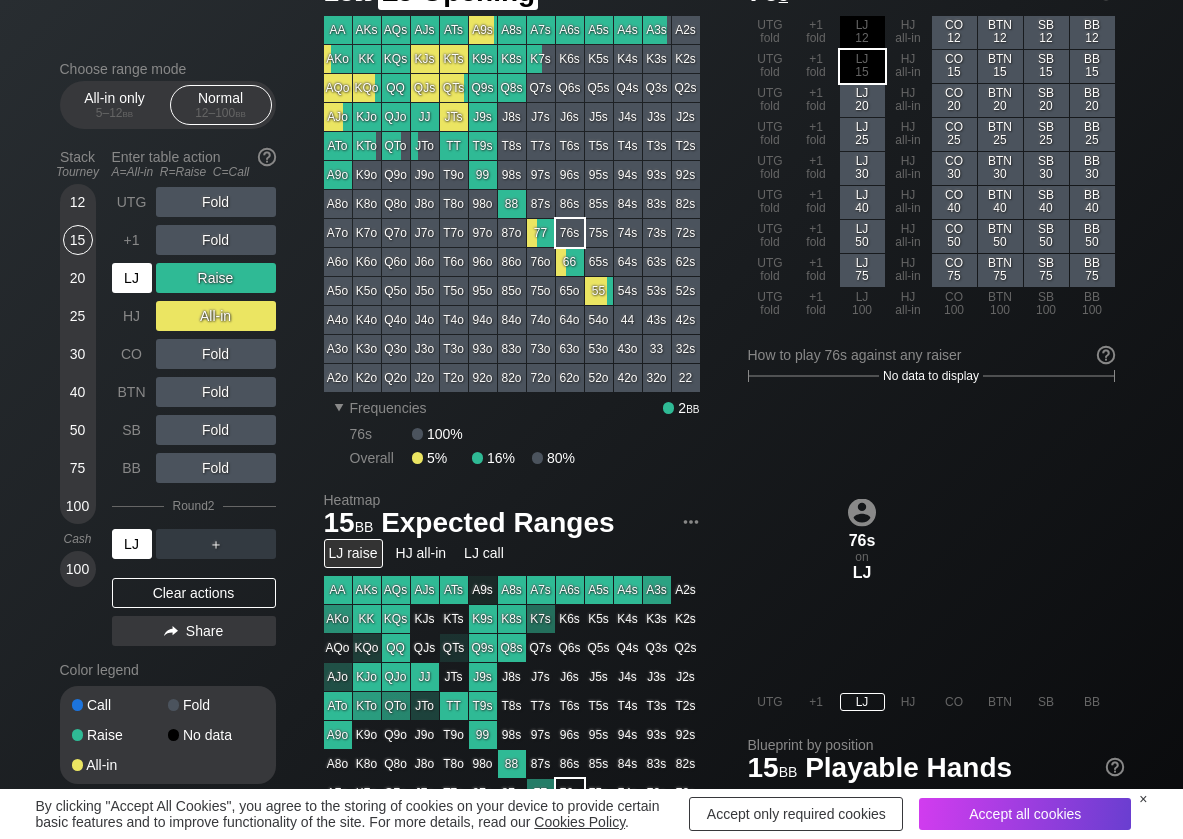 click on "LJ" at bounding box center [132, 278] 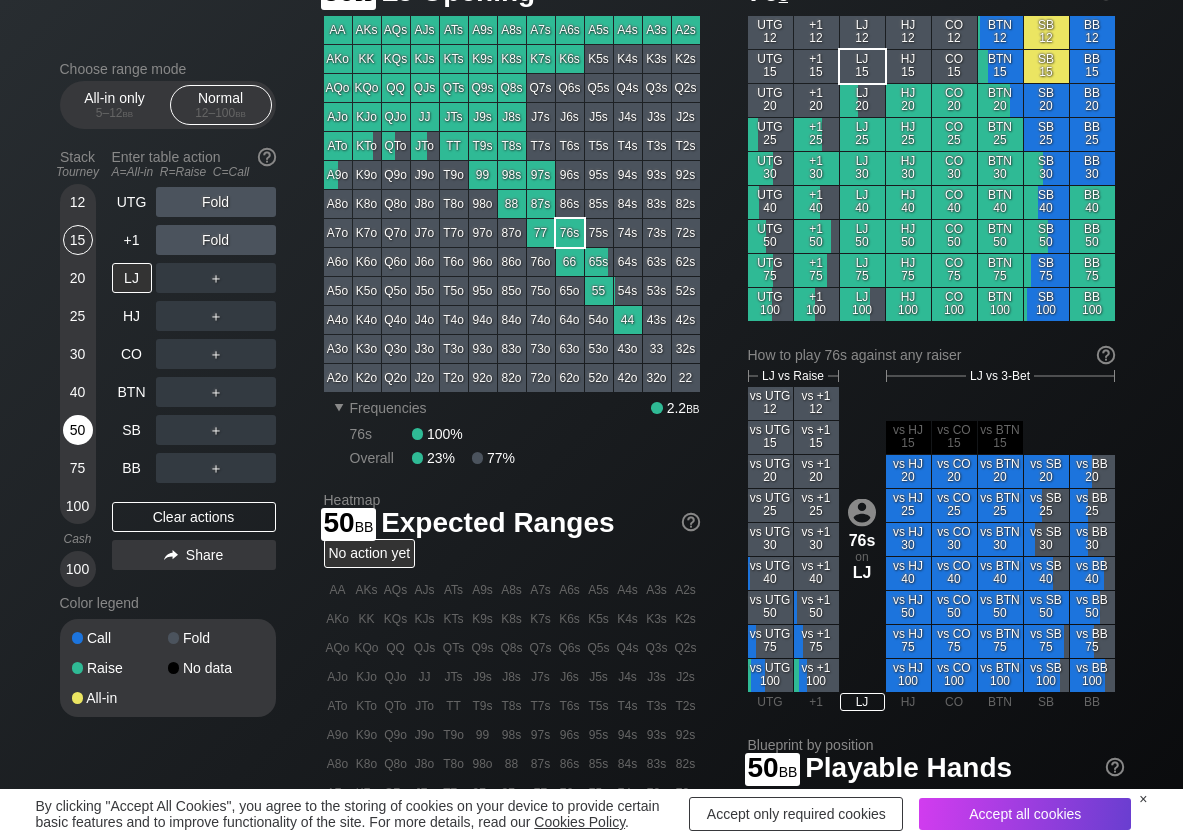 click on "50" at bounding box center [78, 430] 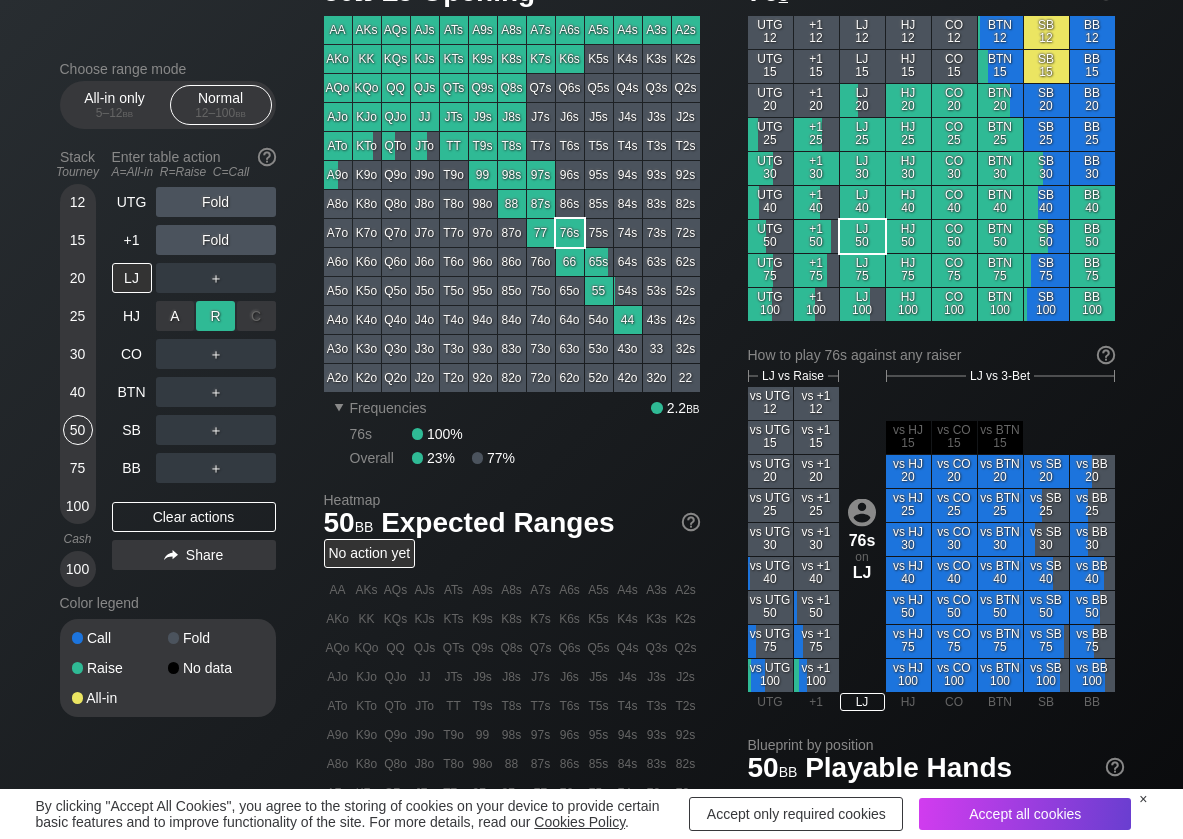 click on "R ✕" at bounding box center [215, 316] 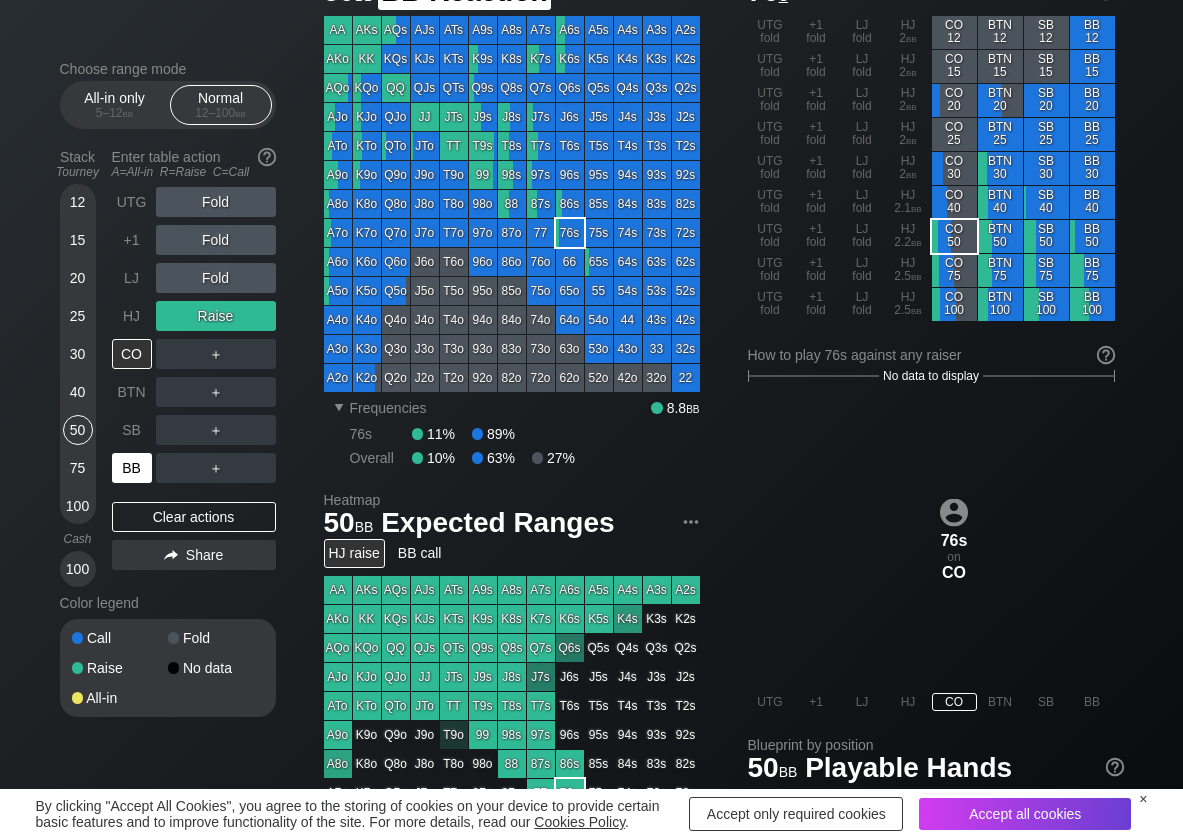 click on "BB" at bounding box center (132, 468) 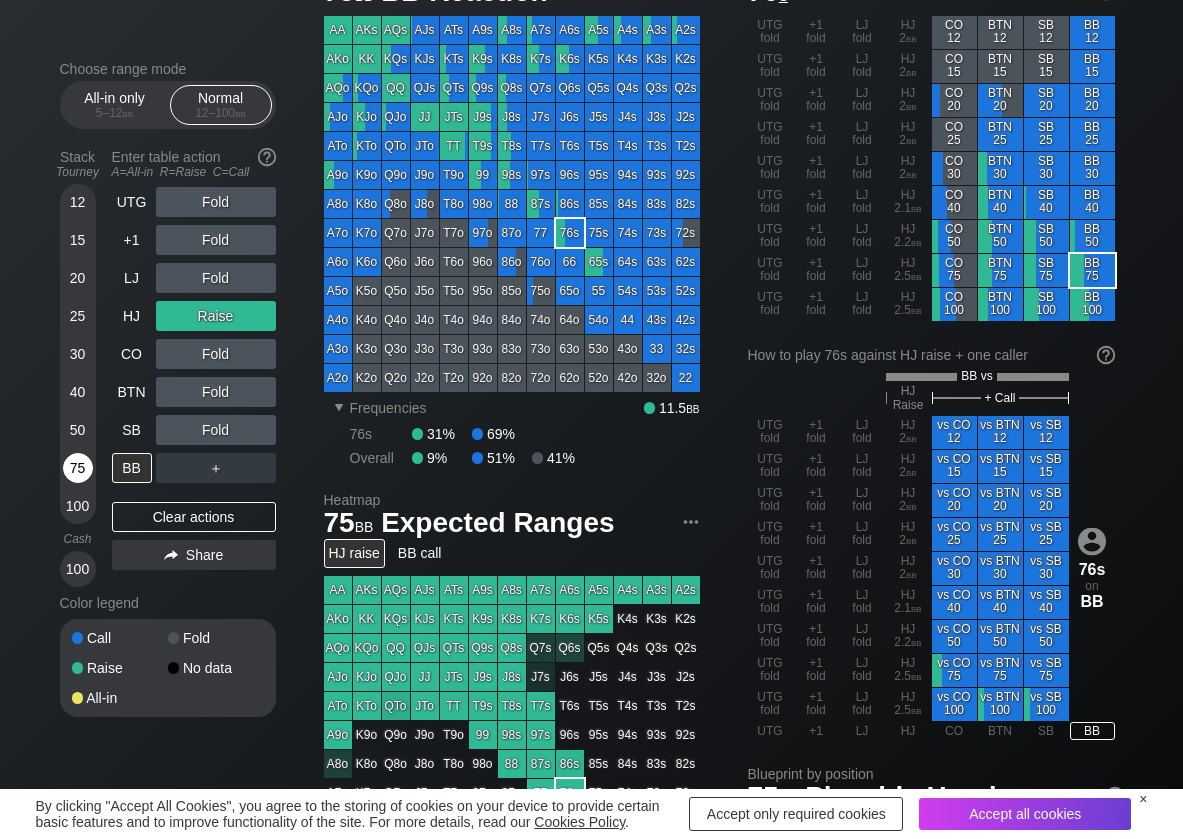click on "75" at bounding box center [78, 468] 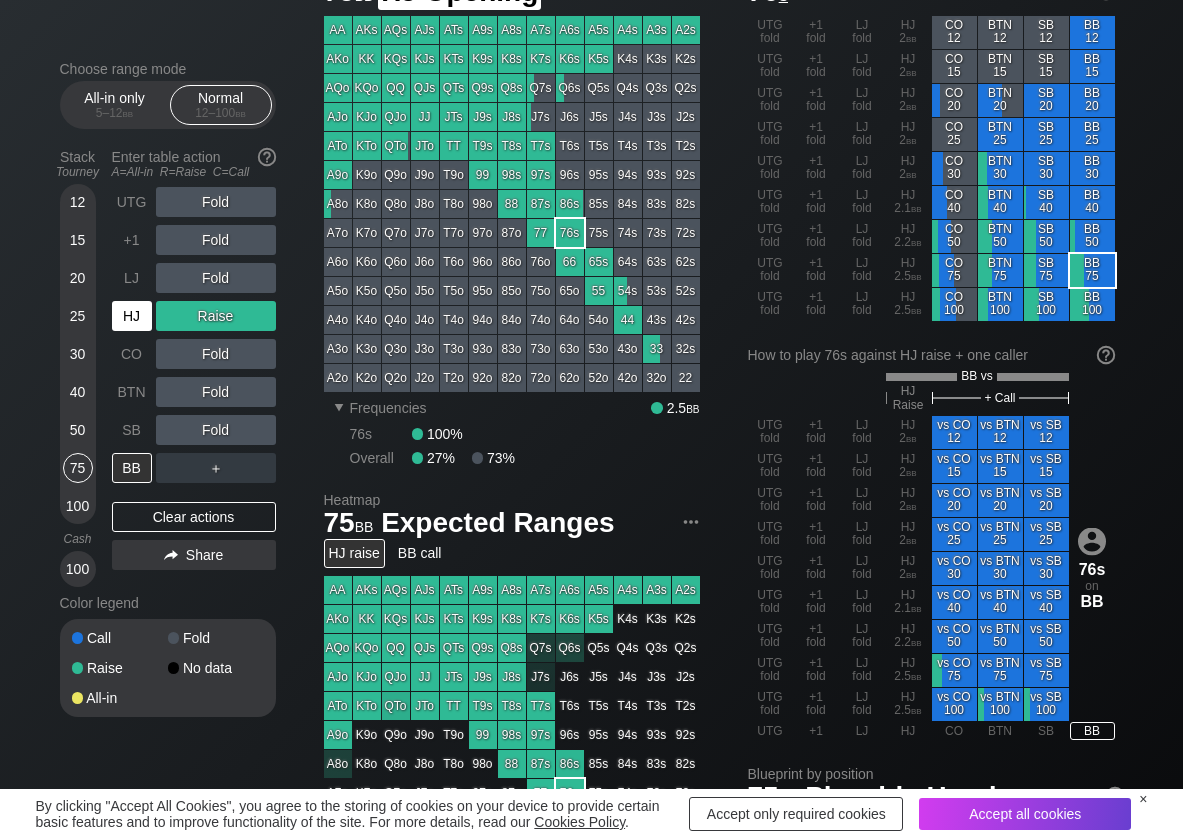click on "HJ" at bounding box center [132, 316] 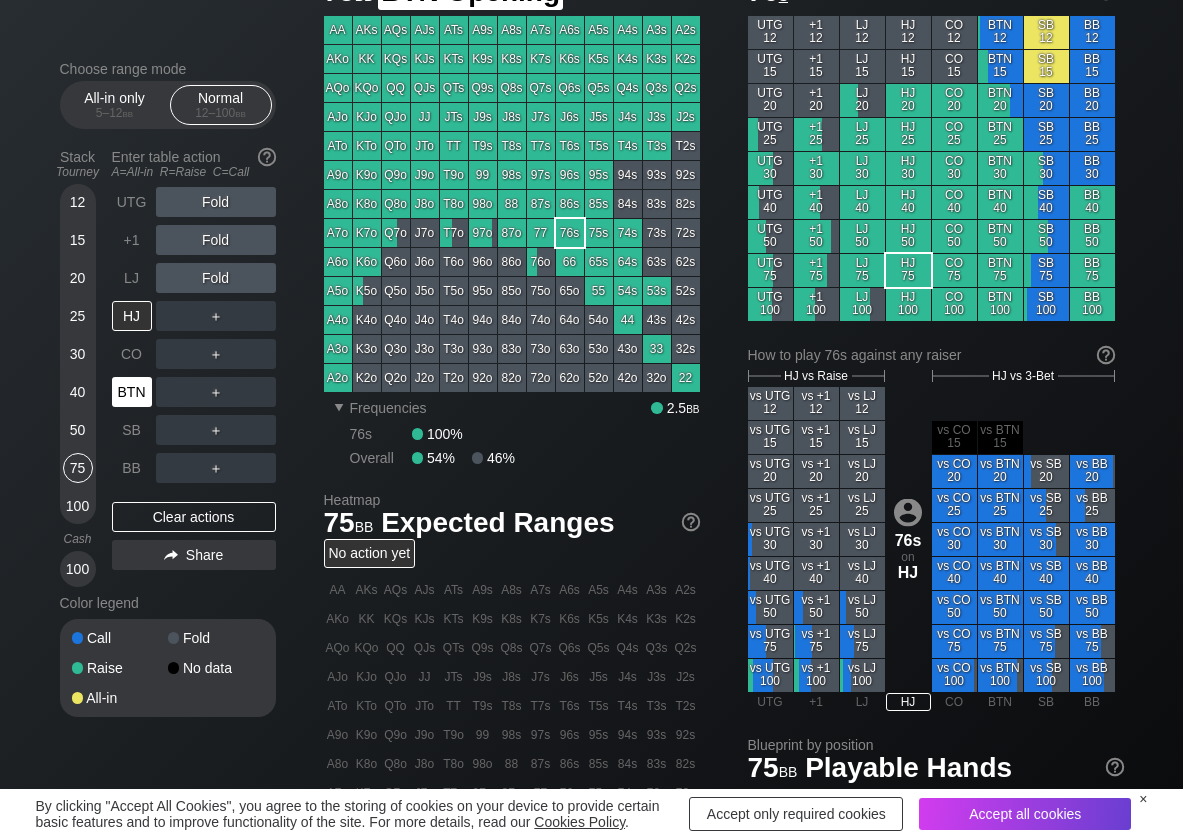 click on "BTN" at bounding box center (132, 392) 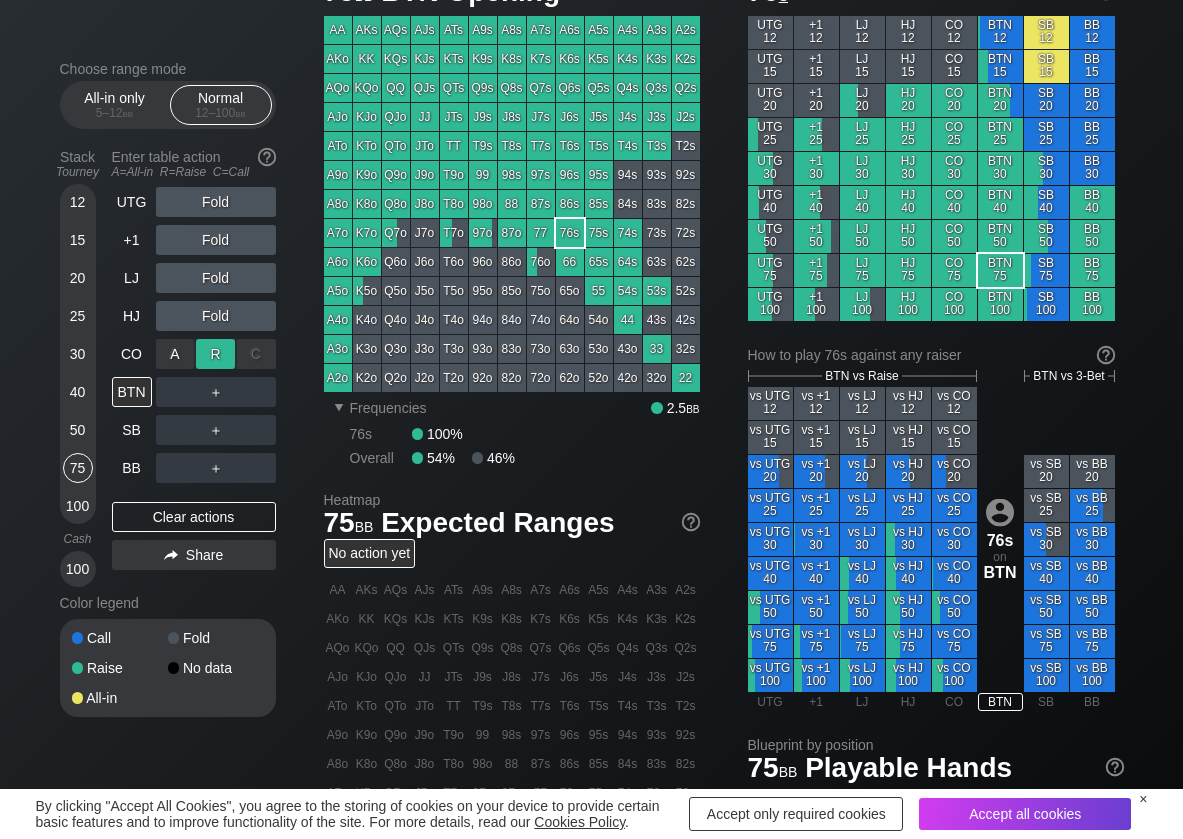 click on "R ✕" at bounding box center [215, 354] 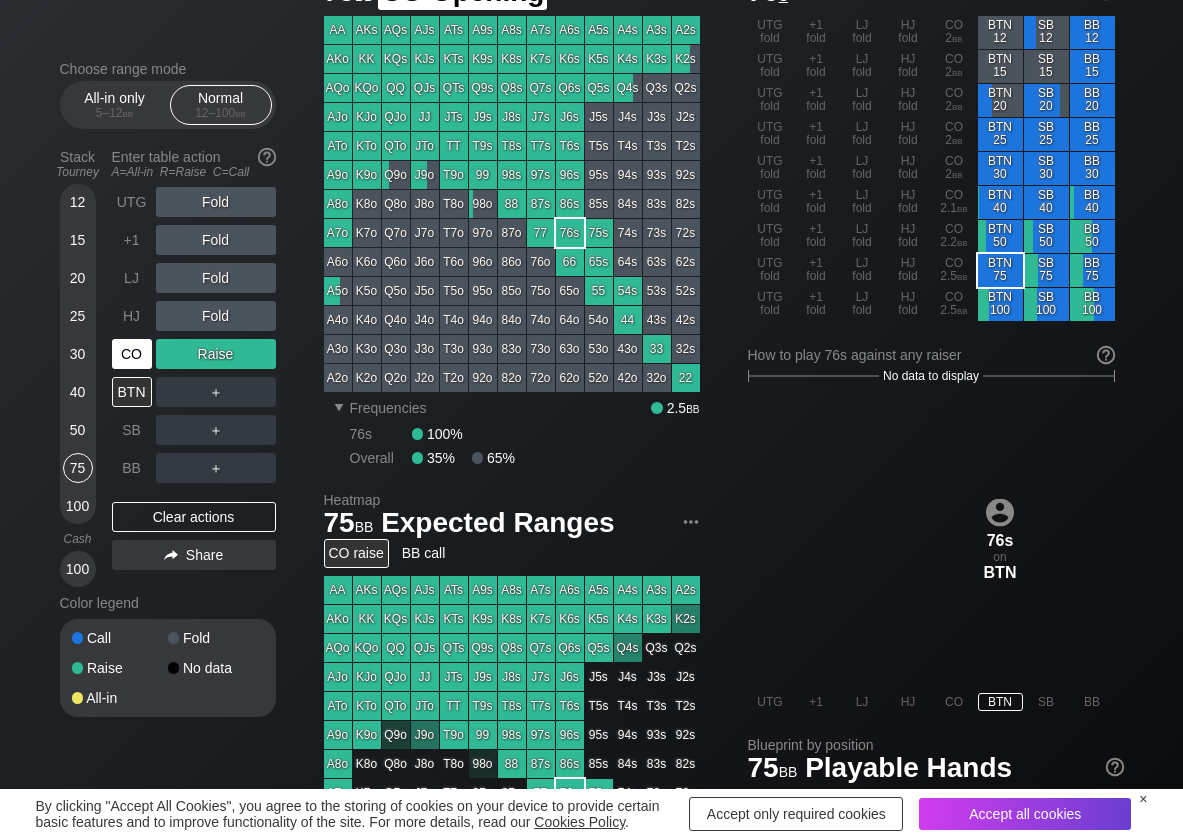 drag, startPoint x: 120, startPoint y: 350, endPoint x: 131, endPoint y: 355, distance: 12.083046 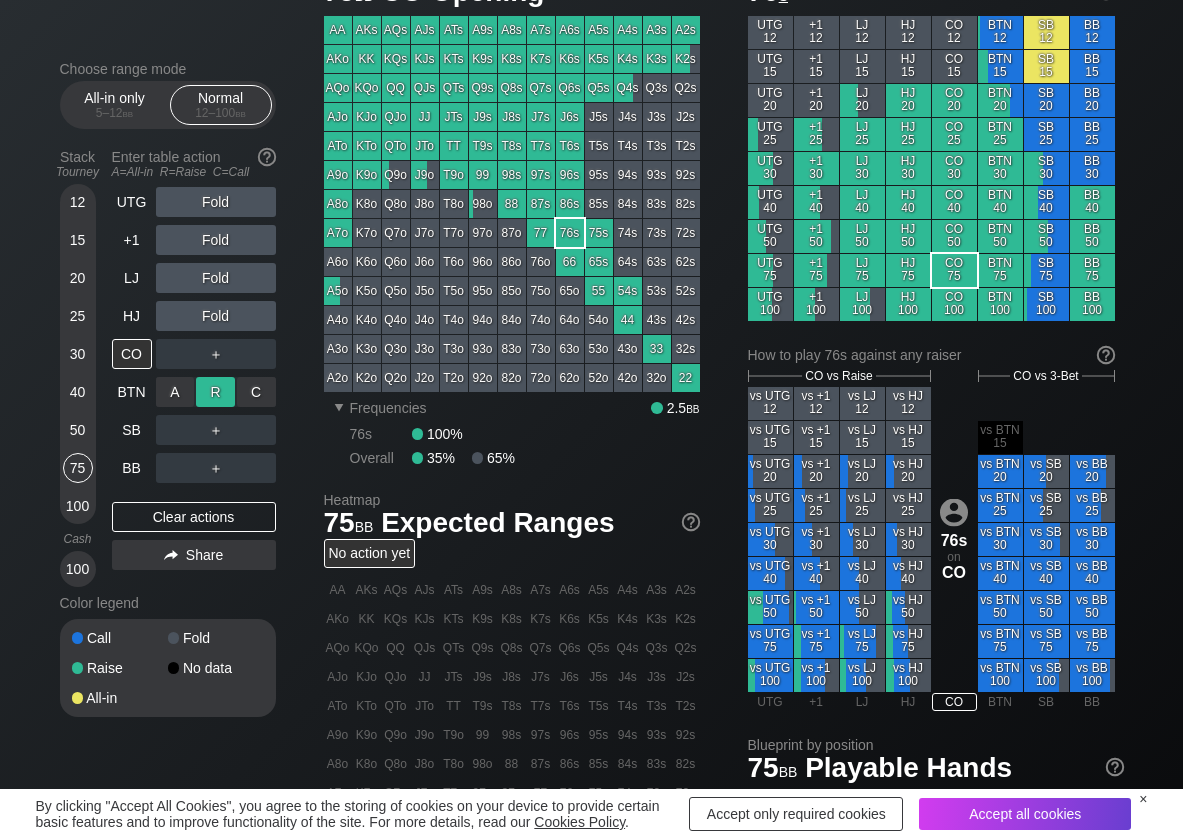 click on "R ✕" at bounding box center [215, 392] 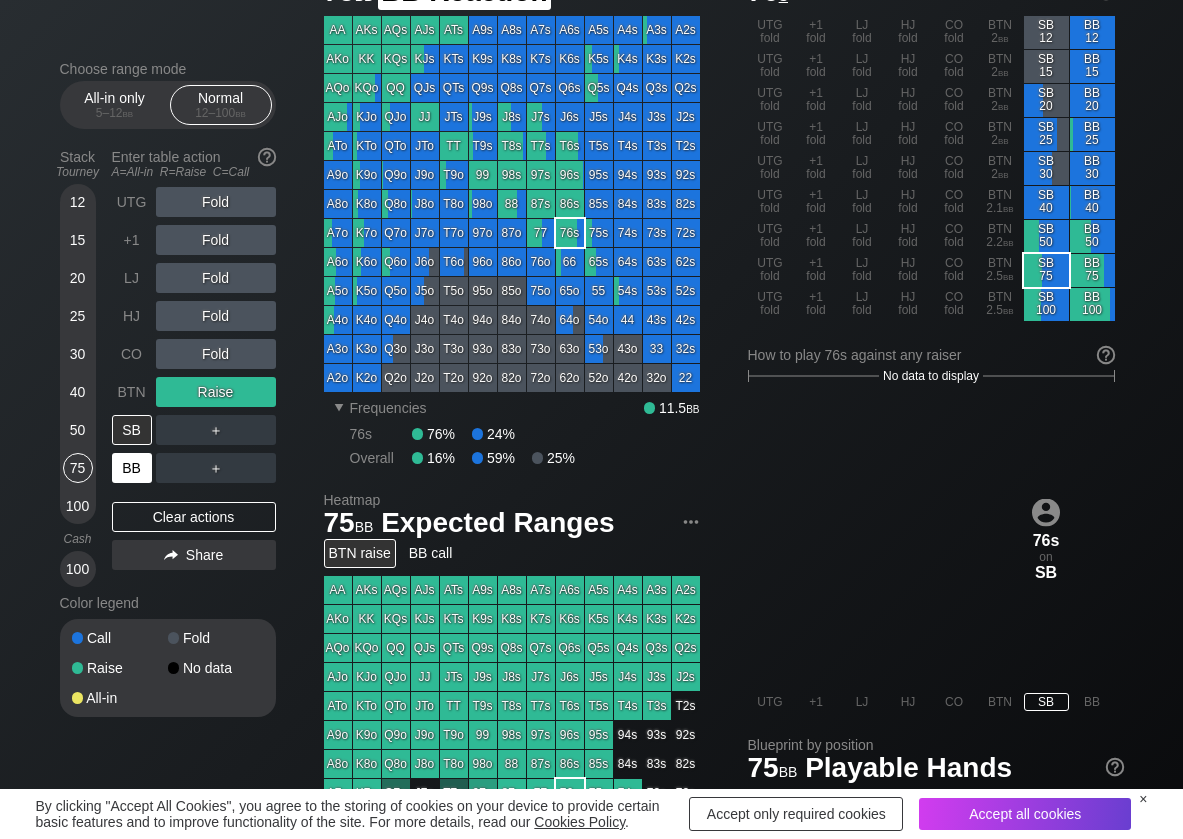 click on "BB" at bounding box center (132, 468) 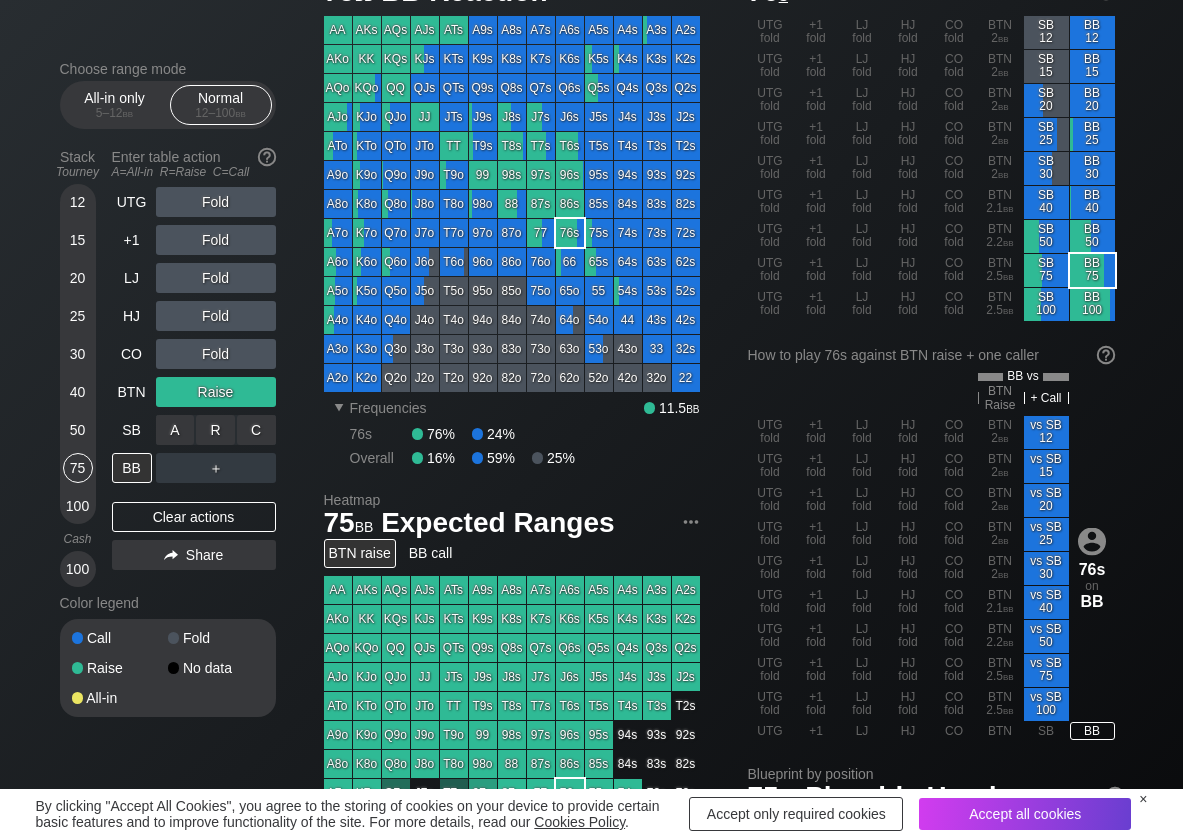 click on "C ✕" at bounding box center [256, 430] 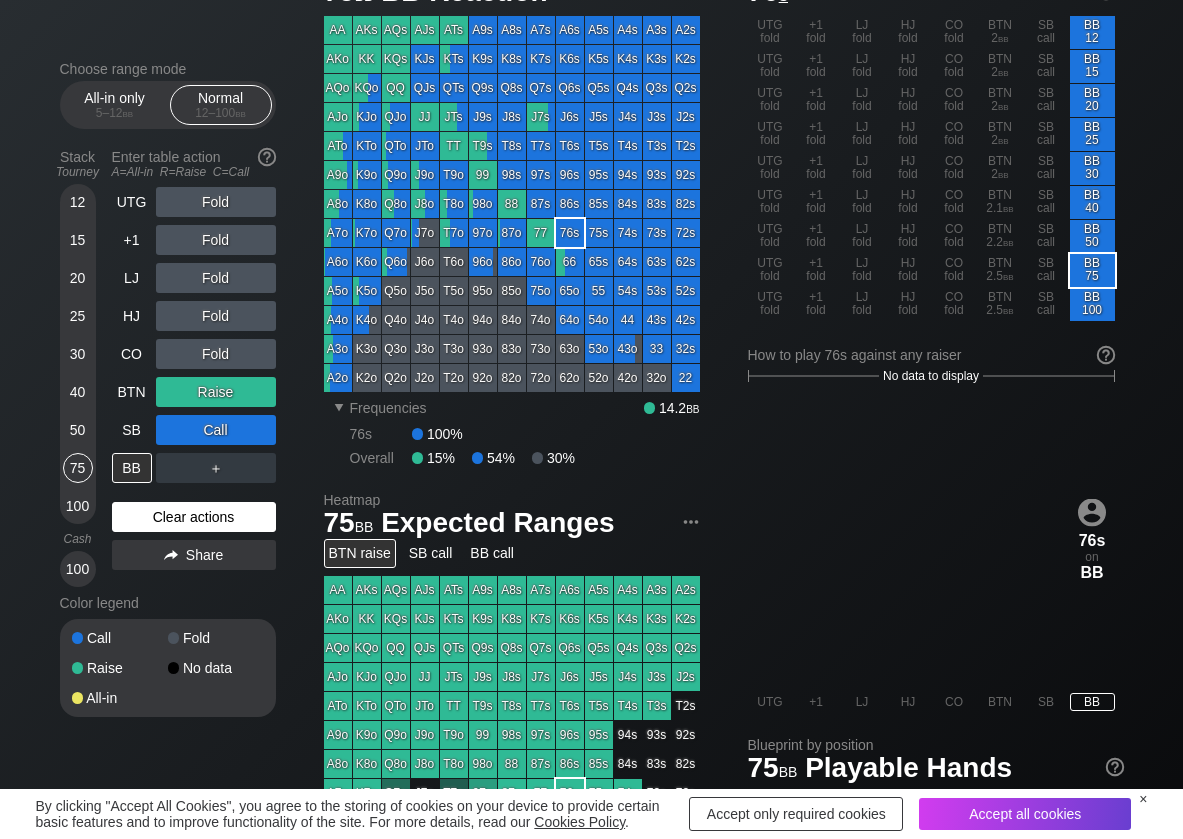 click on "Clear actions" at bounding box center (194, 517) 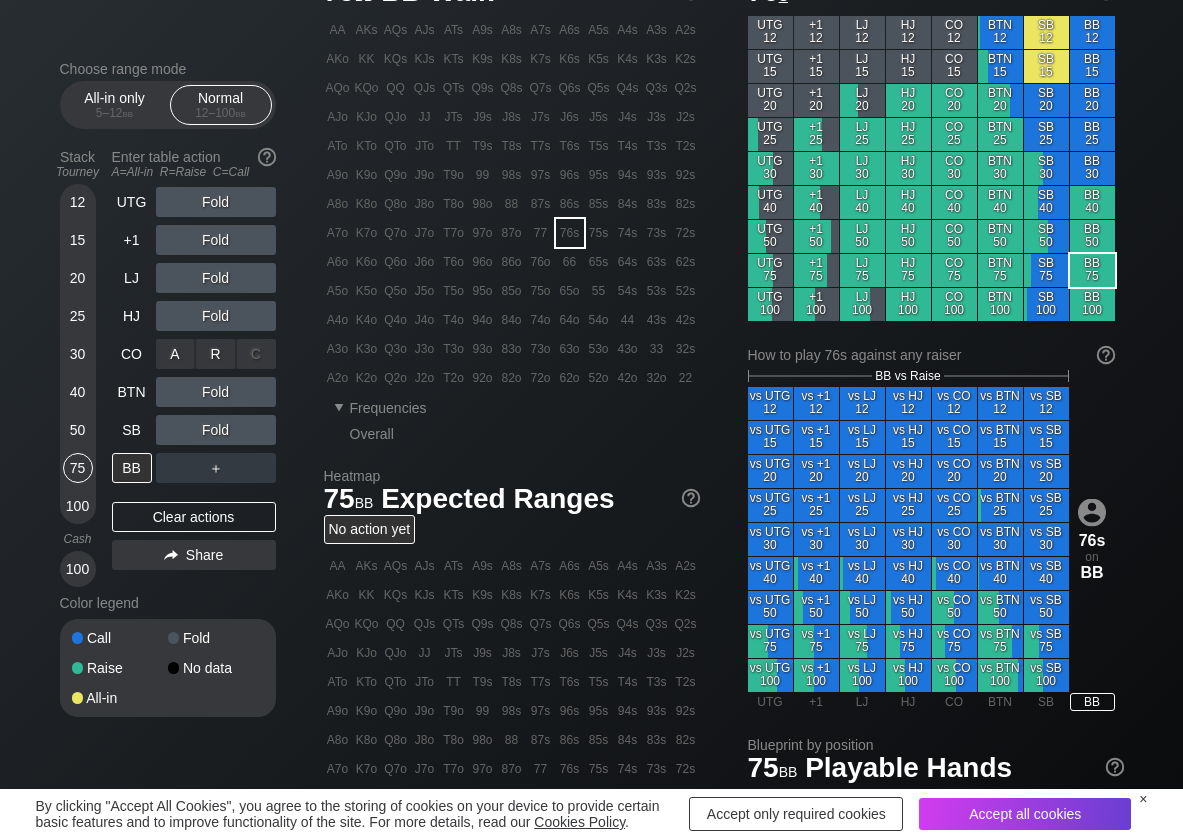 drag, startPoint x: 231, startPoint y: 368, endPoint x: 206, endPoint y: 384, distance: 29.681644 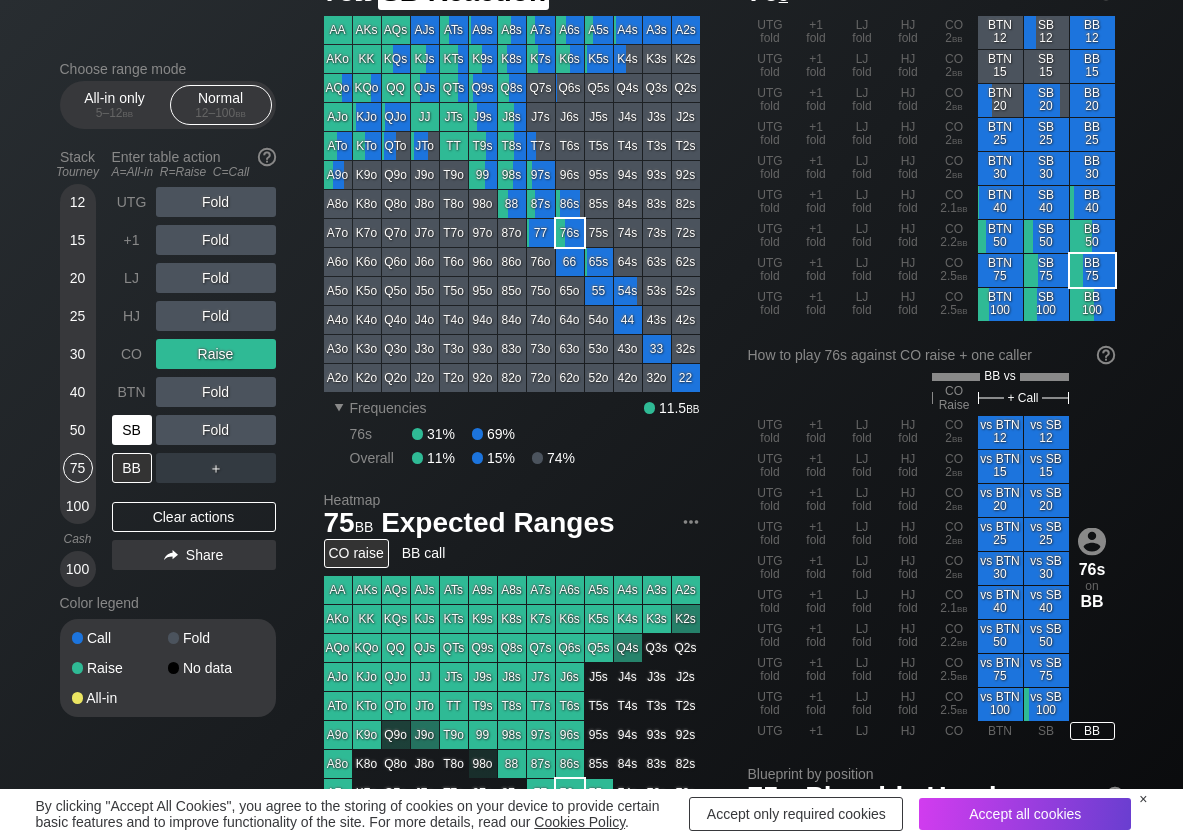 click on "SB" at bounding box center [132, 430] 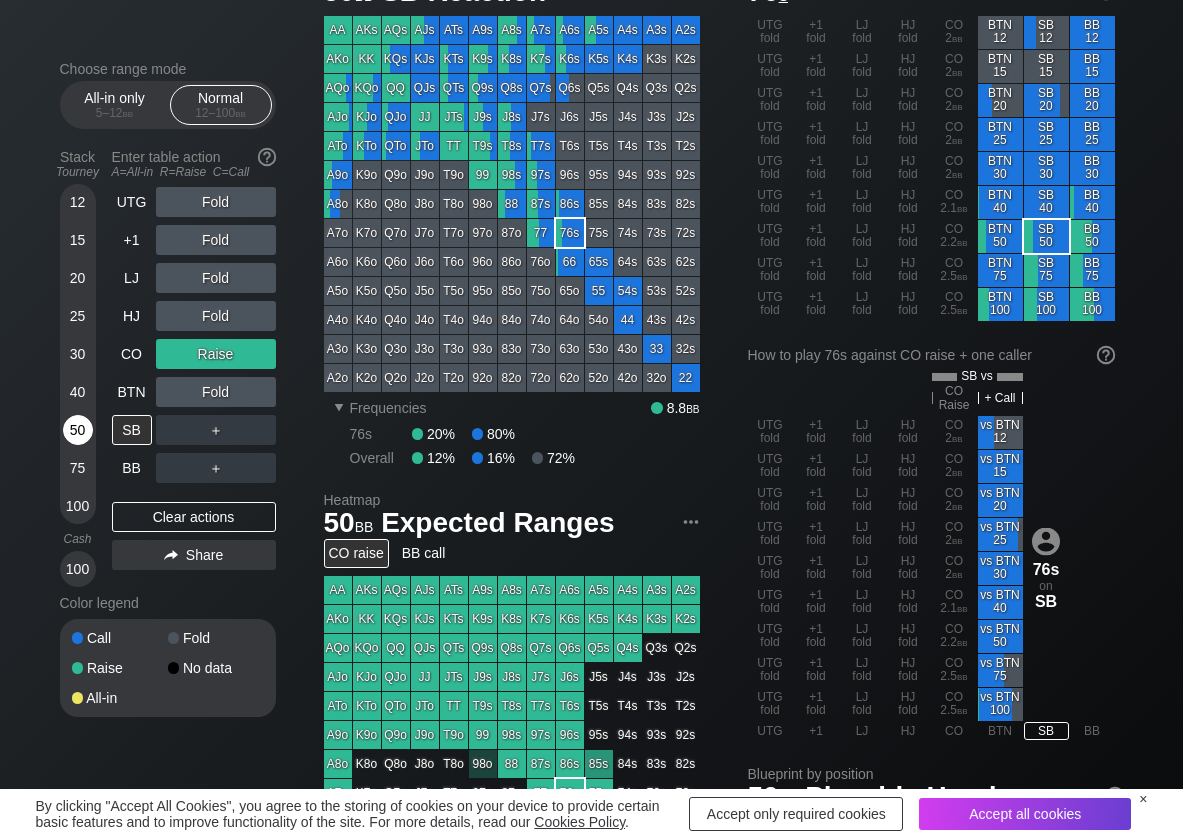 click on "50" at bounding box center (78, 430) 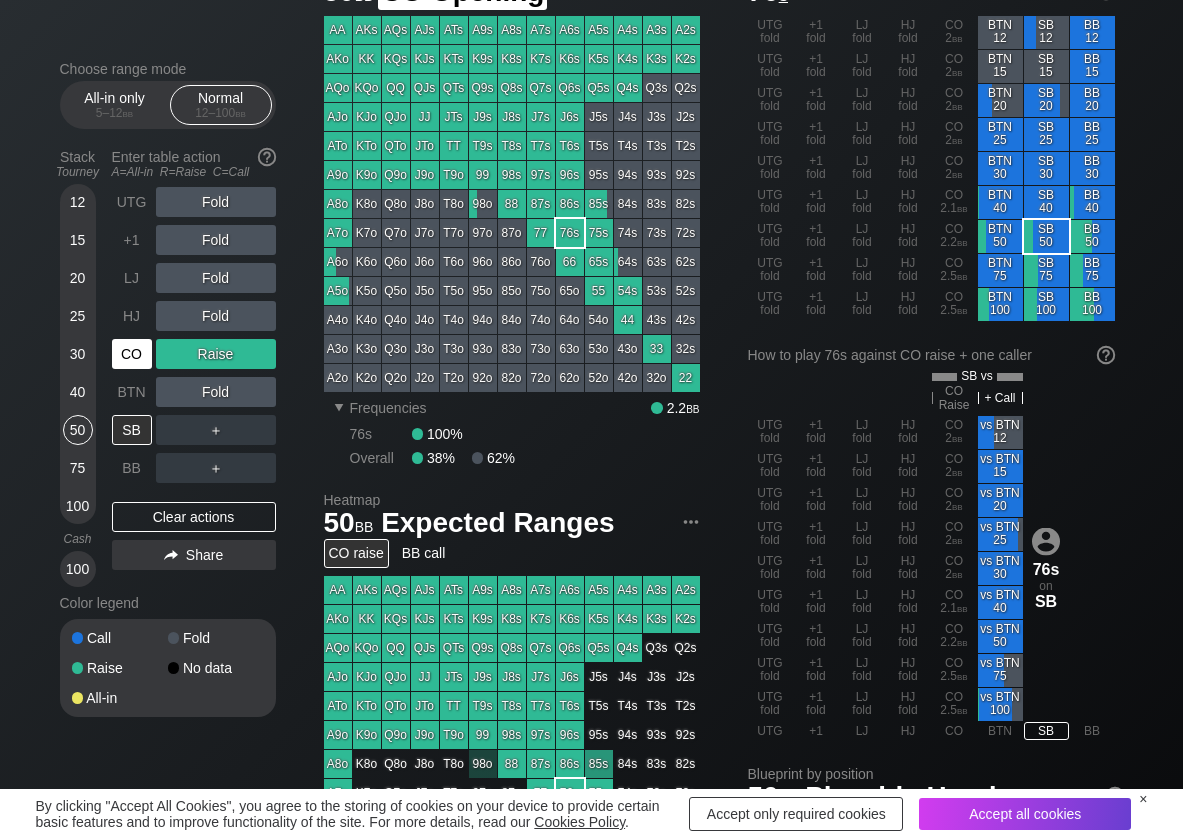 click on "CO" at bounding box center (132, 354) 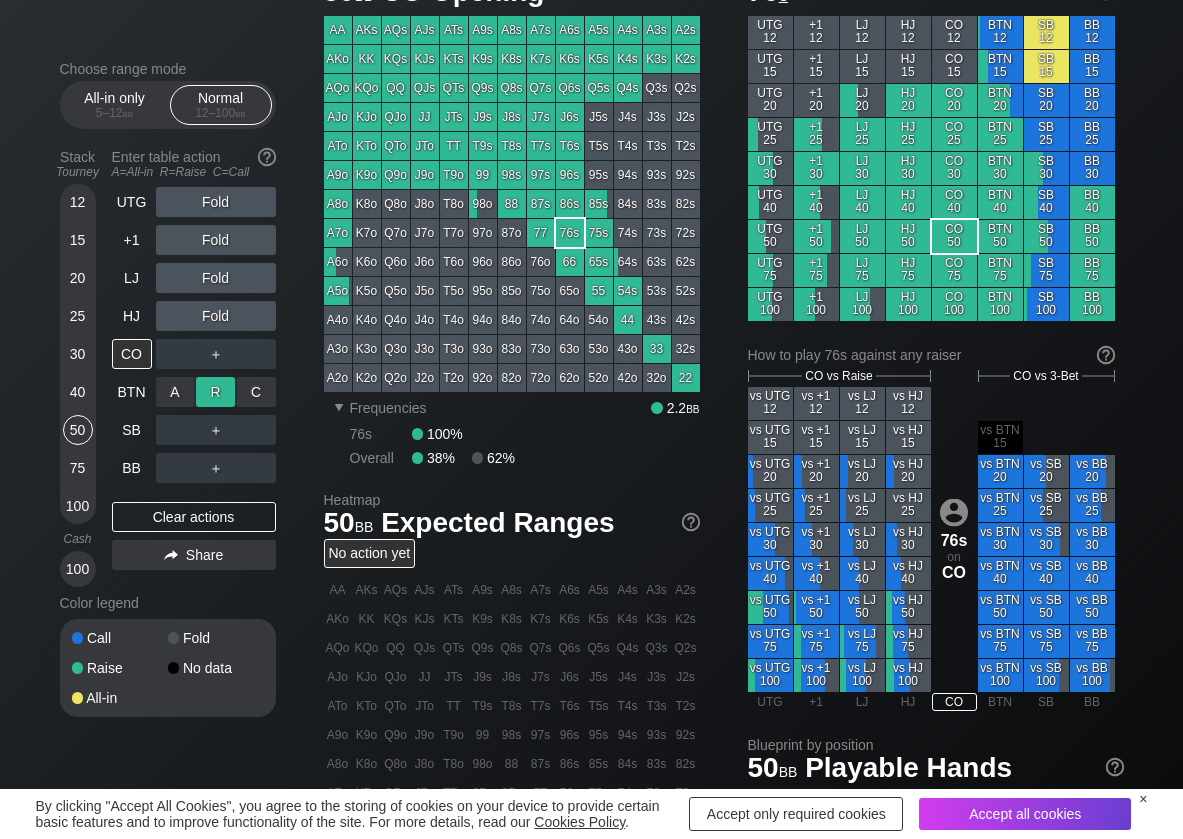 click on "R ✕" at bounding box center [215, 392] 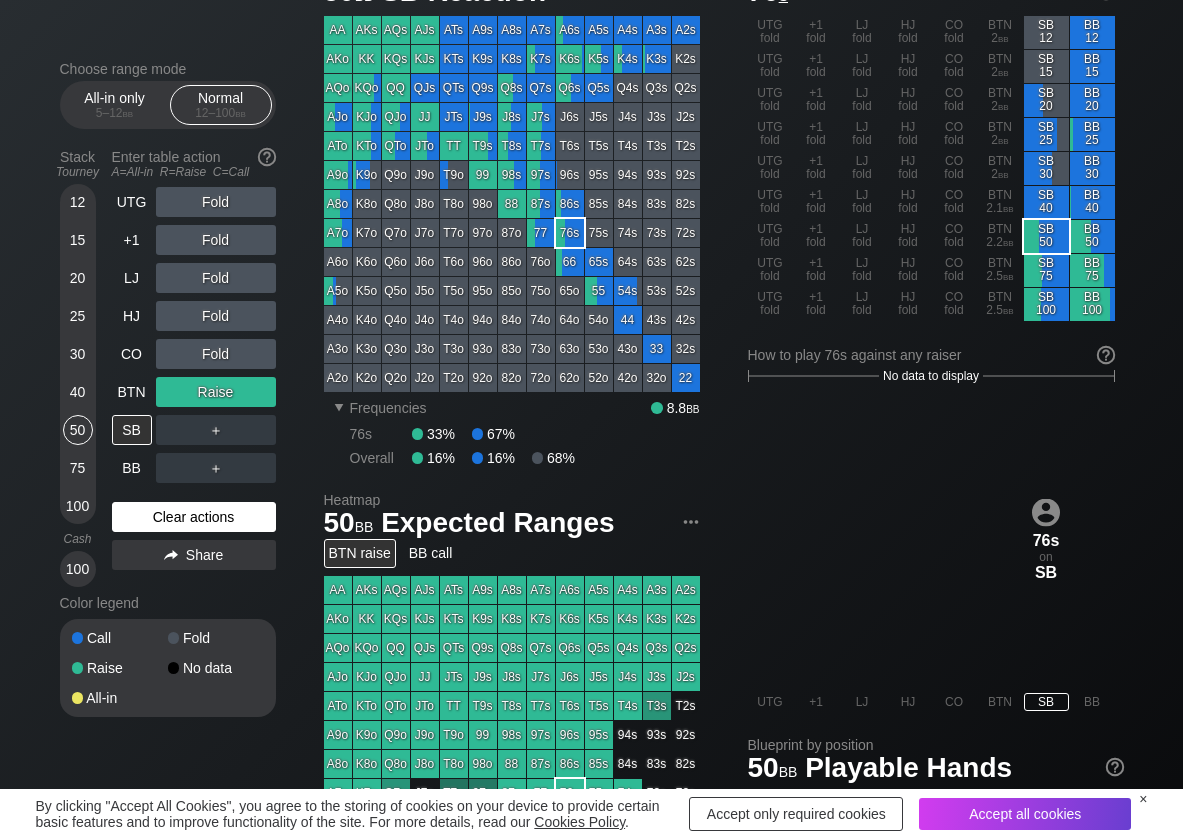 click on "Clear actions" at bounding box center [194, 517] 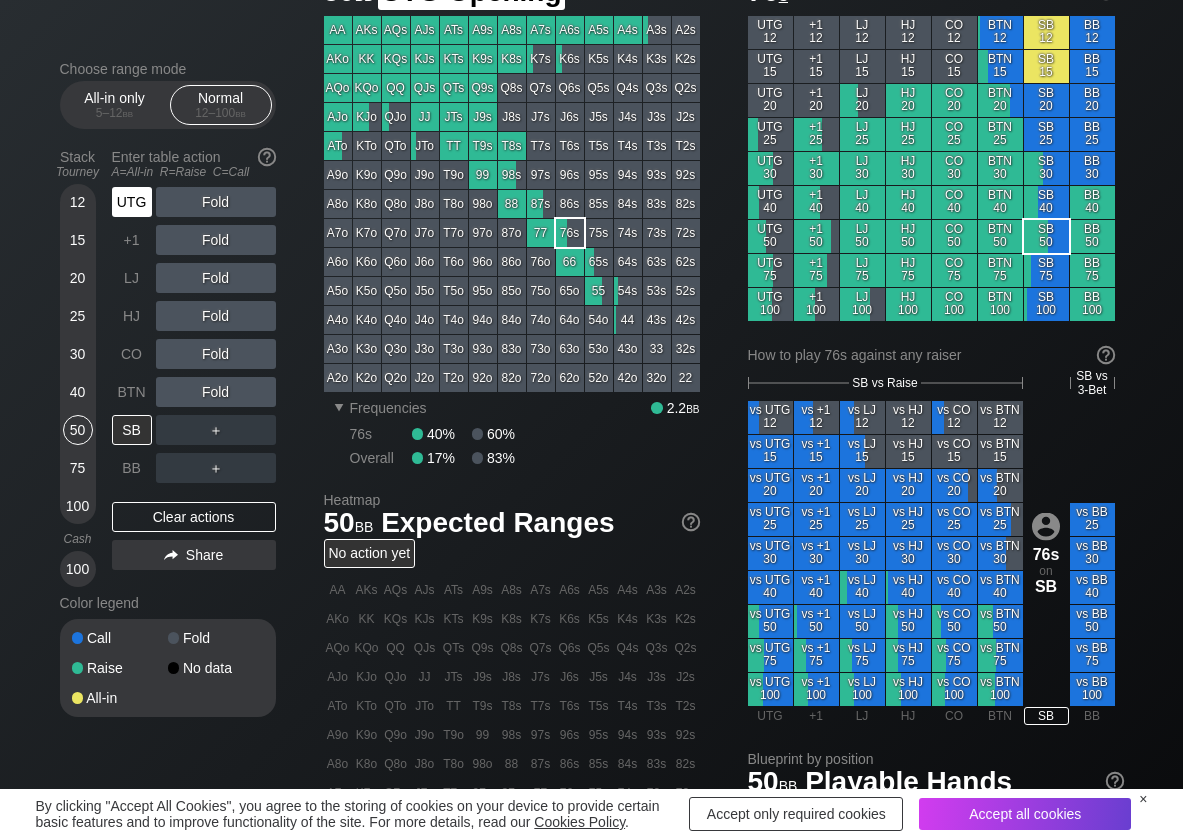 click on "UTG" at bounding box center [132, 202] 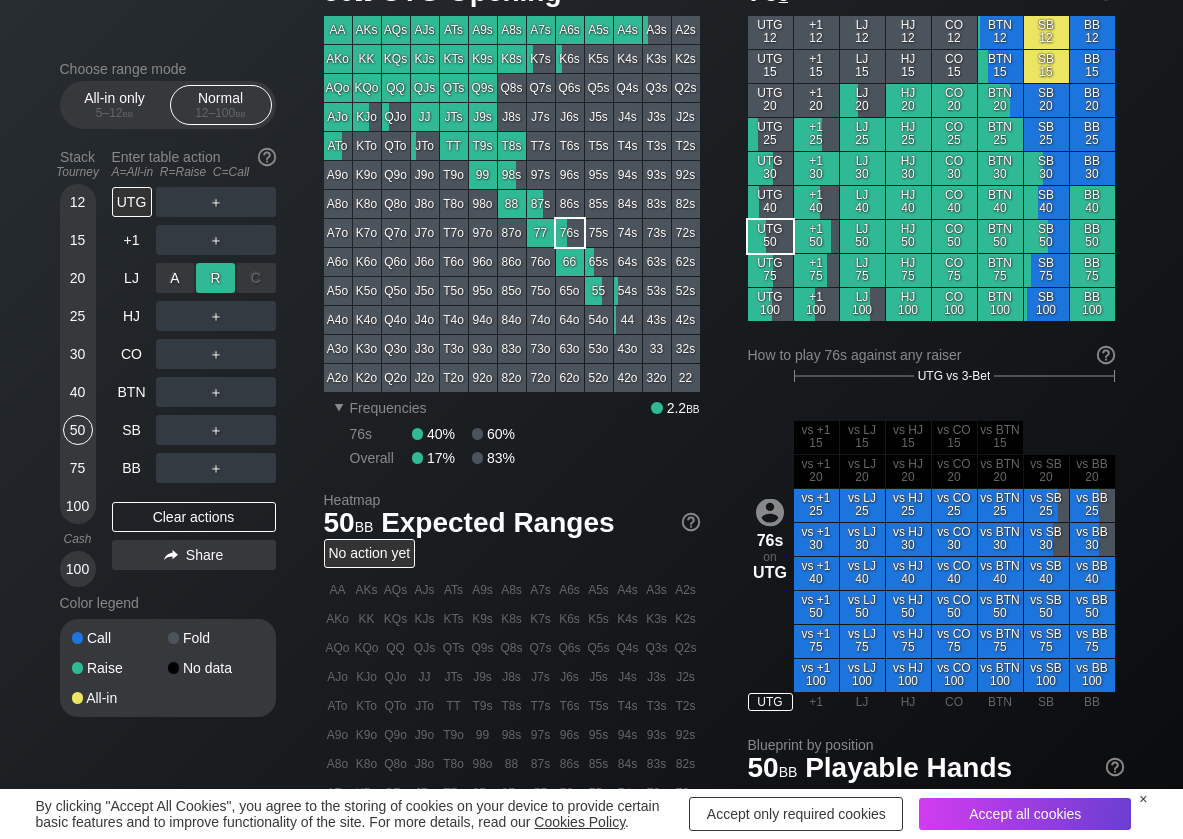click on "R ✕" at bounding box center (215, 278) 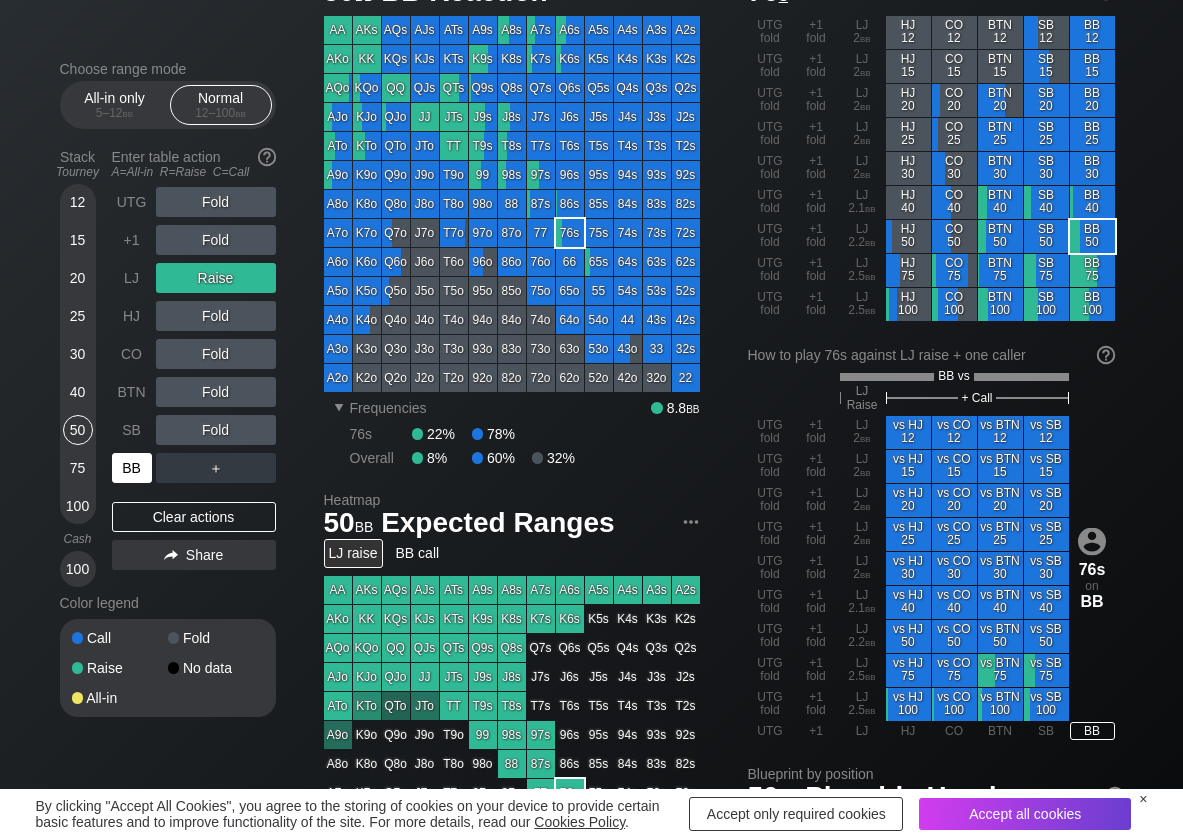 click on "BB" at bounding box center (132, 468) 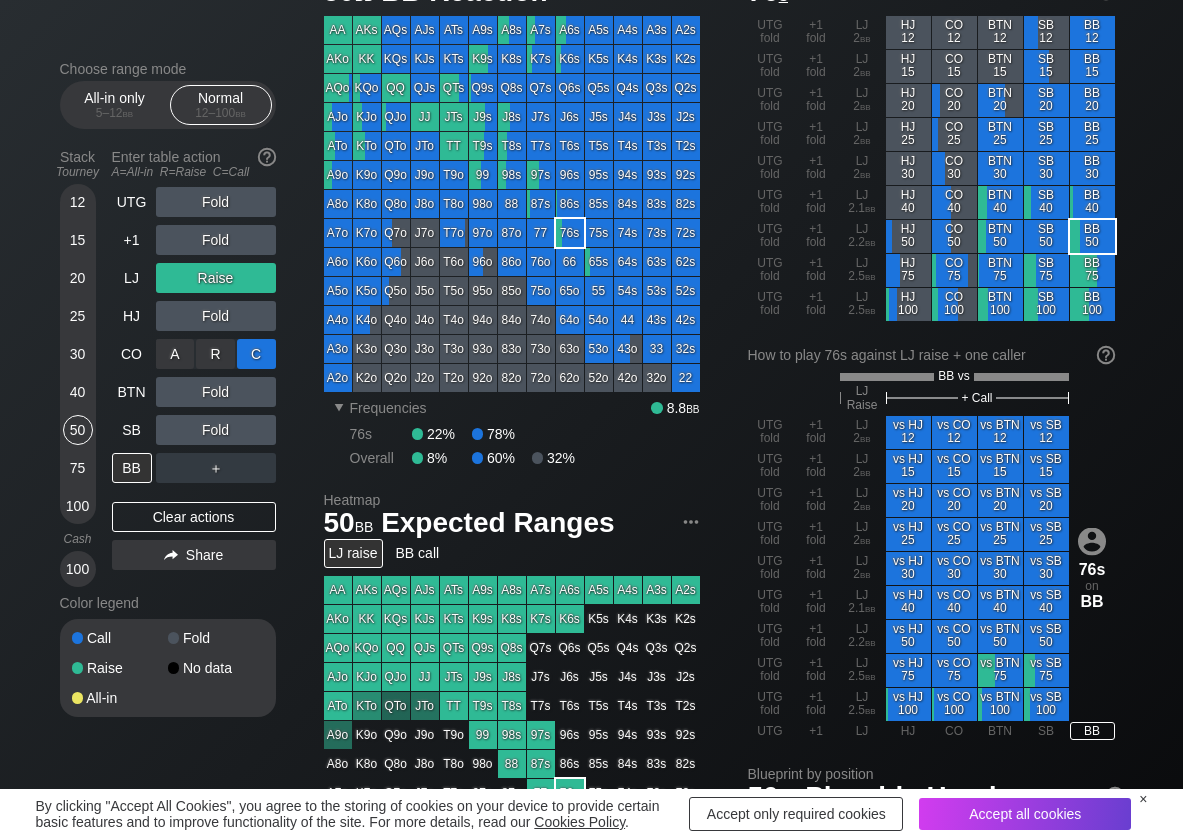 click on "C ✕" at bounding box center [256, 354] 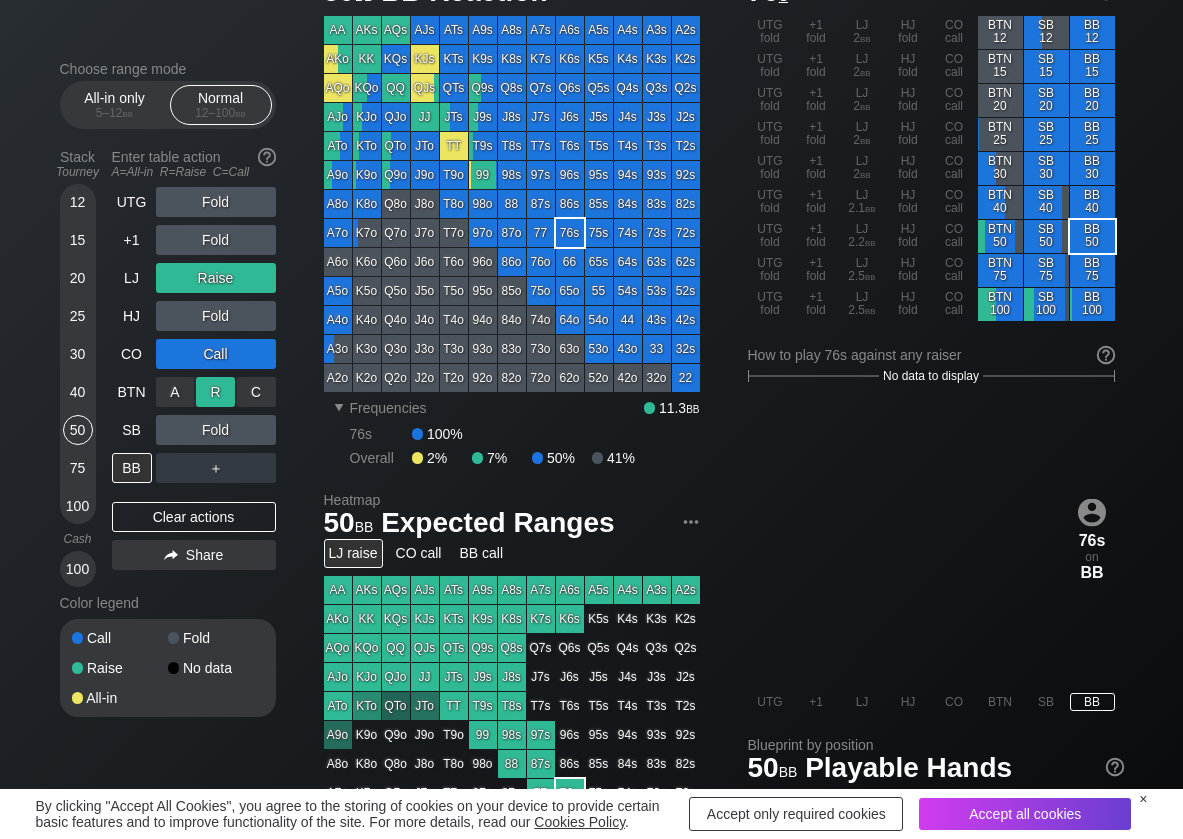 click on "R ✕" at bounding box center (215, 392) 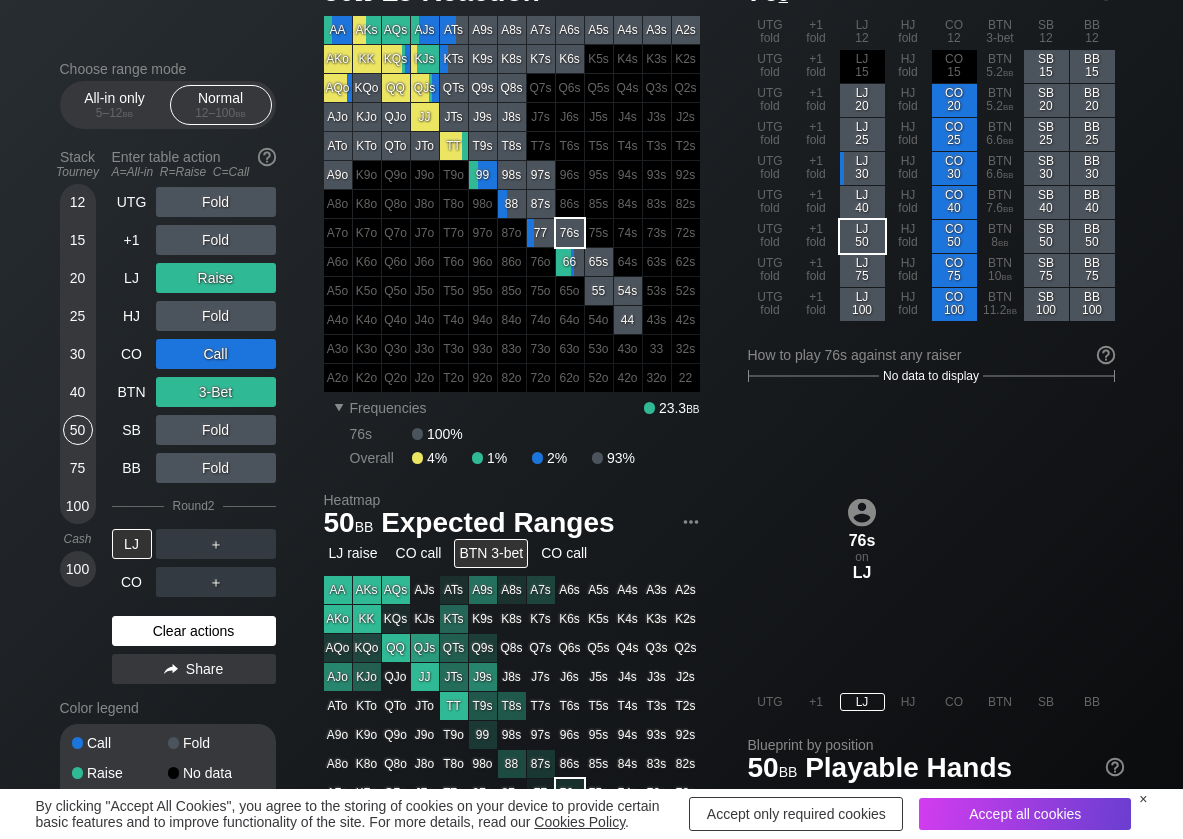 click on "Clear actions" at bounding box center [194, 631] 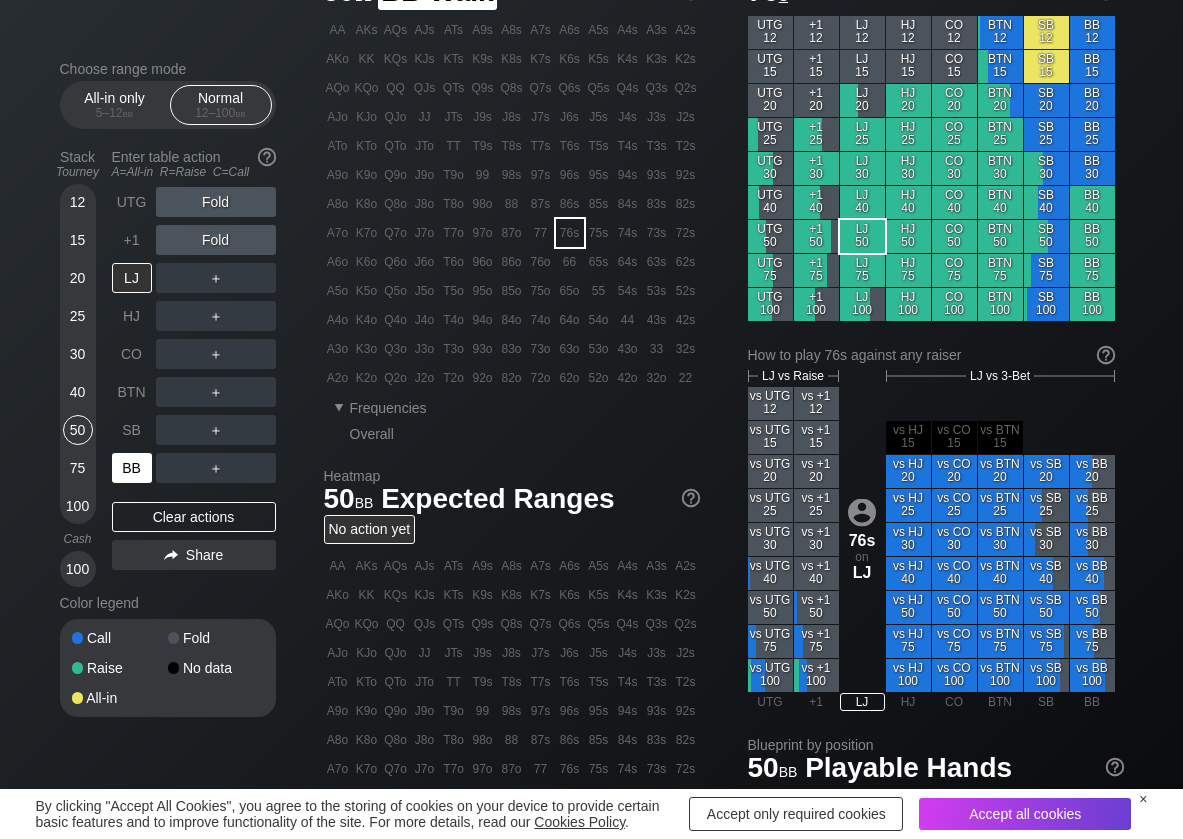 click on "BB" at bounding box center (132, 468) 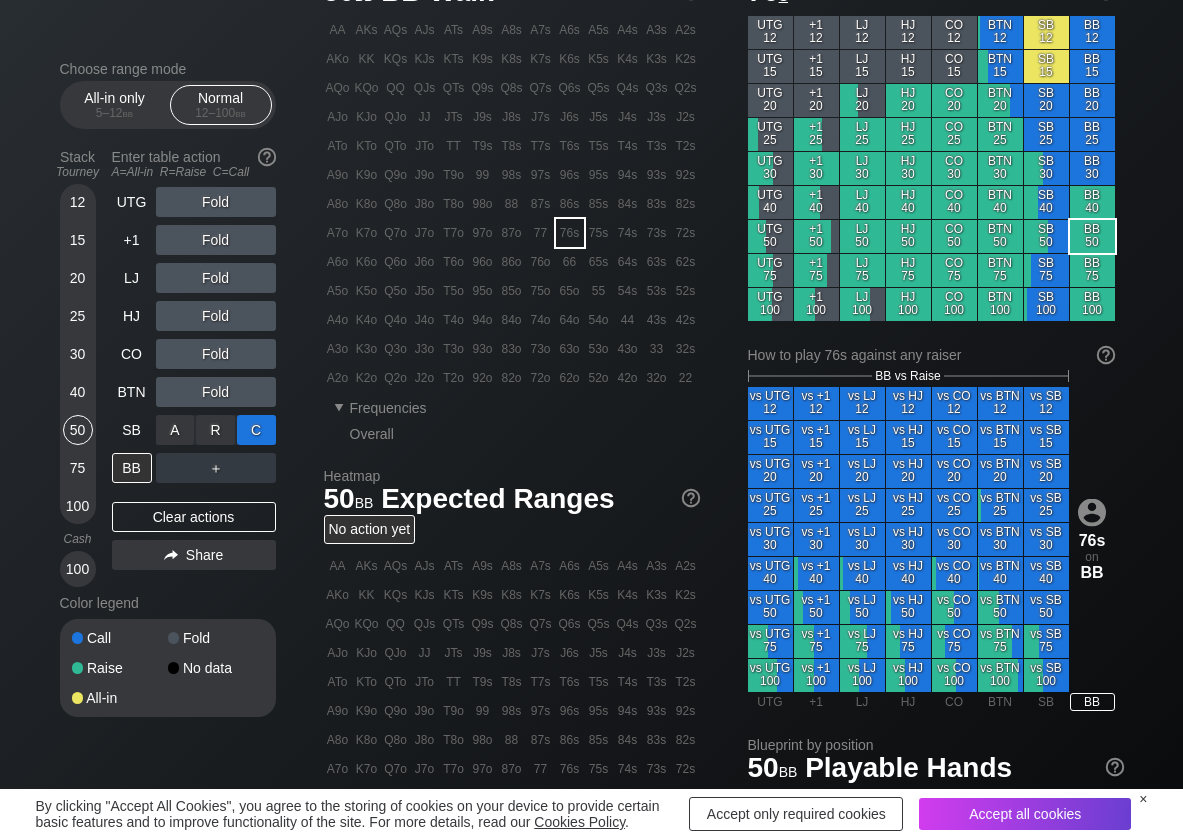 click on "C ✕" at bounding box center (256, 430) 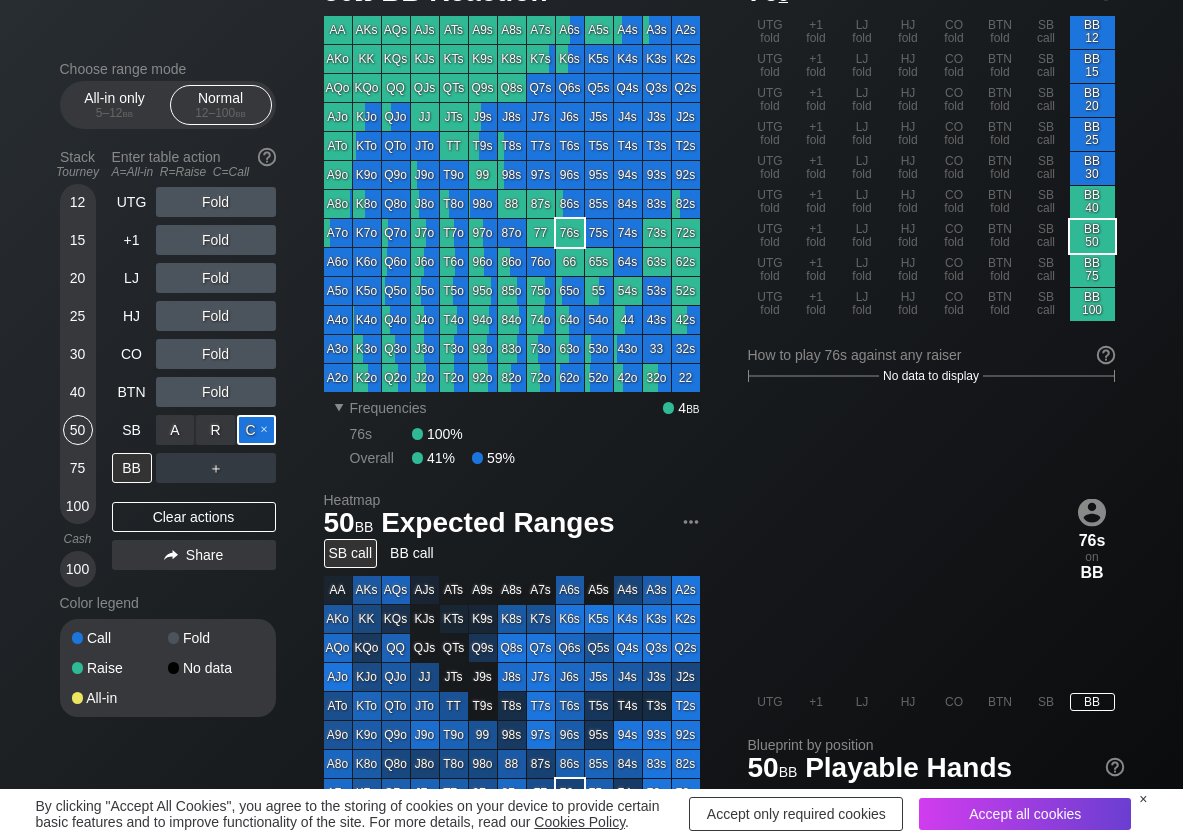 click on "C ✕" at bounding box center [256, 430] 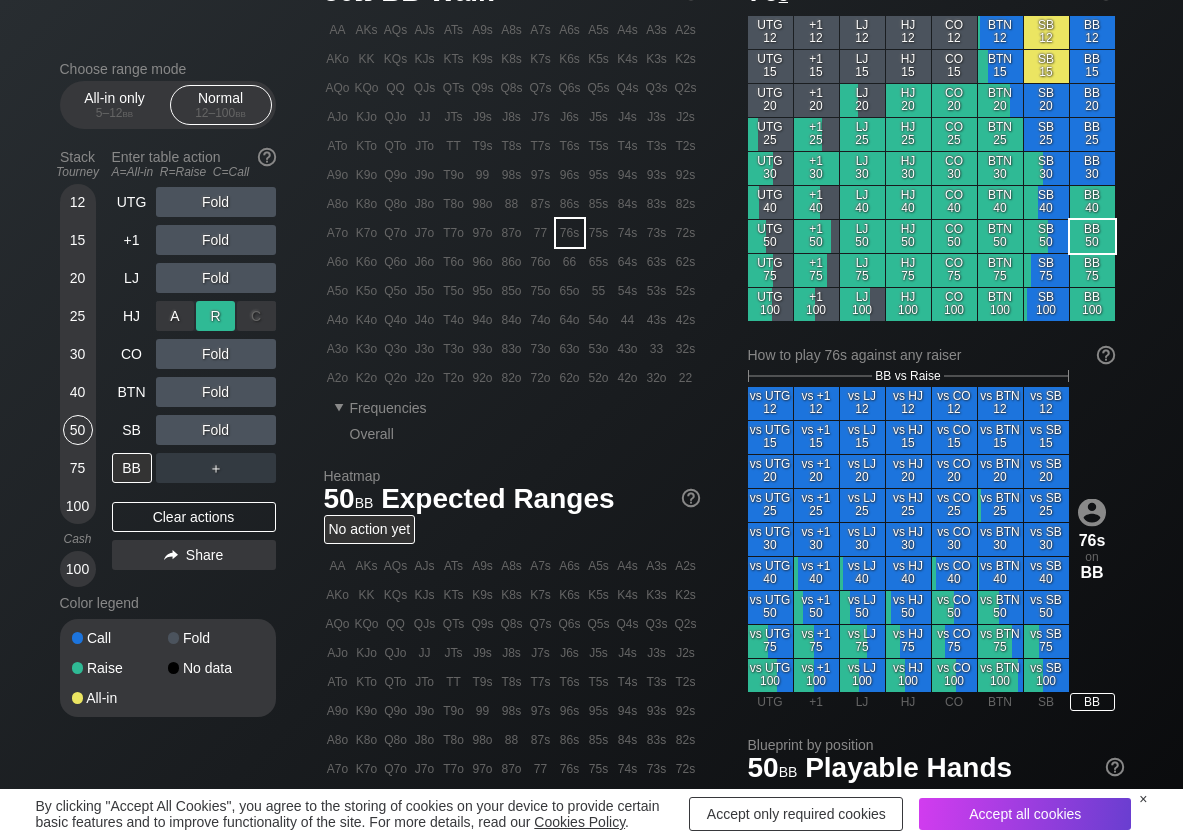 click on "R ✕" at bounding box center [215, 316] 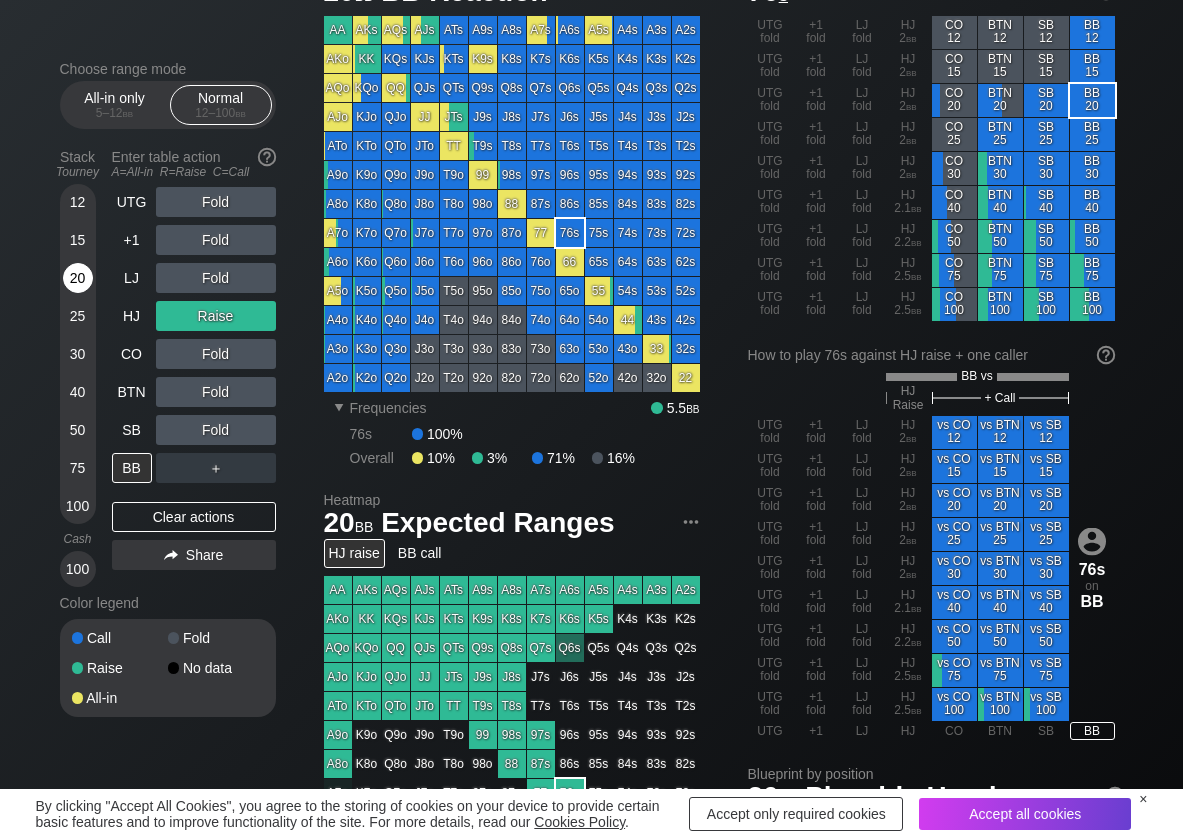 click on "20" at bounding box center (78, 278) 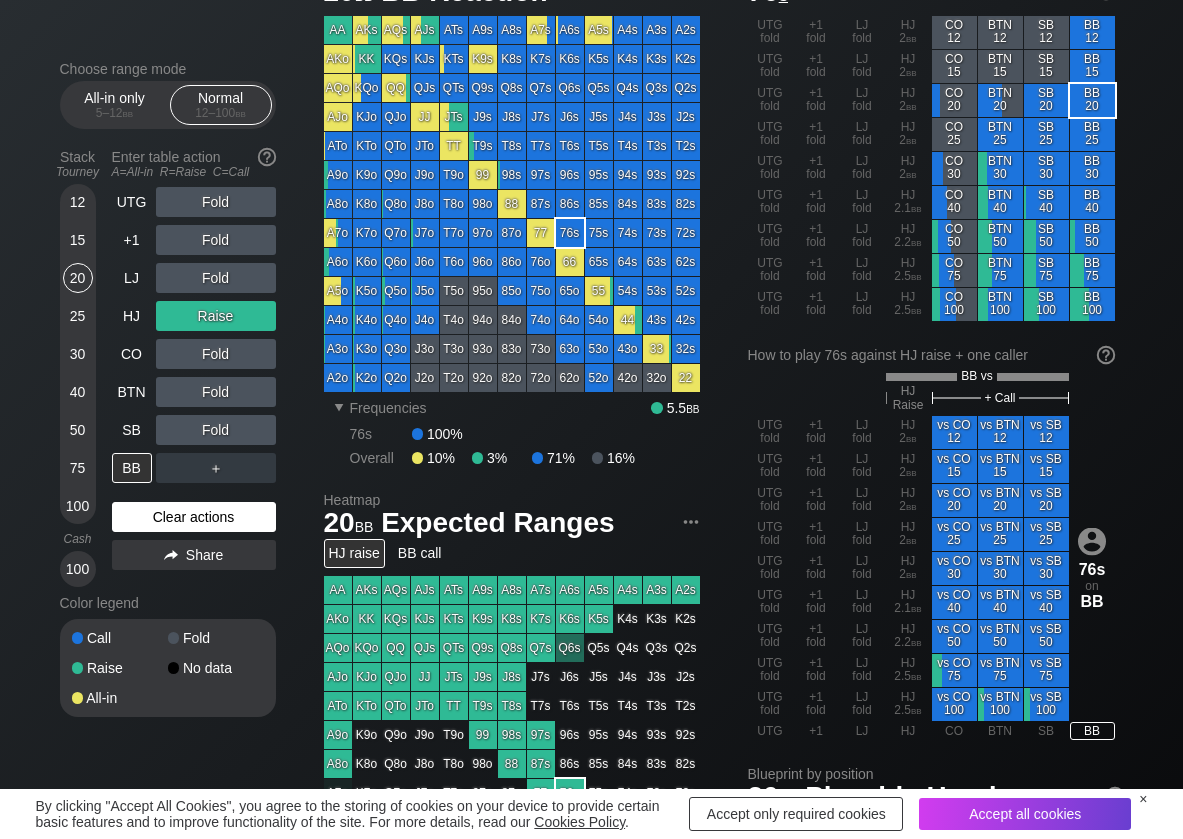 click on "Clear actions" at bounding box center (194, 517) 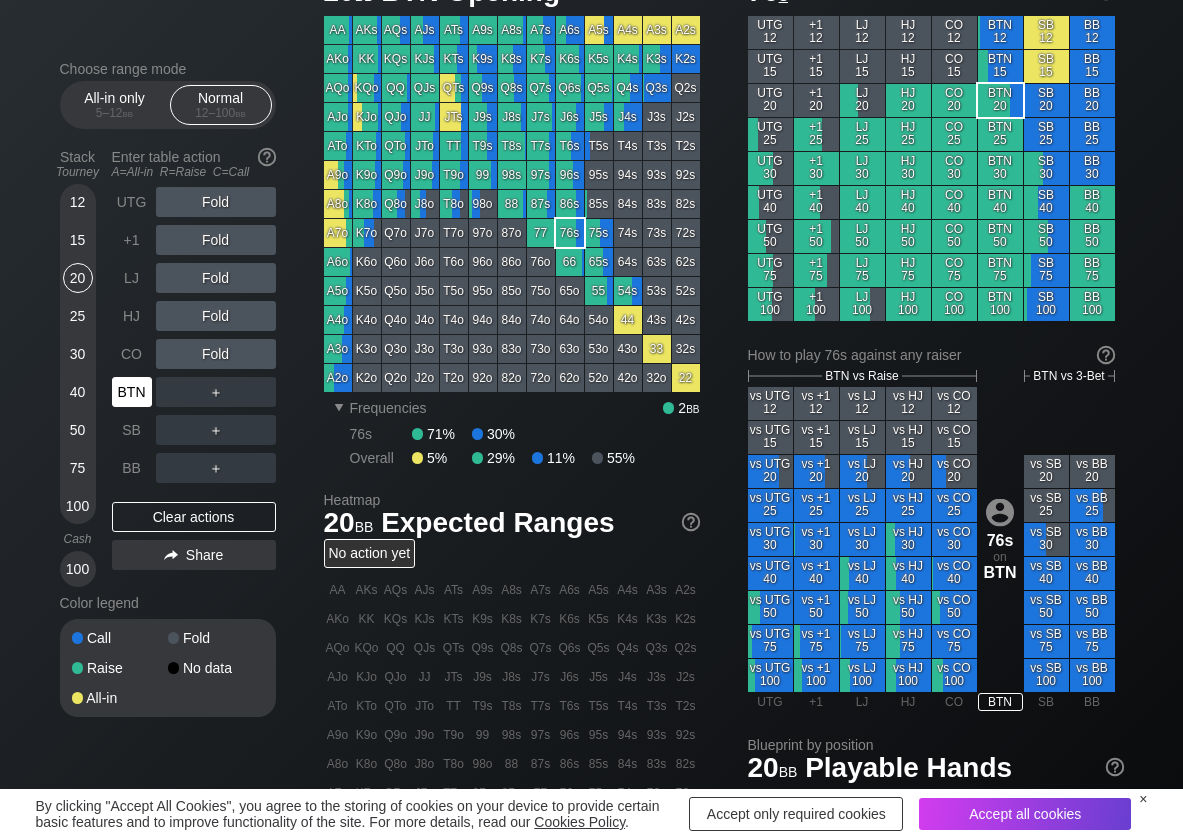 click on "BTN" at bounding box center (132, 392) 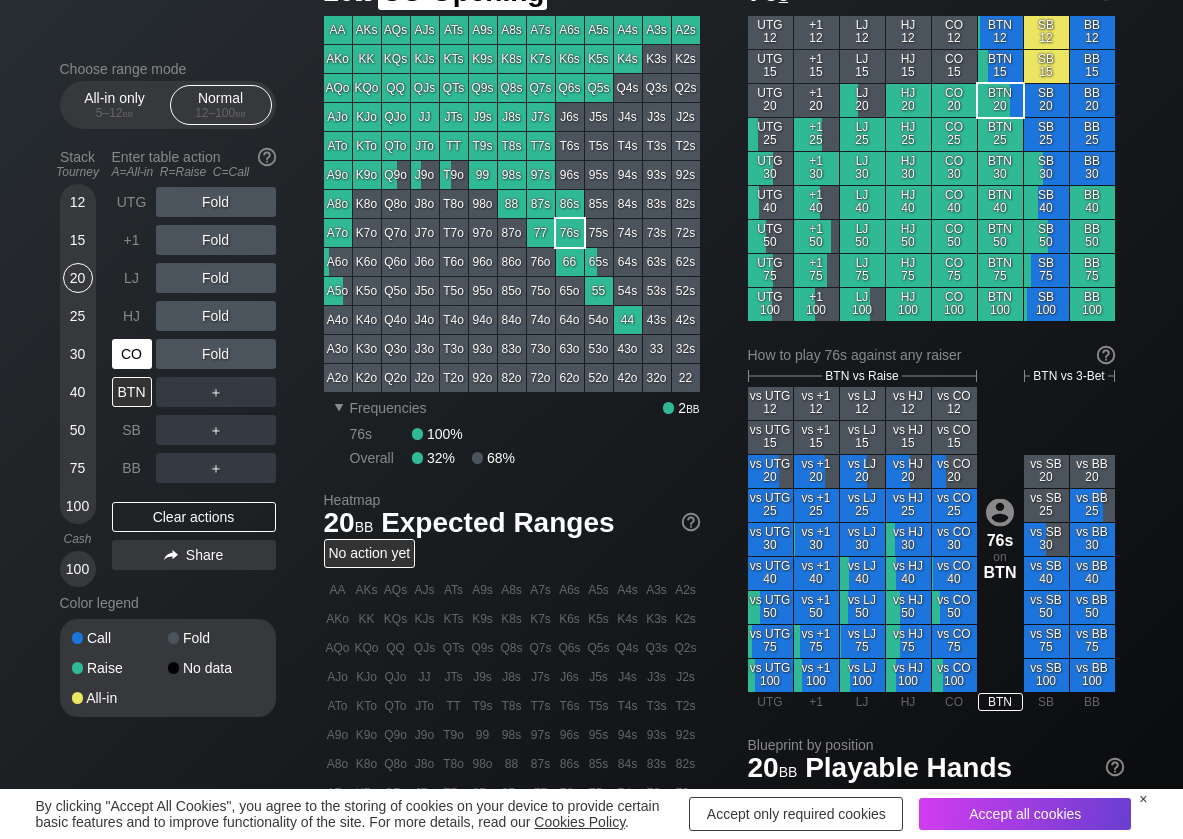click on "CO" at bounding box center [132, 354] 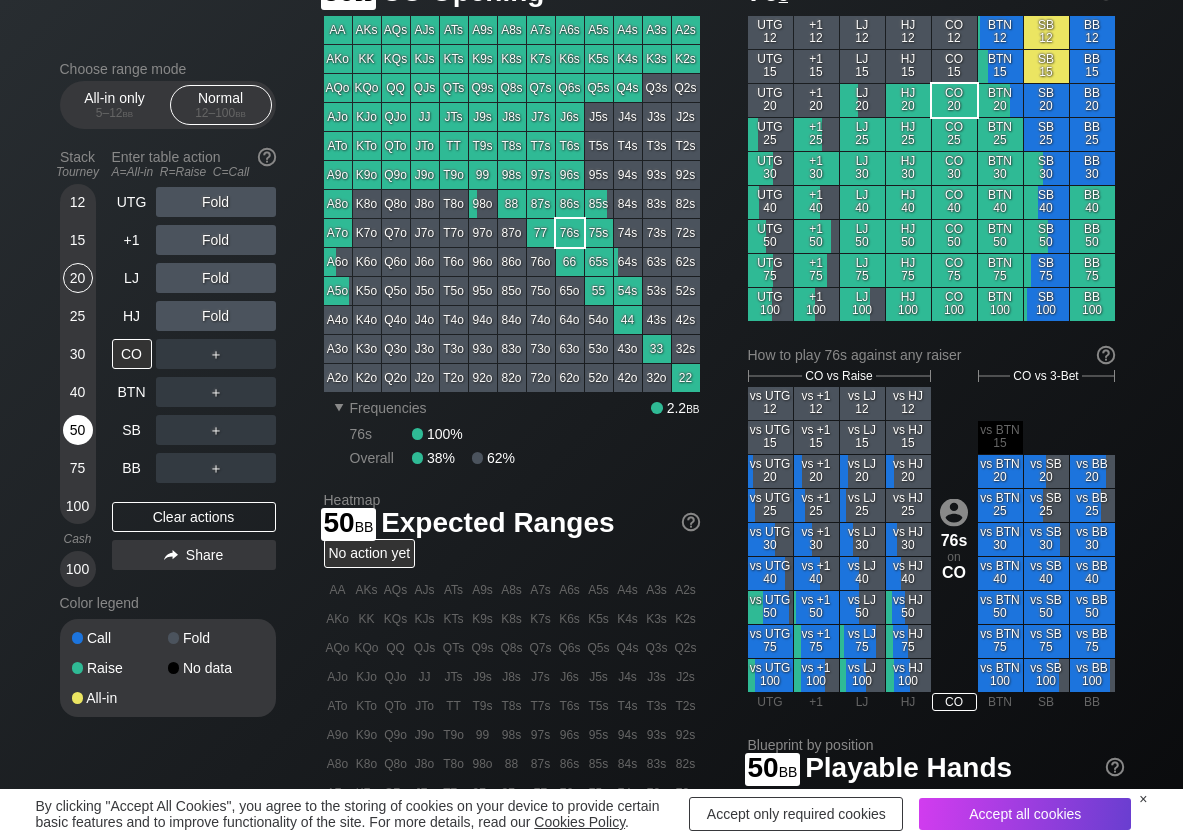 click on "50" at bounding box center [78, 430] 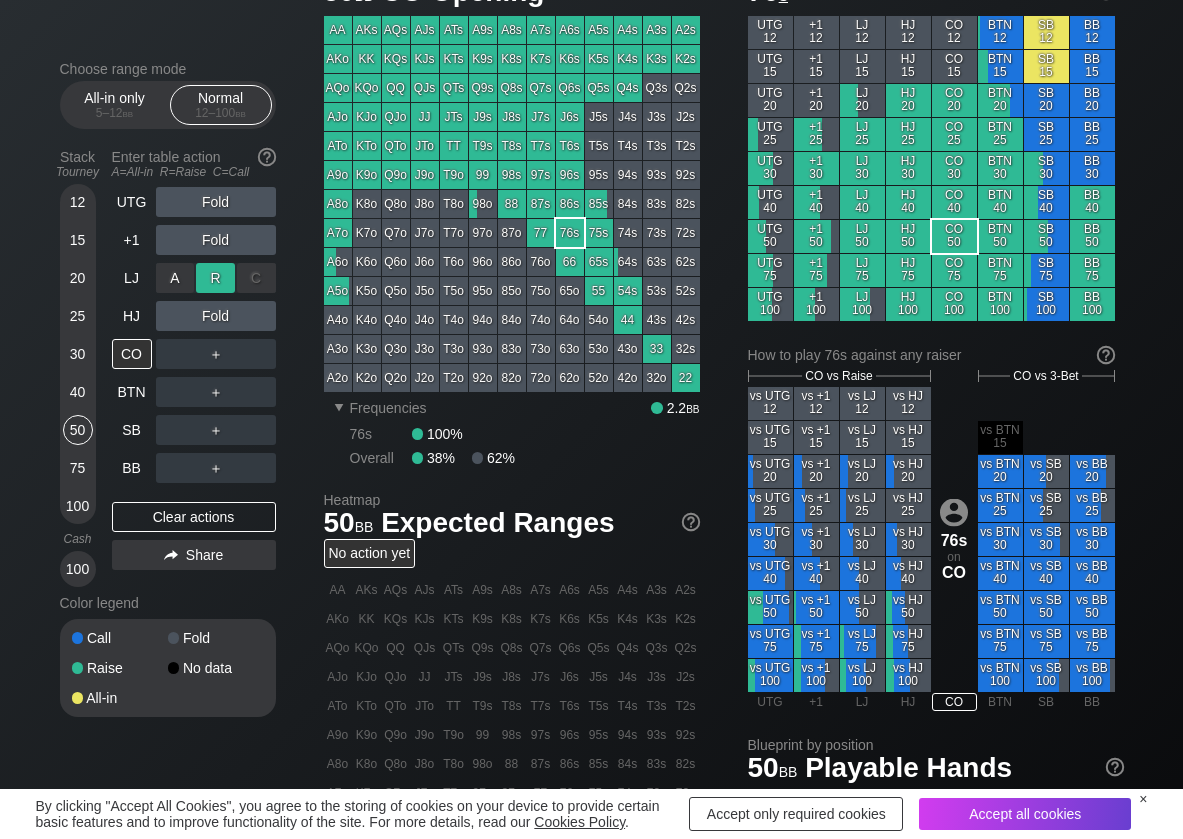click on "R ✕" at bounding box center [215, 278] 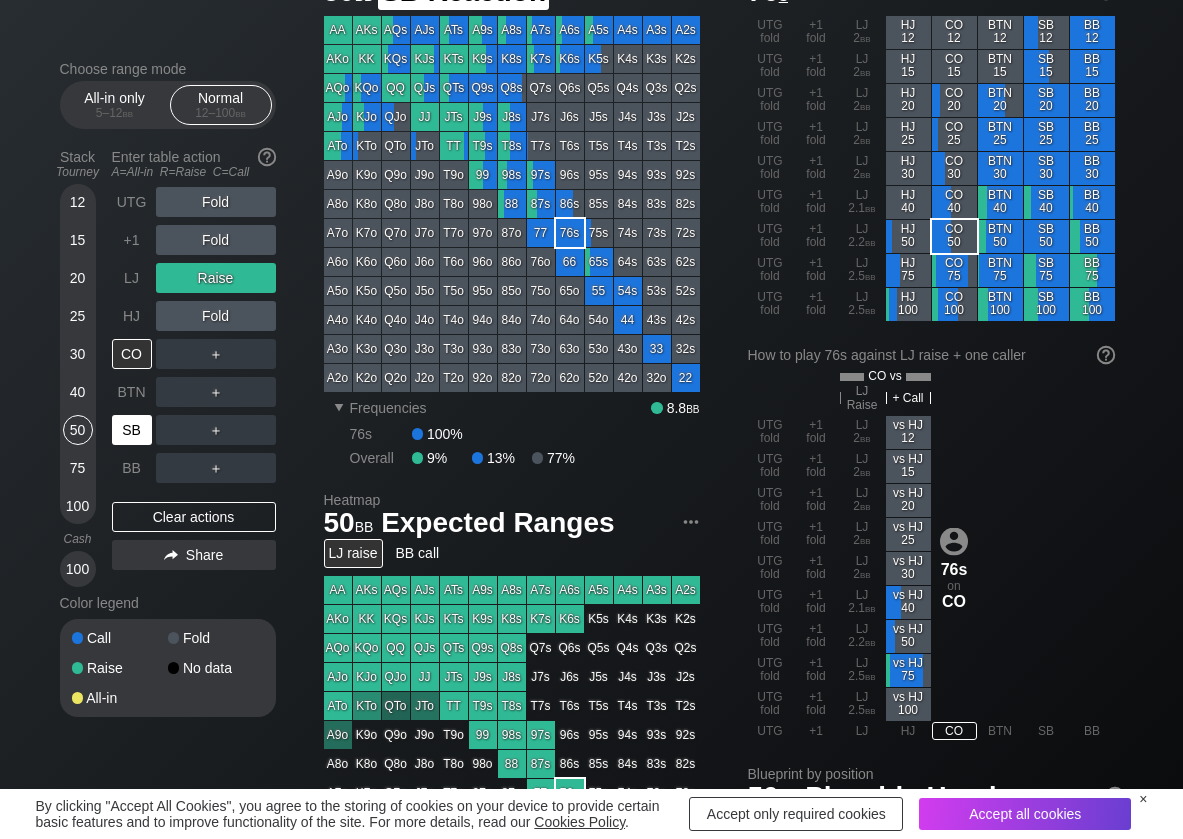 click on "SB" at bounding box center (132, 430) 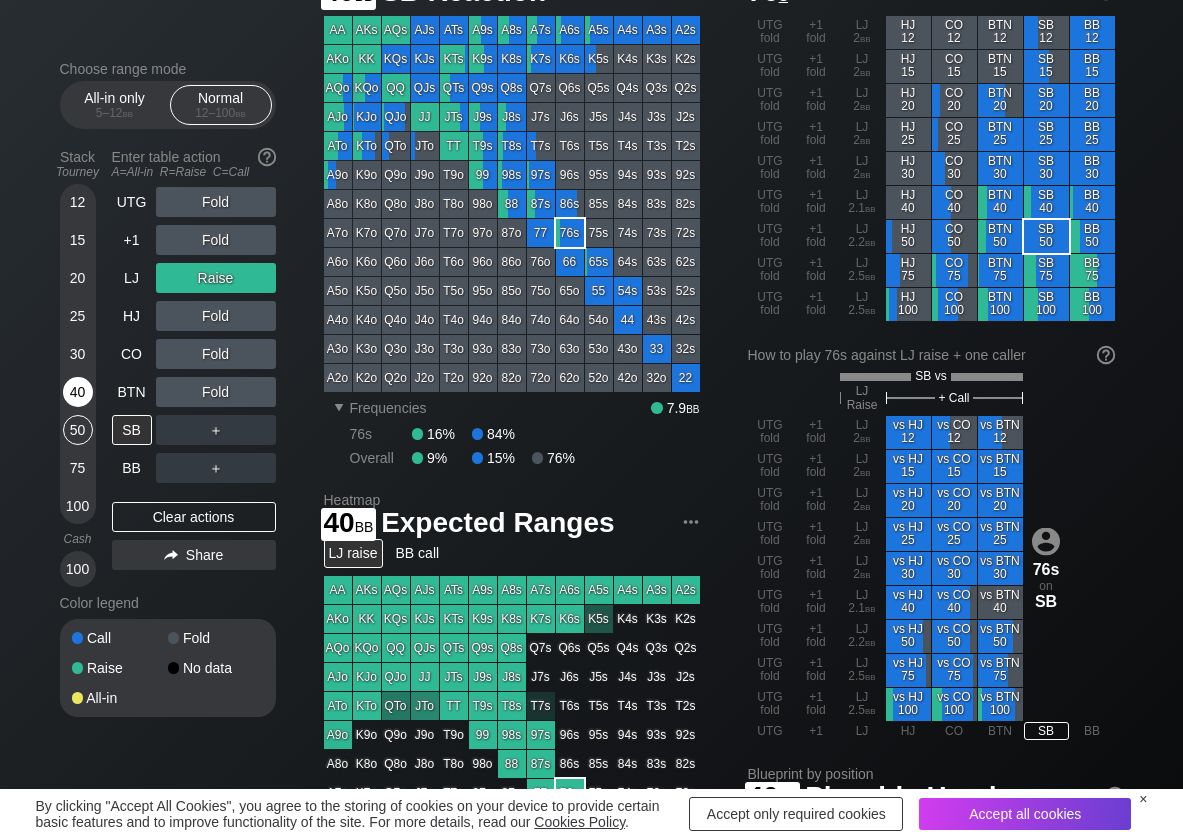 click on "40" at bounding box center (78, 392) 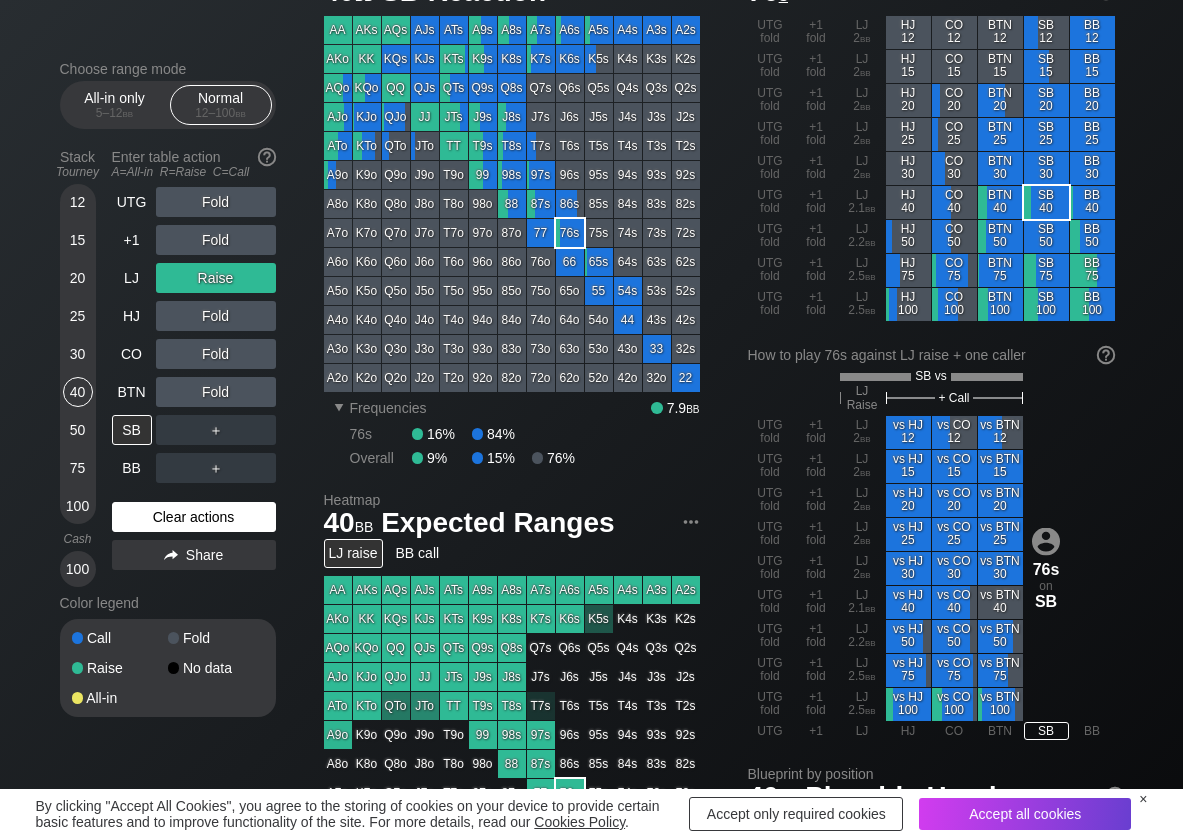 click on "Clear actions" at bounding box center (194, 517) 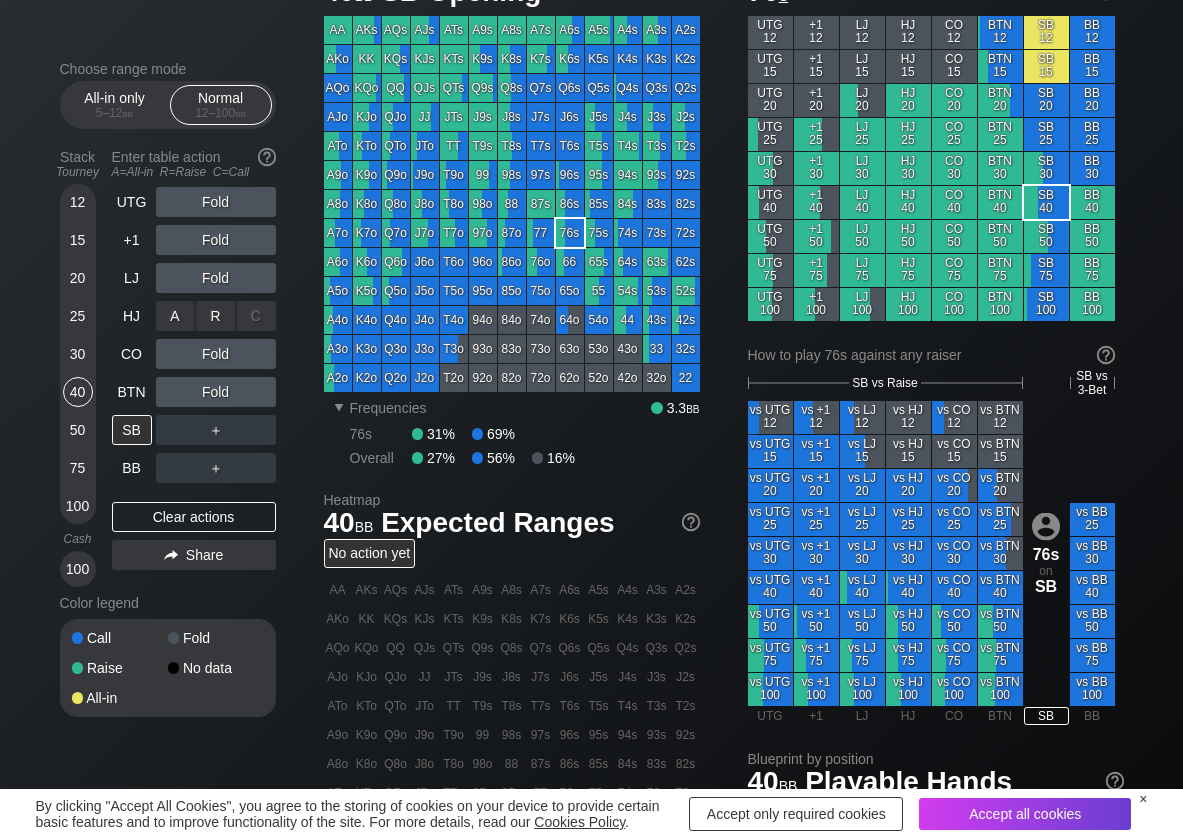 click on "R ✕" at bounding box center [215, 316] 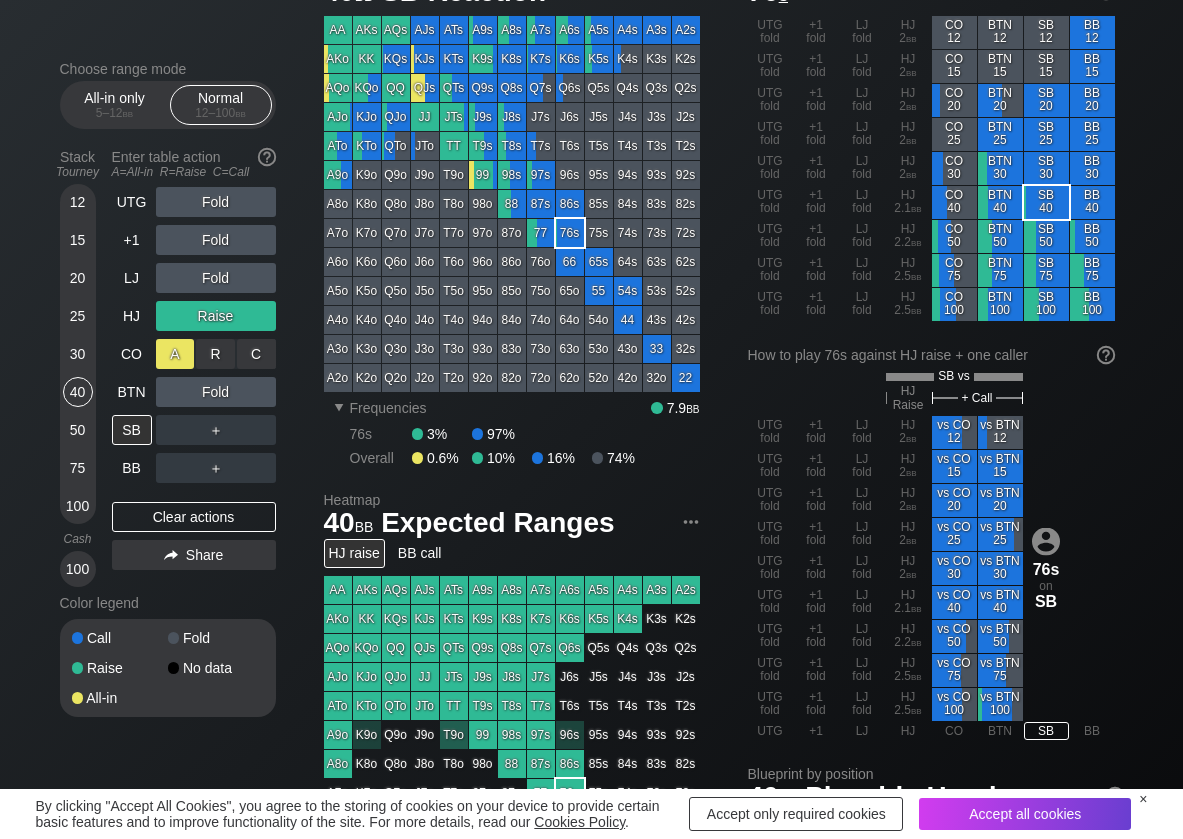 click on "A ✕" at bounding box center (175, 354) 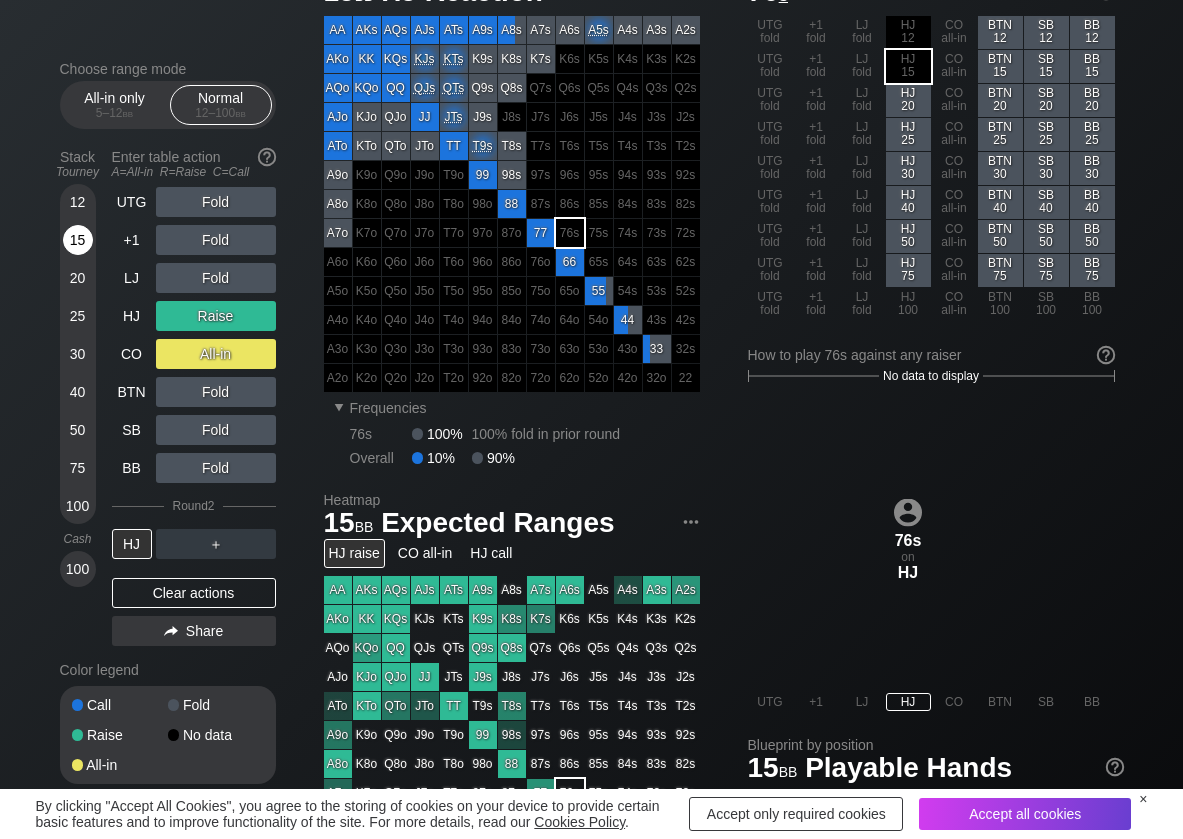 click on "15" at bounding box center (78, 240) 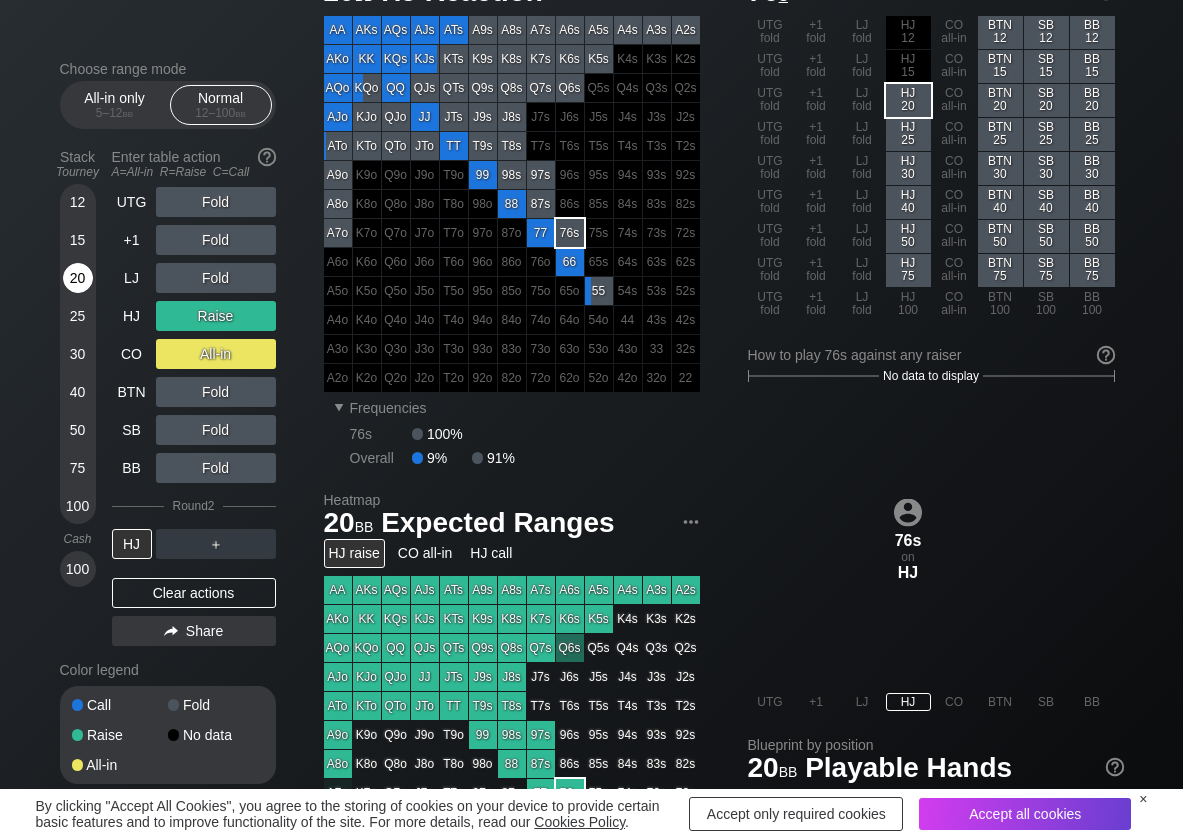 click on "20" at bounding box center (78, 278) 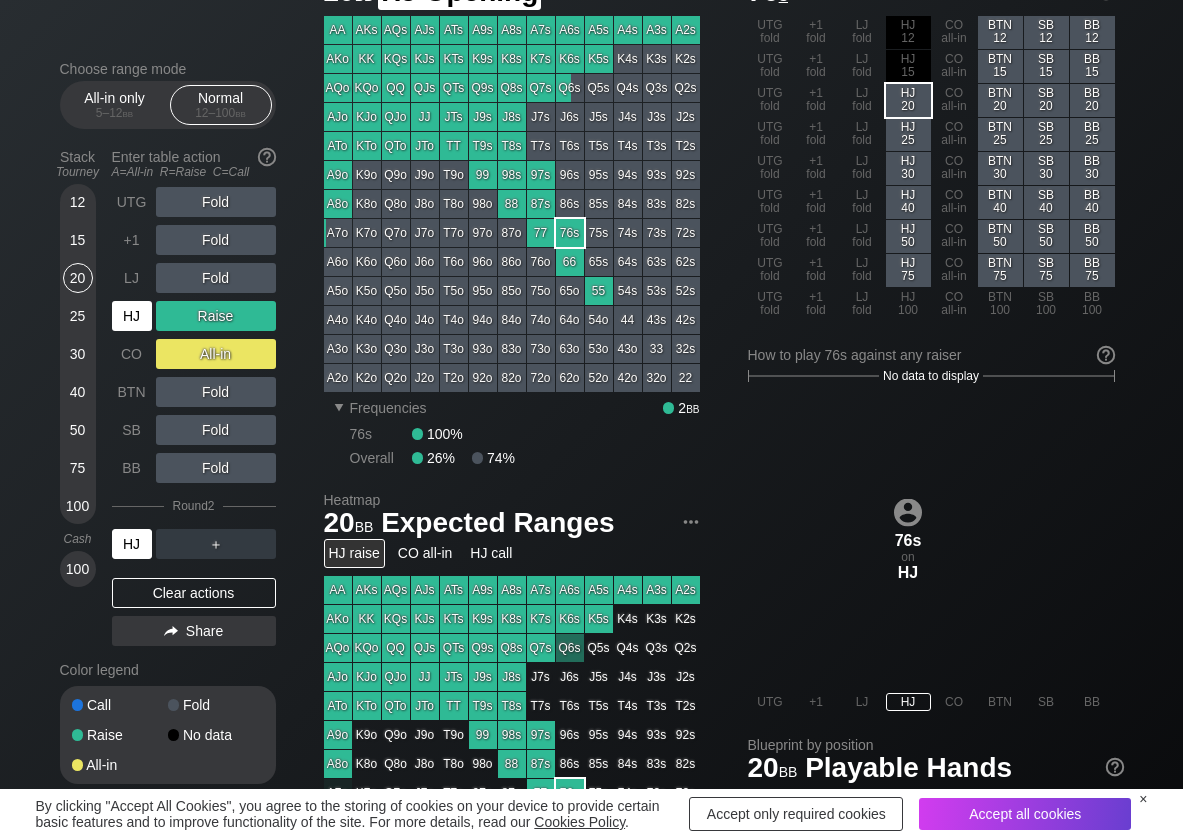 click on "HJ" at bounding box center [132, 316] 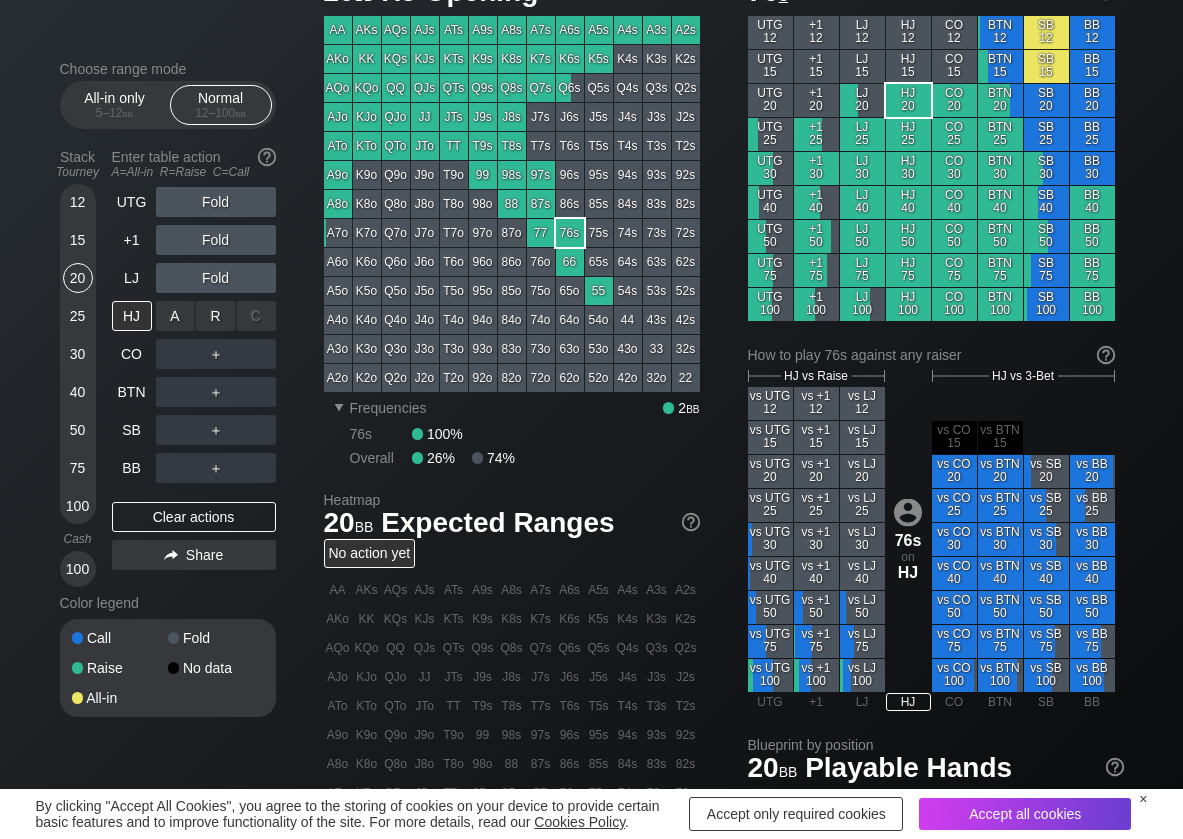 drag, startPoint x: 208, startPoint y: 300, endPoint x: 199, endPoint y: 314, distance: 16.643316 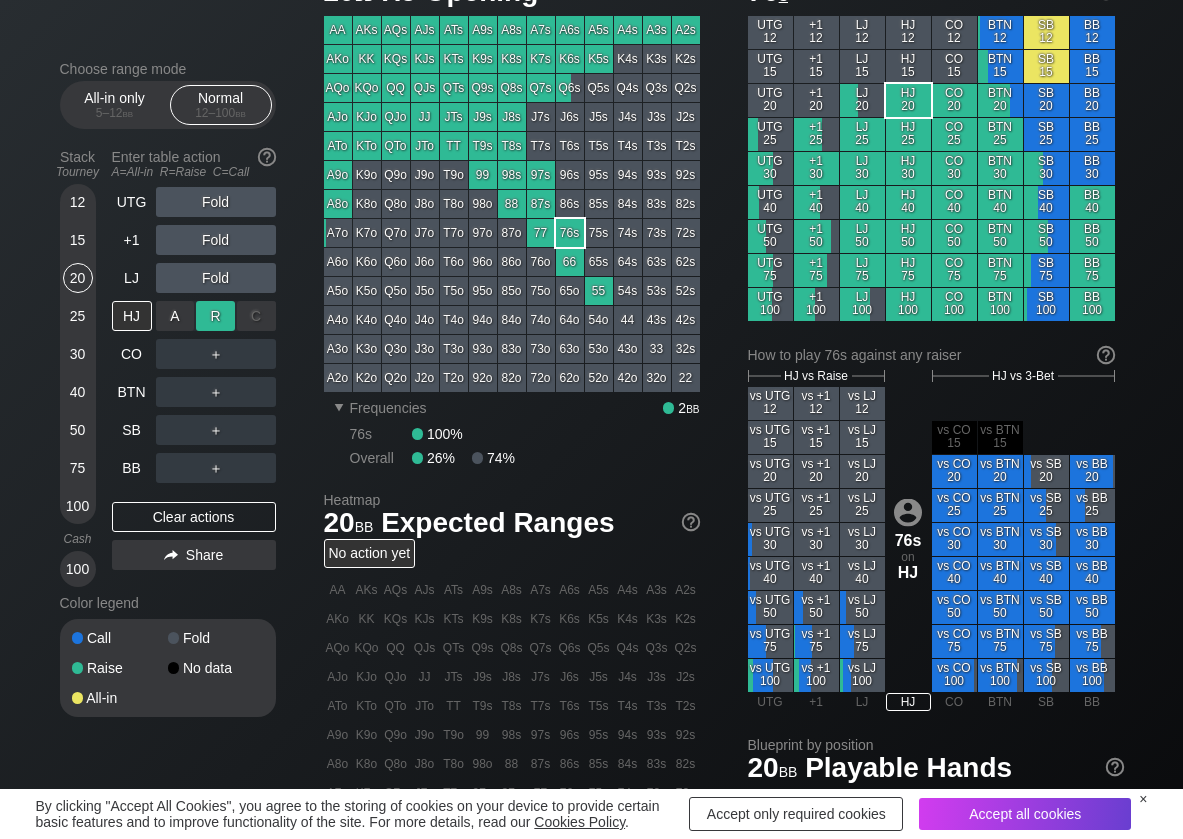 click on "R ✕" at bounding box center [215, 316] 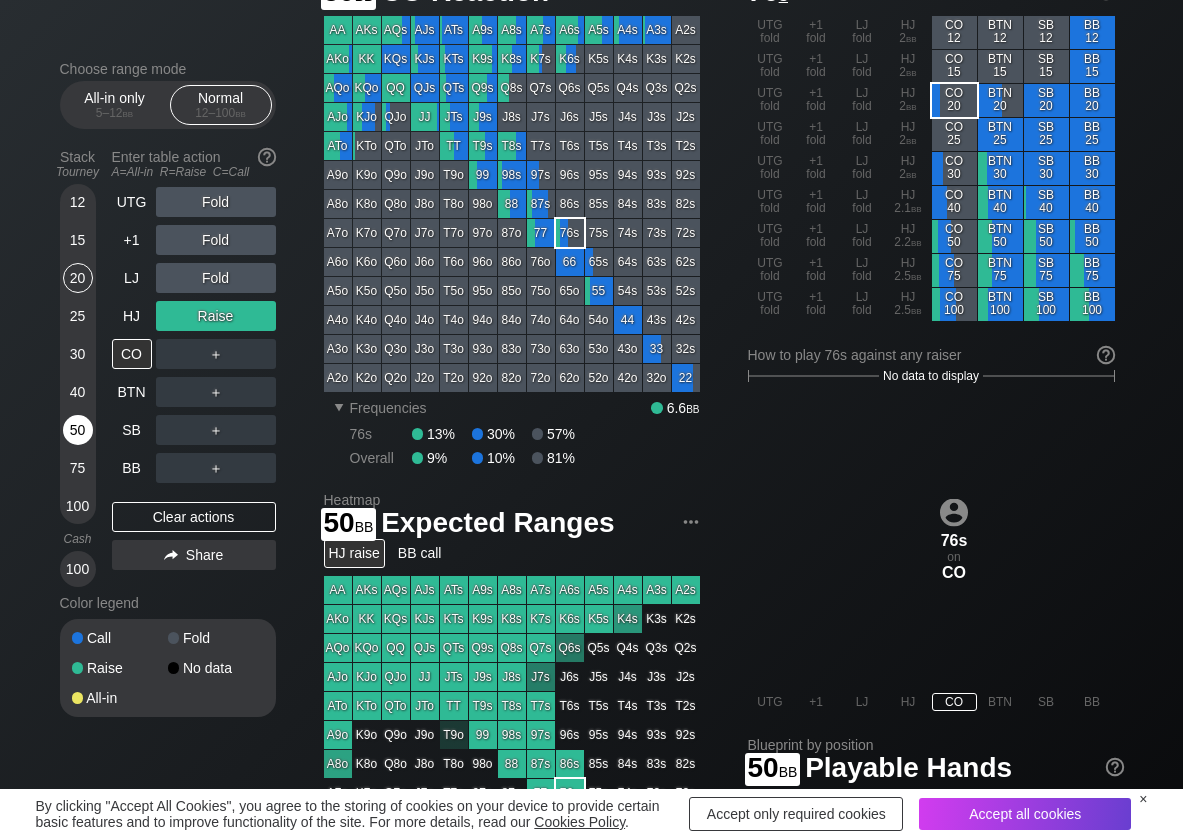 click on "50" at bounding box center [78, 430] 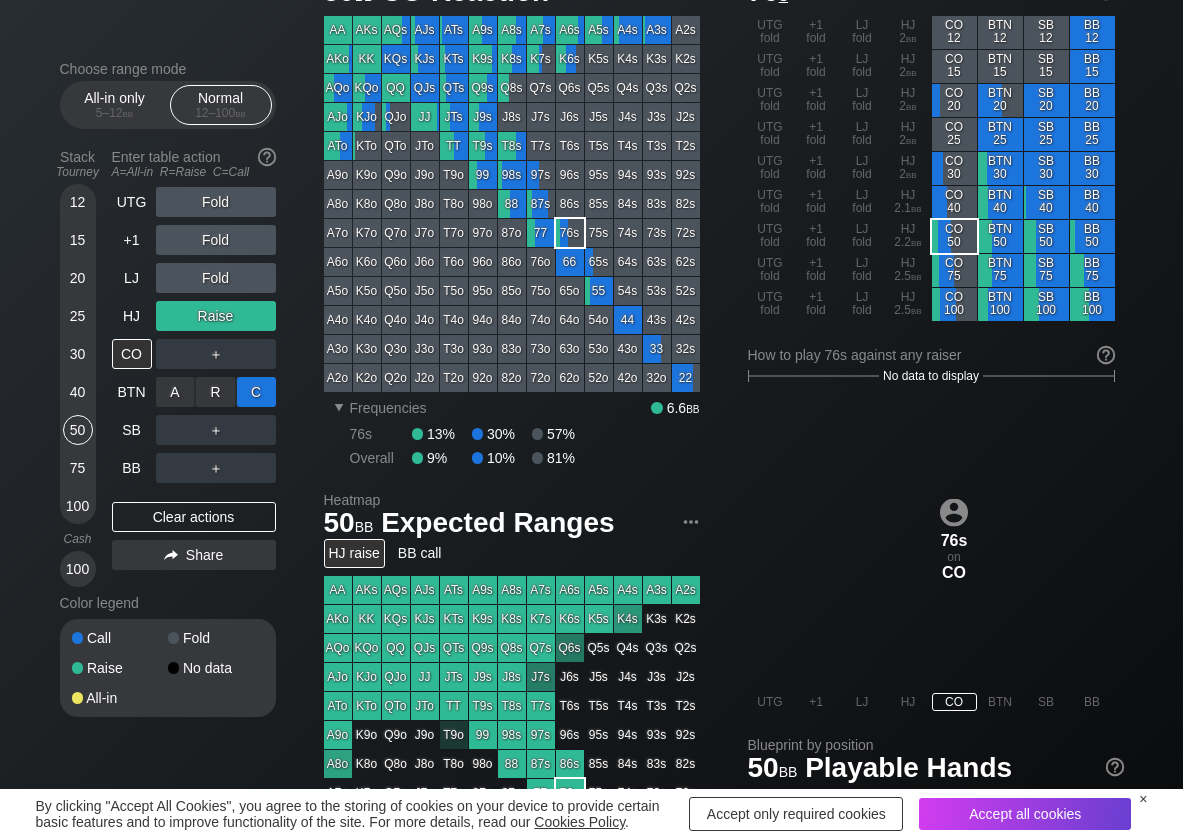 click on "C ✕" at bounding box center [256, 392] 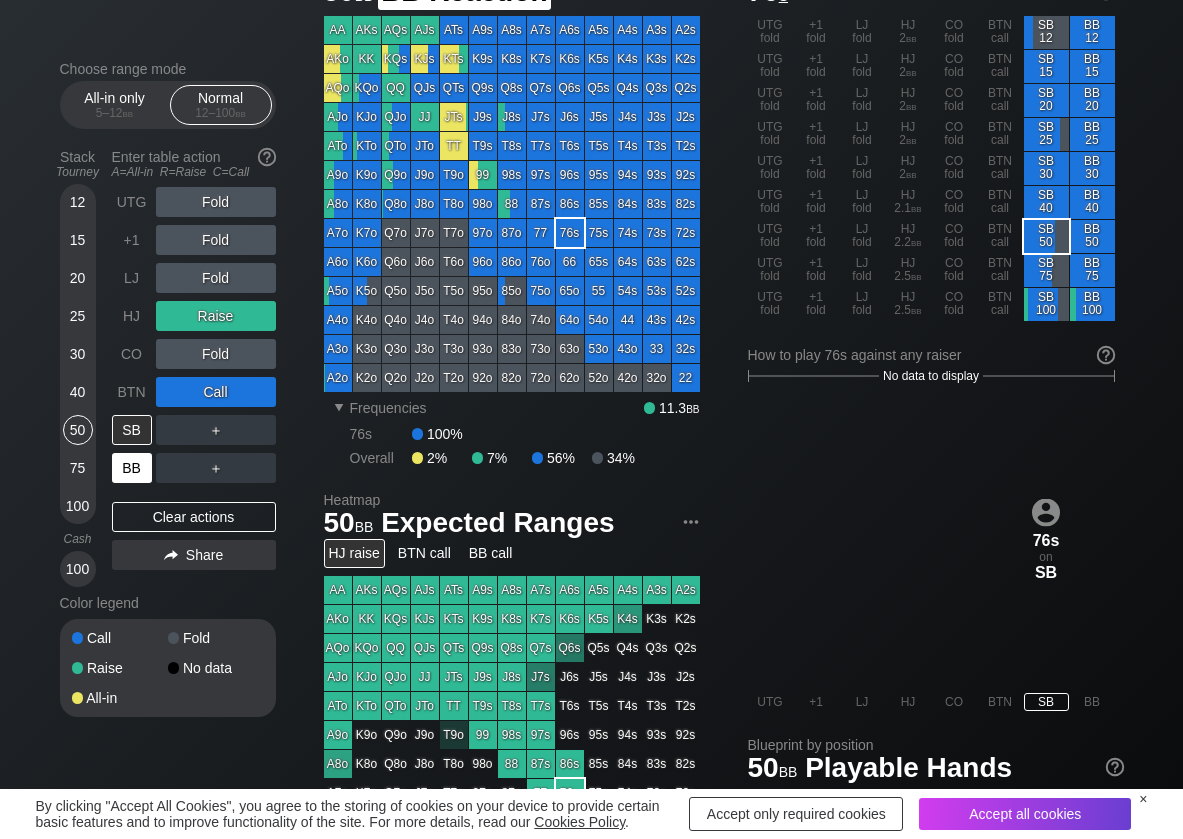 click on "BB" at bounding box center [132, 468] 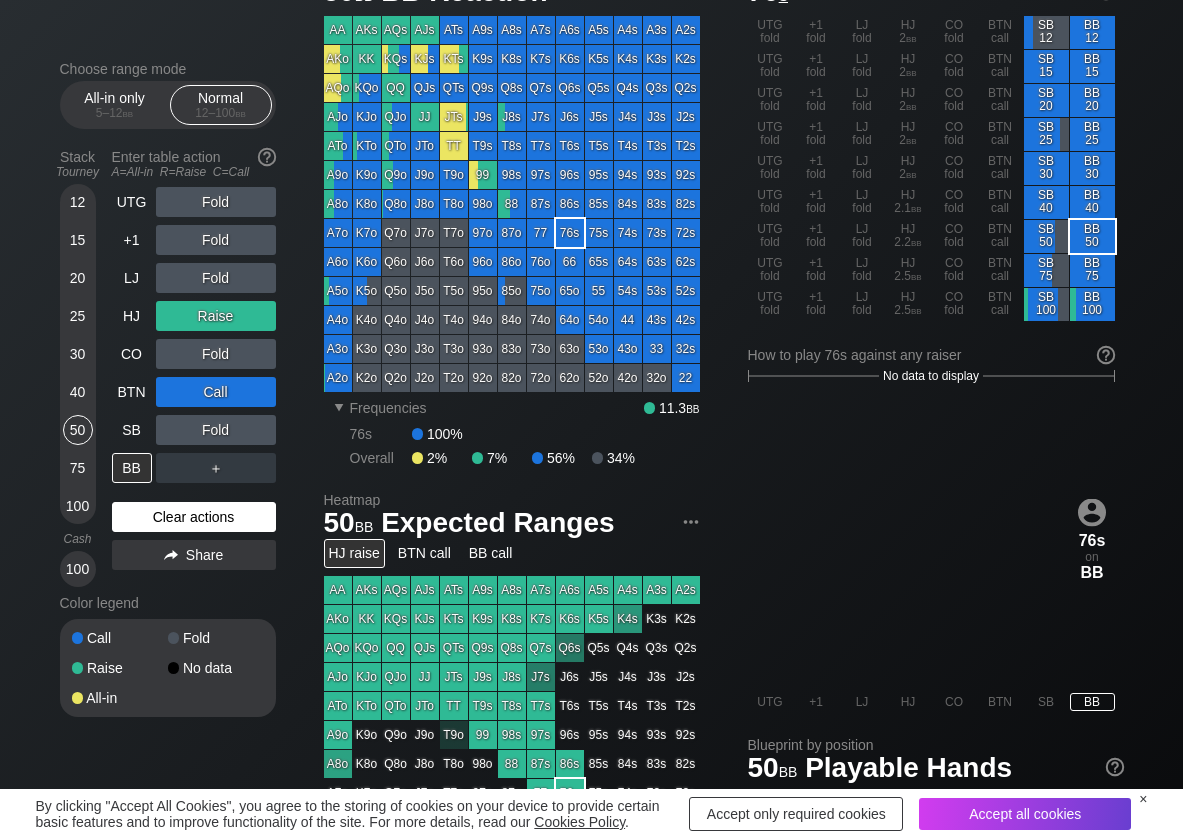 click on "Clear actions" at bounding box center [194, 517] 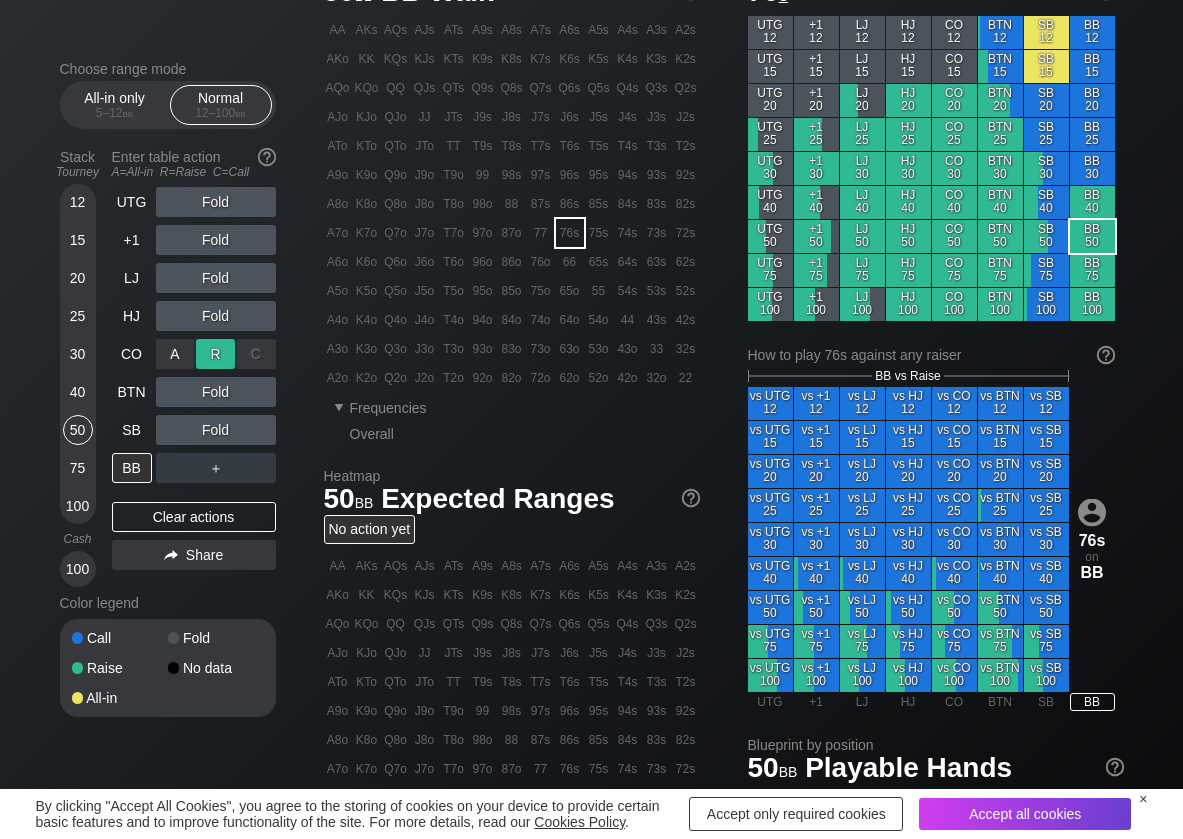 click on "R ✕" at bounding box center (215, 354) 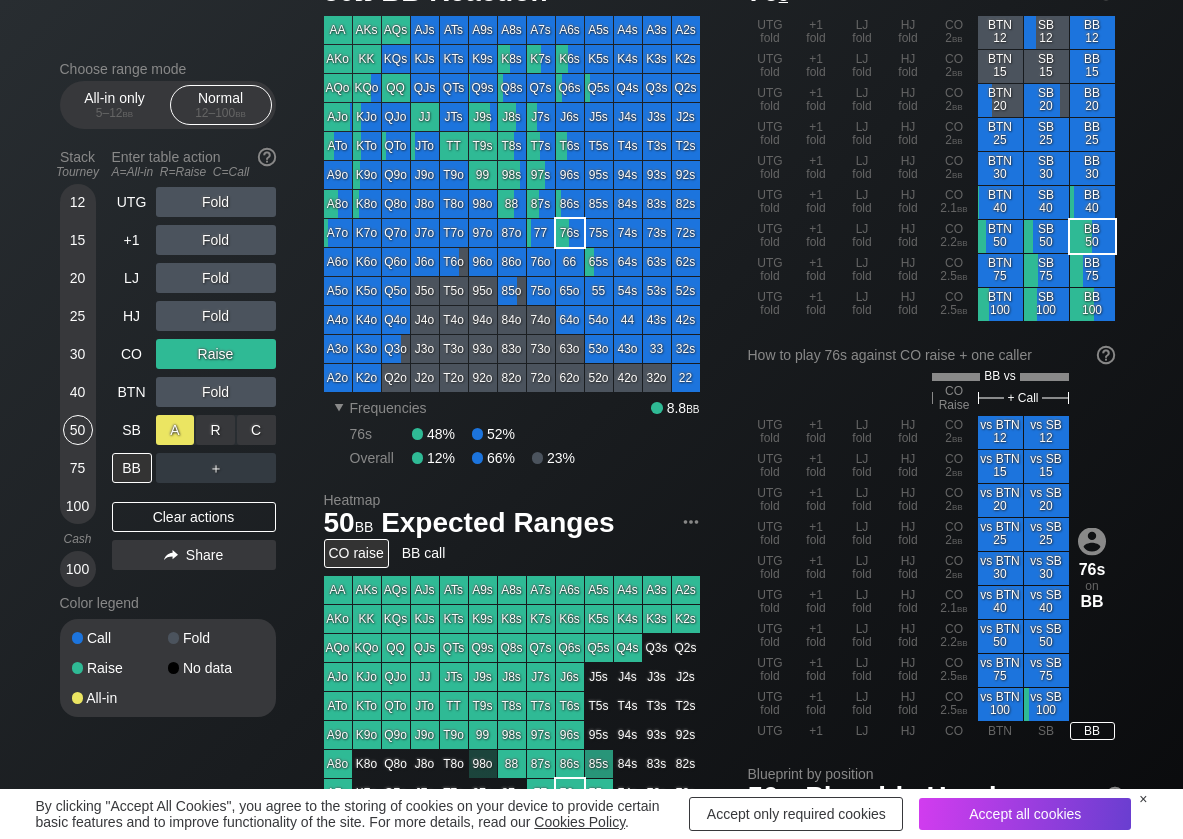 click on "A ✕" at bounding box center (175, 430) 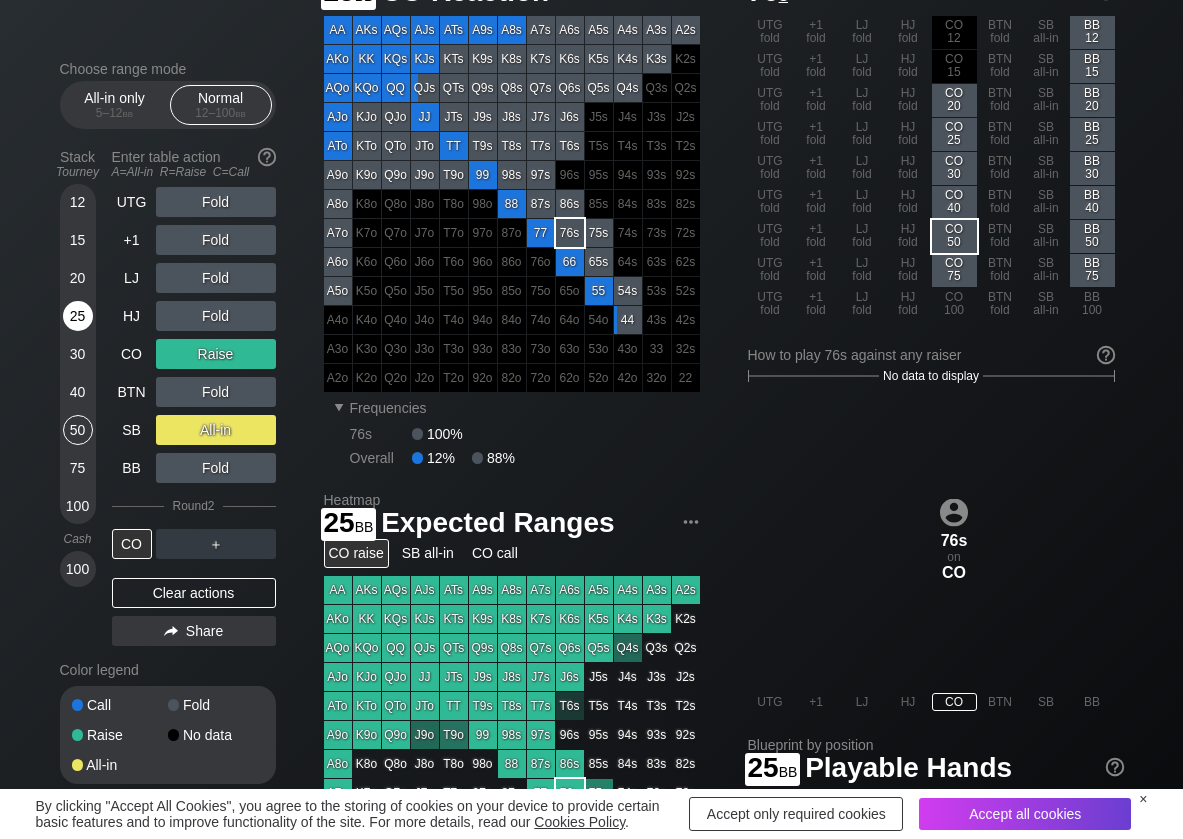 click on "25" at bounding box center [78, 316] 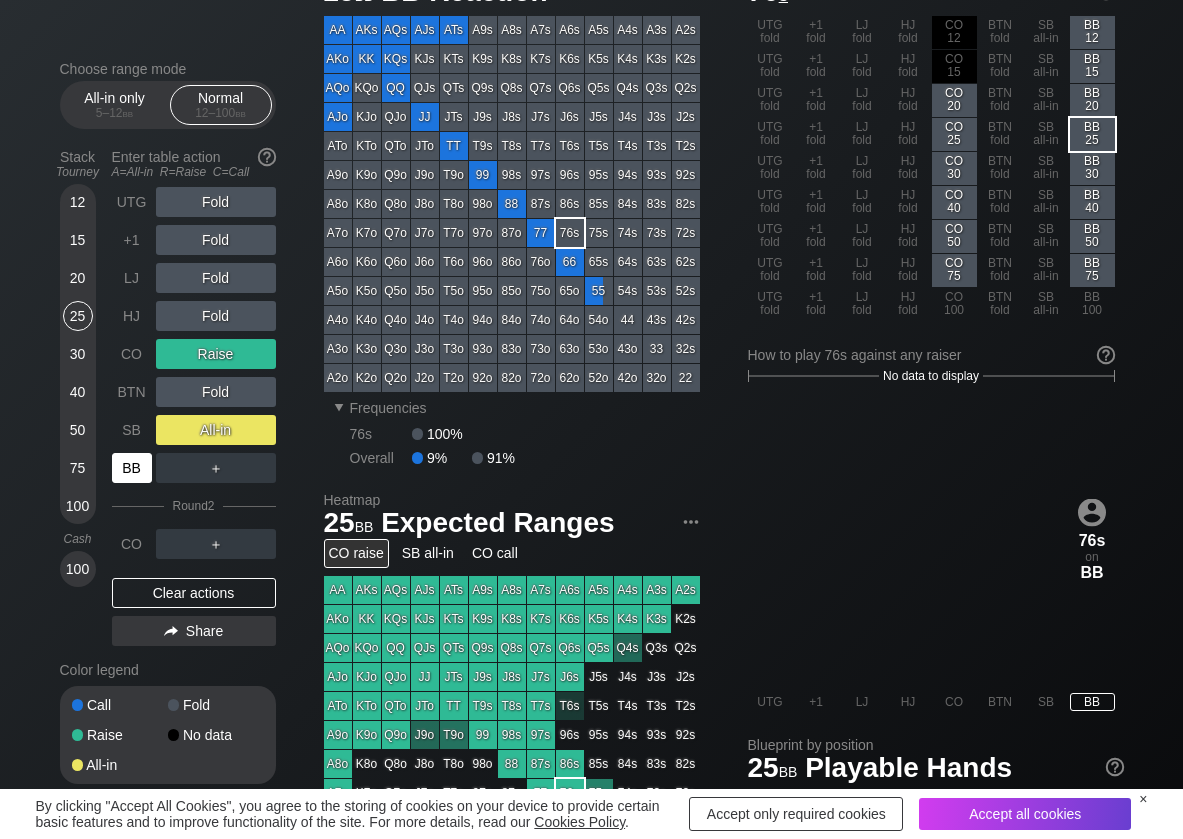 click on "BB" at bounding box center [132, 468] 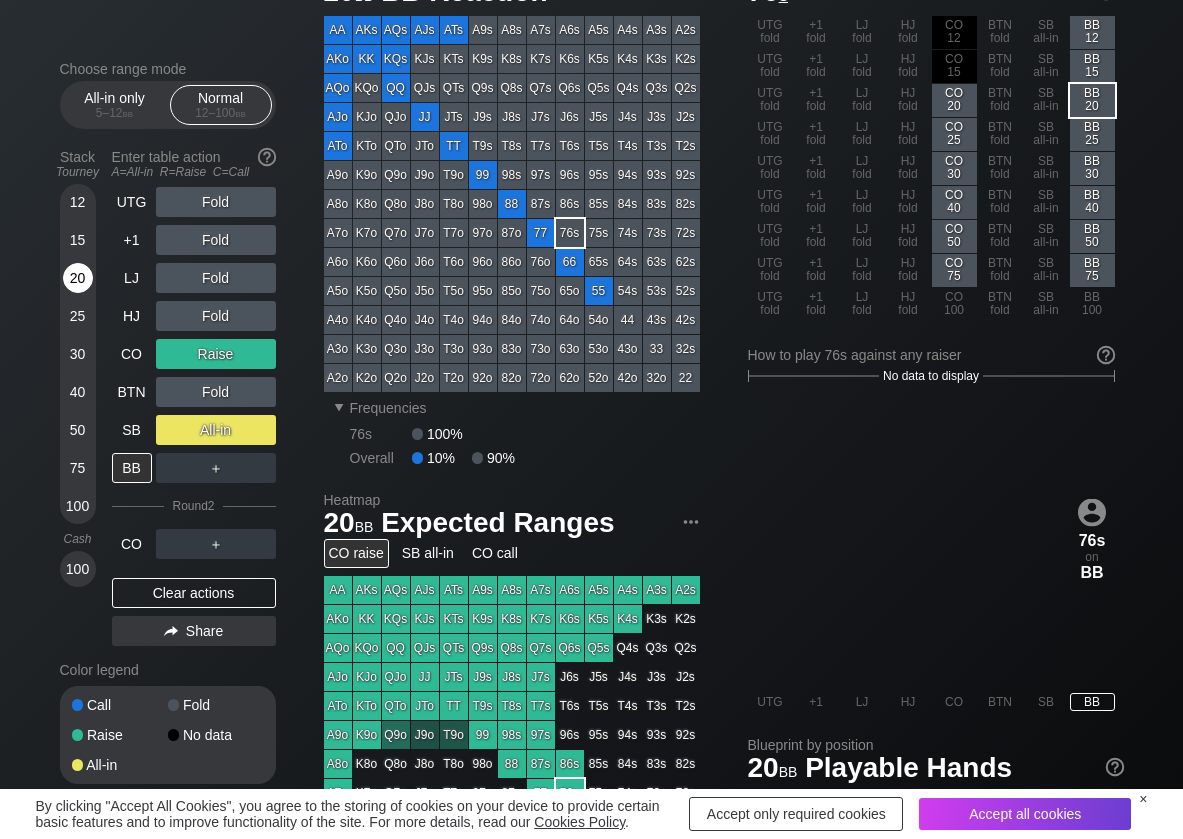 click on "20" at bounding box center (78, 282) 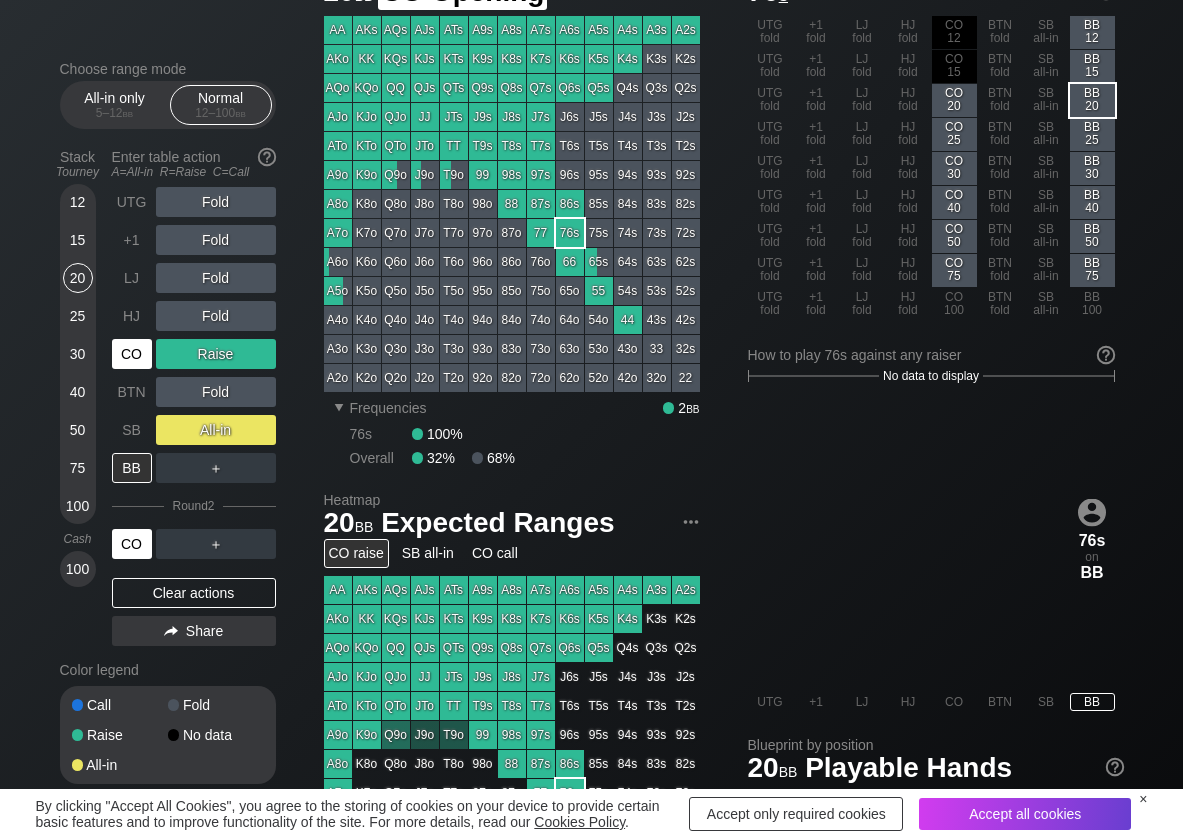 click on "CO" at bounding box center (132, 354) 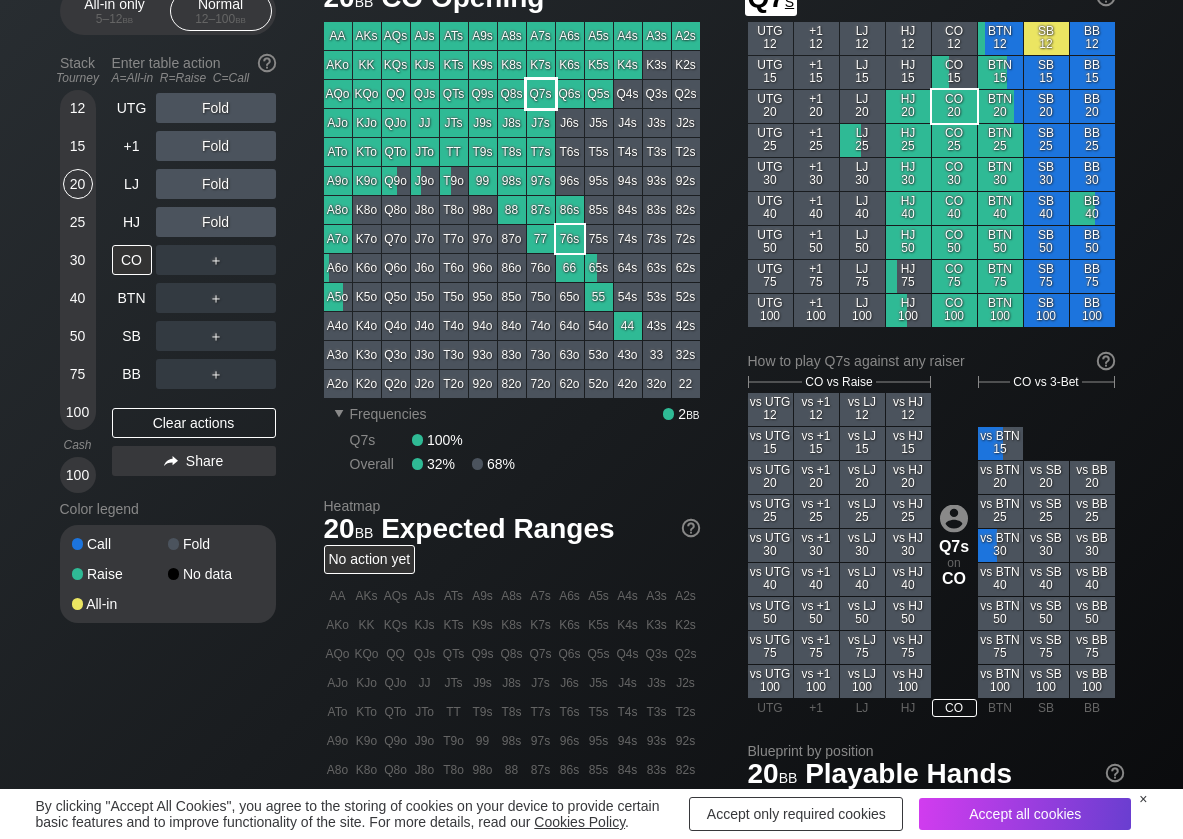 scroll, scrollTop: 0, scrollLeft: 0, axis: both 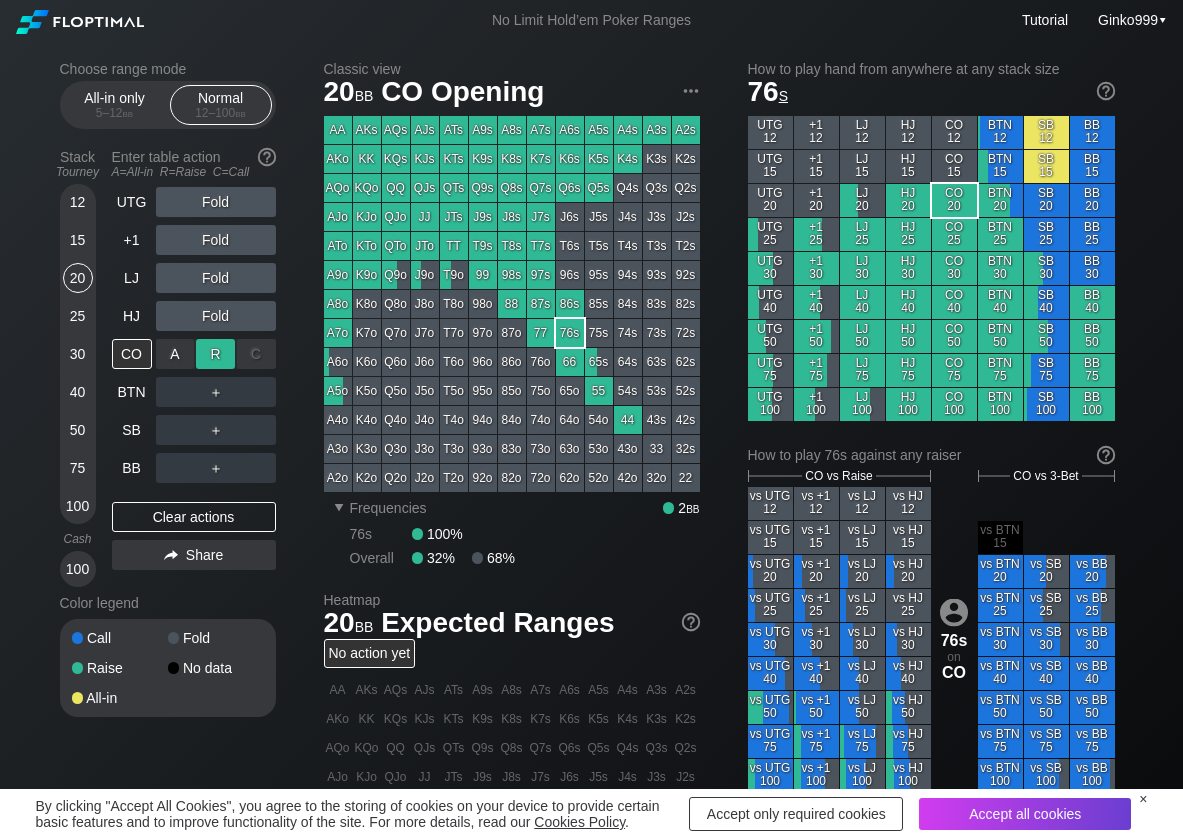 click on "R ✕" at bounding box center (215, 354) 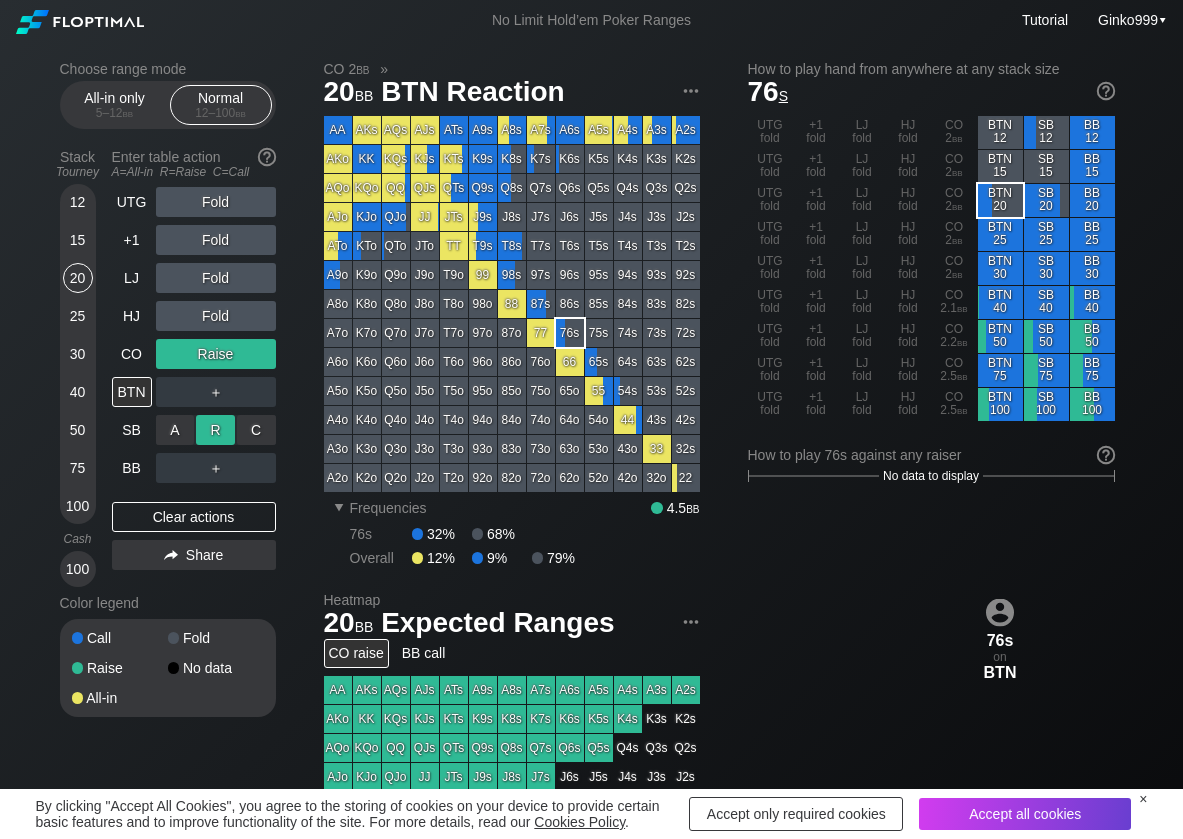 click on "R ✕" at bounding box center (215, 430) 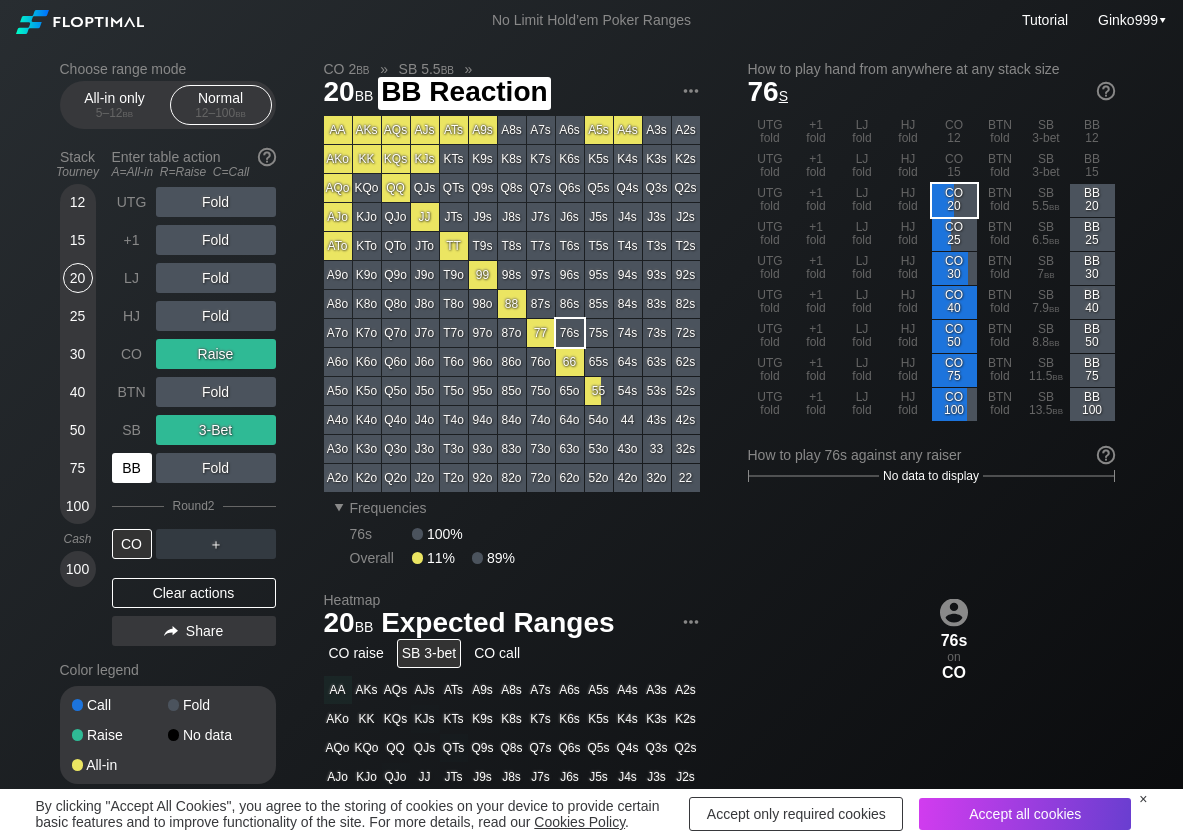 click on "BB" at bounding box center (132, 468) 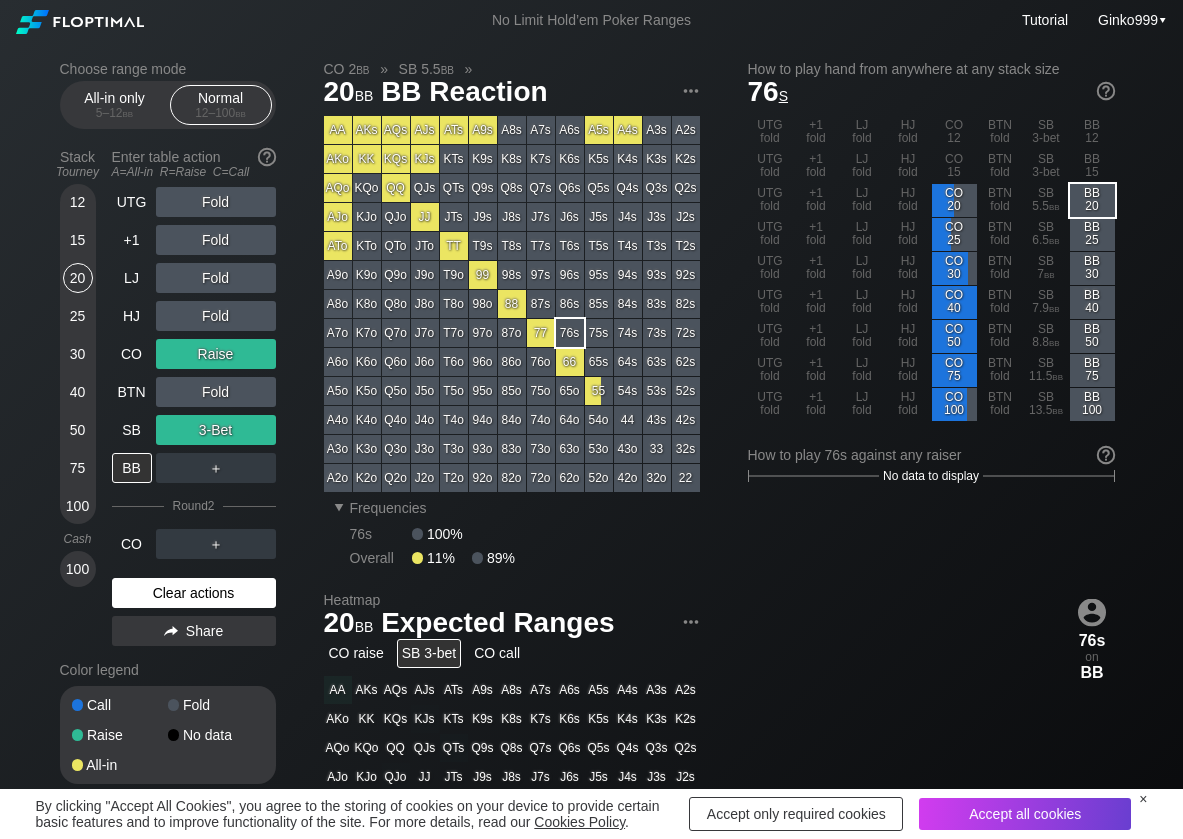 click on "Clear actions" at bounding box center [194, 593] 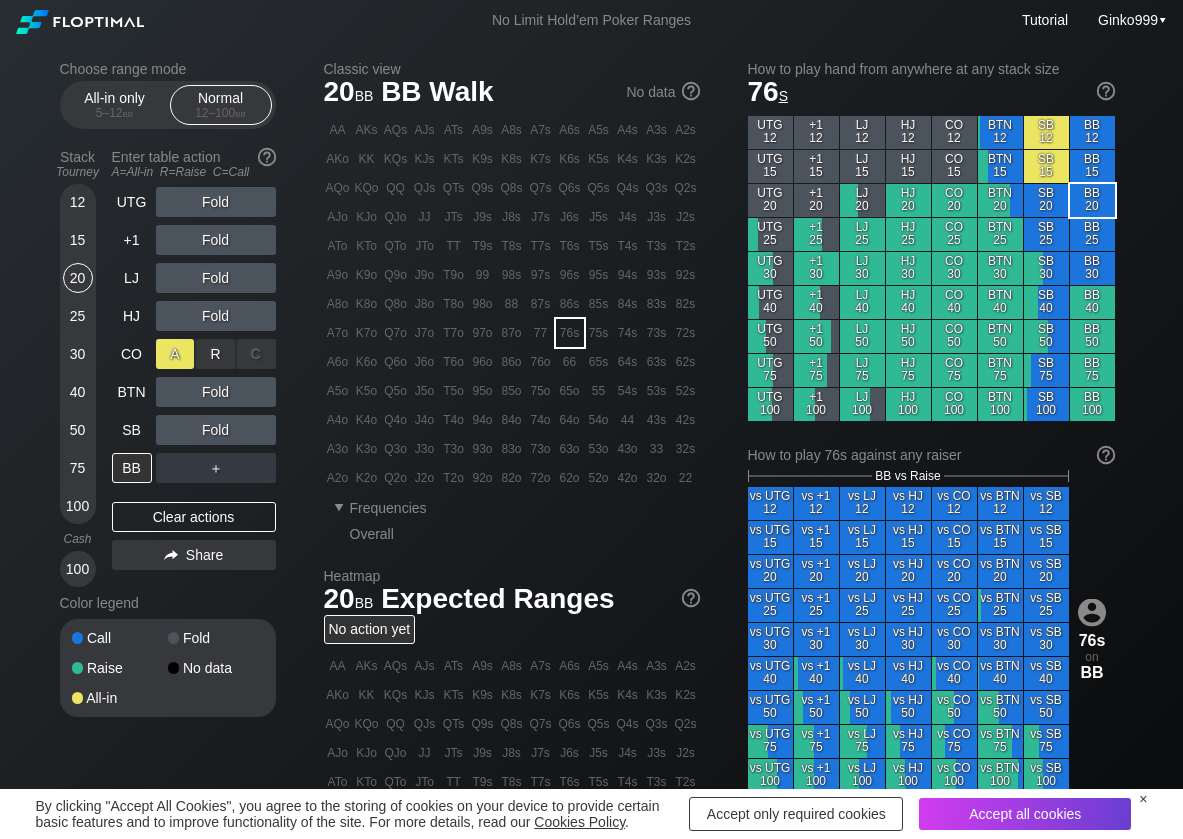 click on "R ✕" at bounding box center (215, 354) 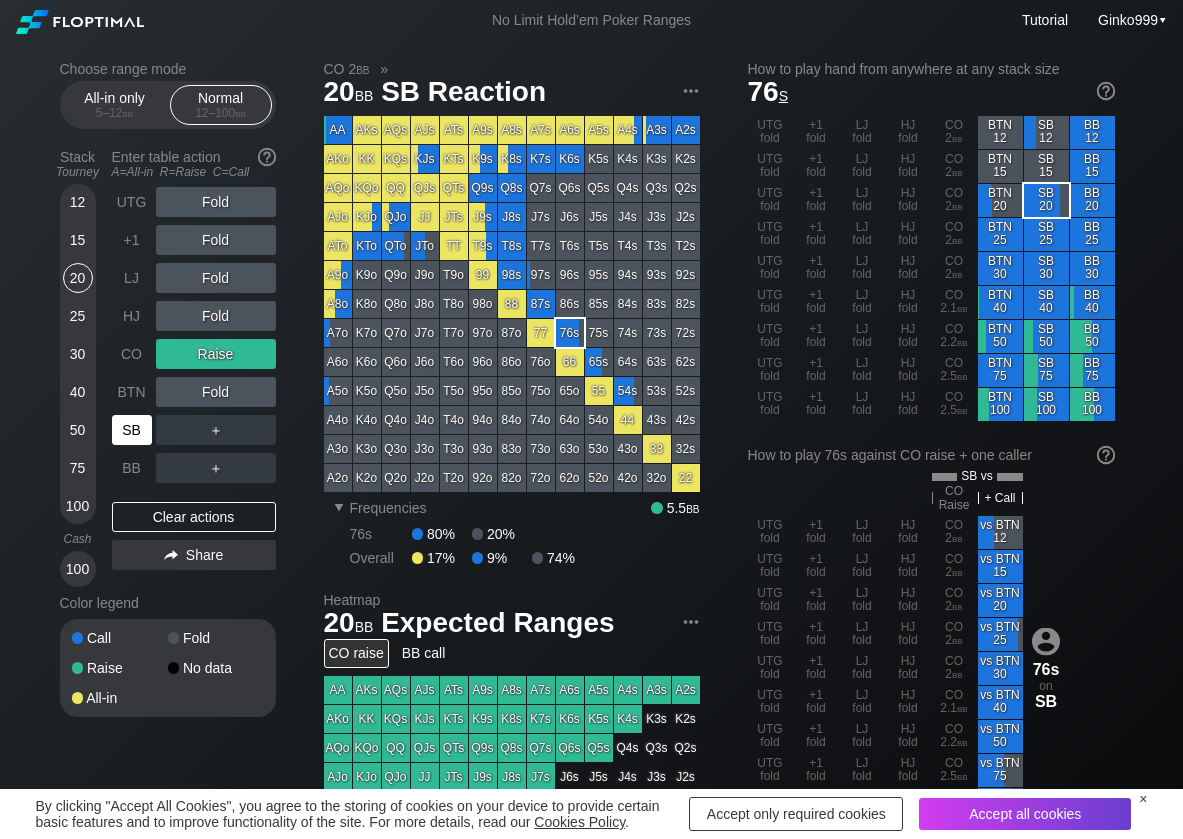 click on "SB" at bounding box center (132, 430) 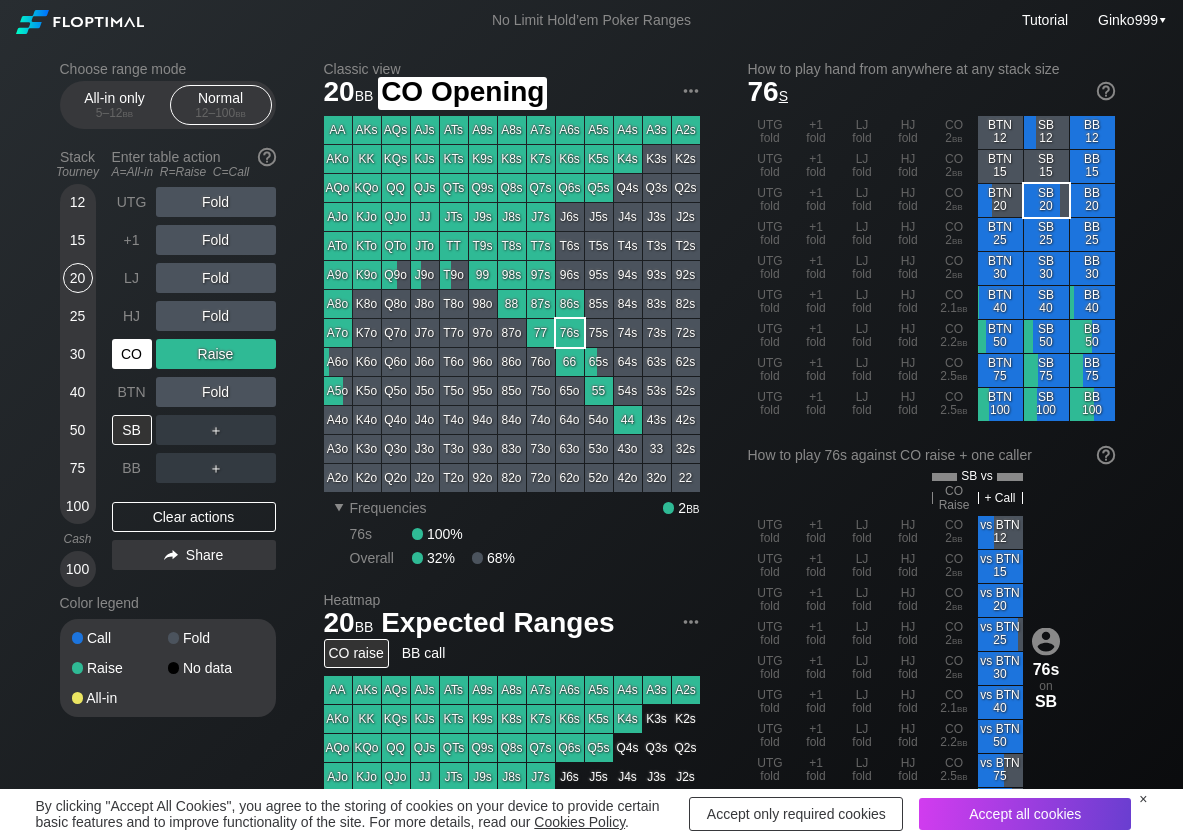 click on "CO" at bounding box center (132, 354) 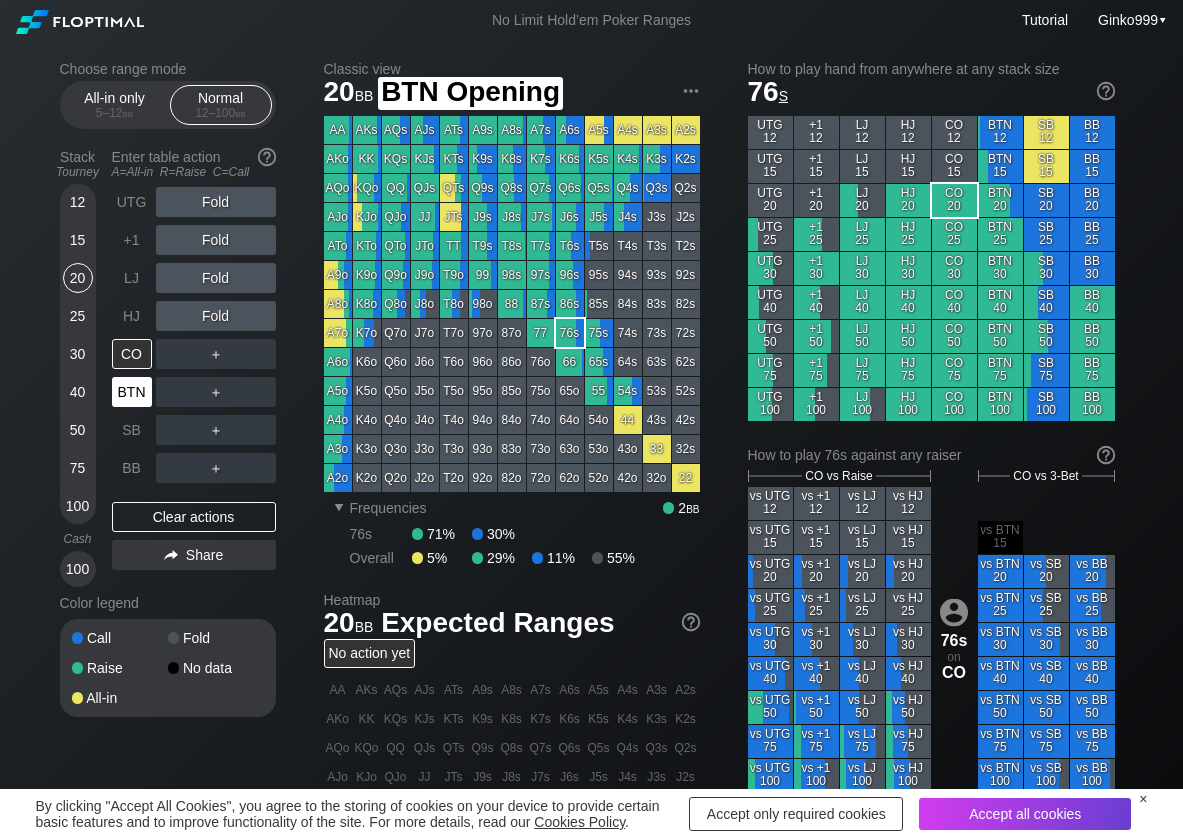 click on "BTN" at bounding box center [132, 392] 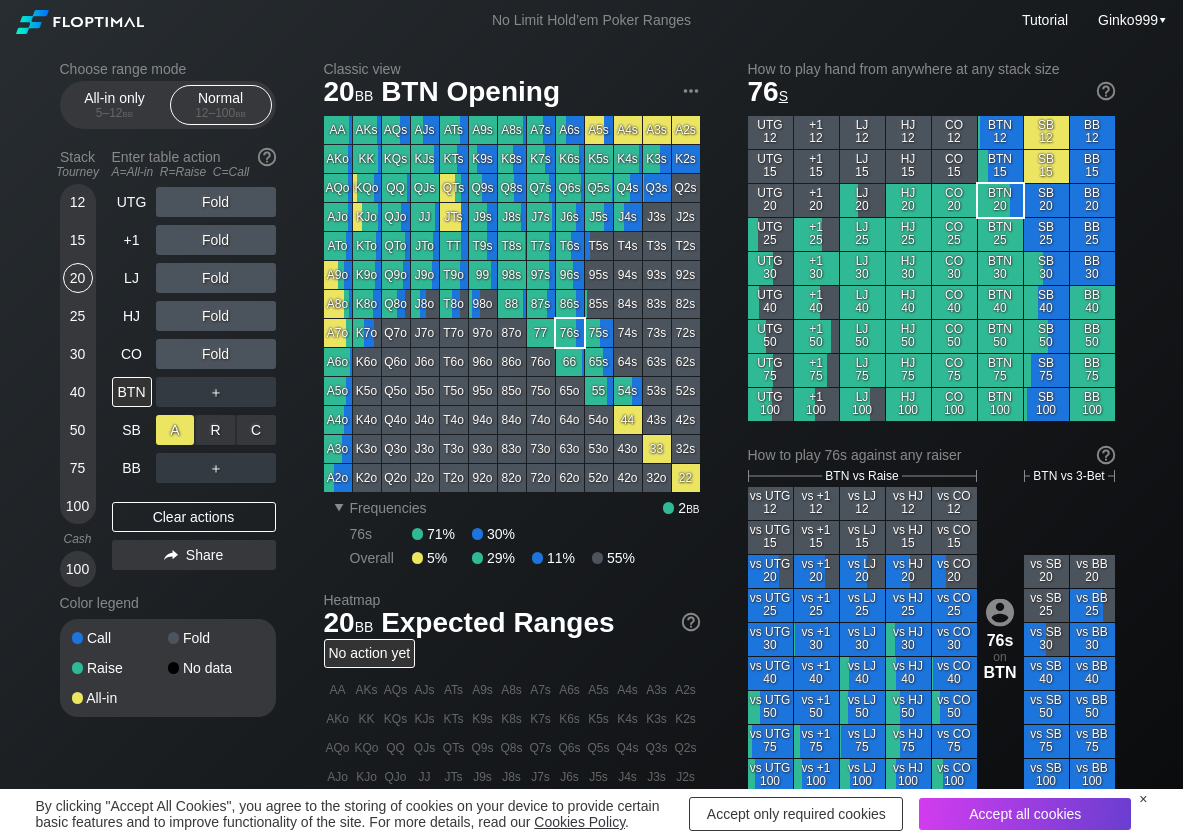 scroll, scrollTop: 100, scrollLeft: 0, axis: vertical 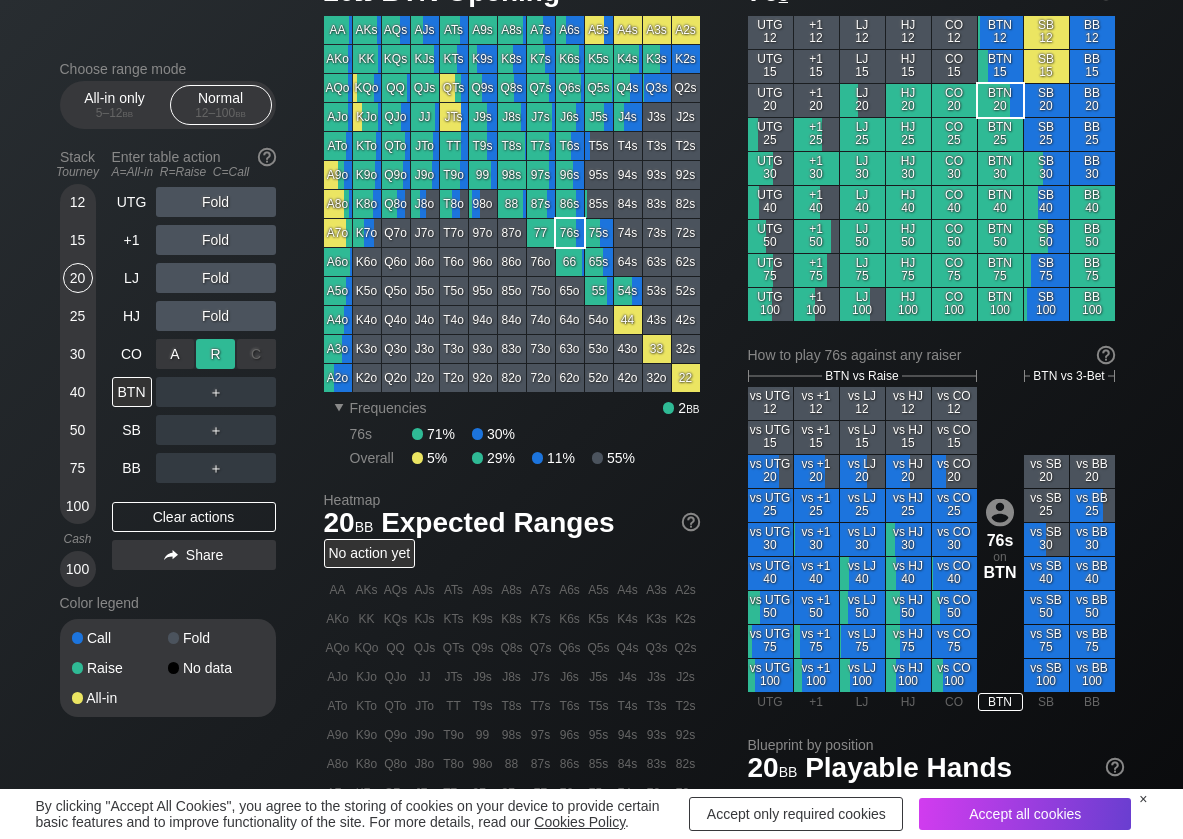 click on "R ✕" at bounding box center (215, 354) 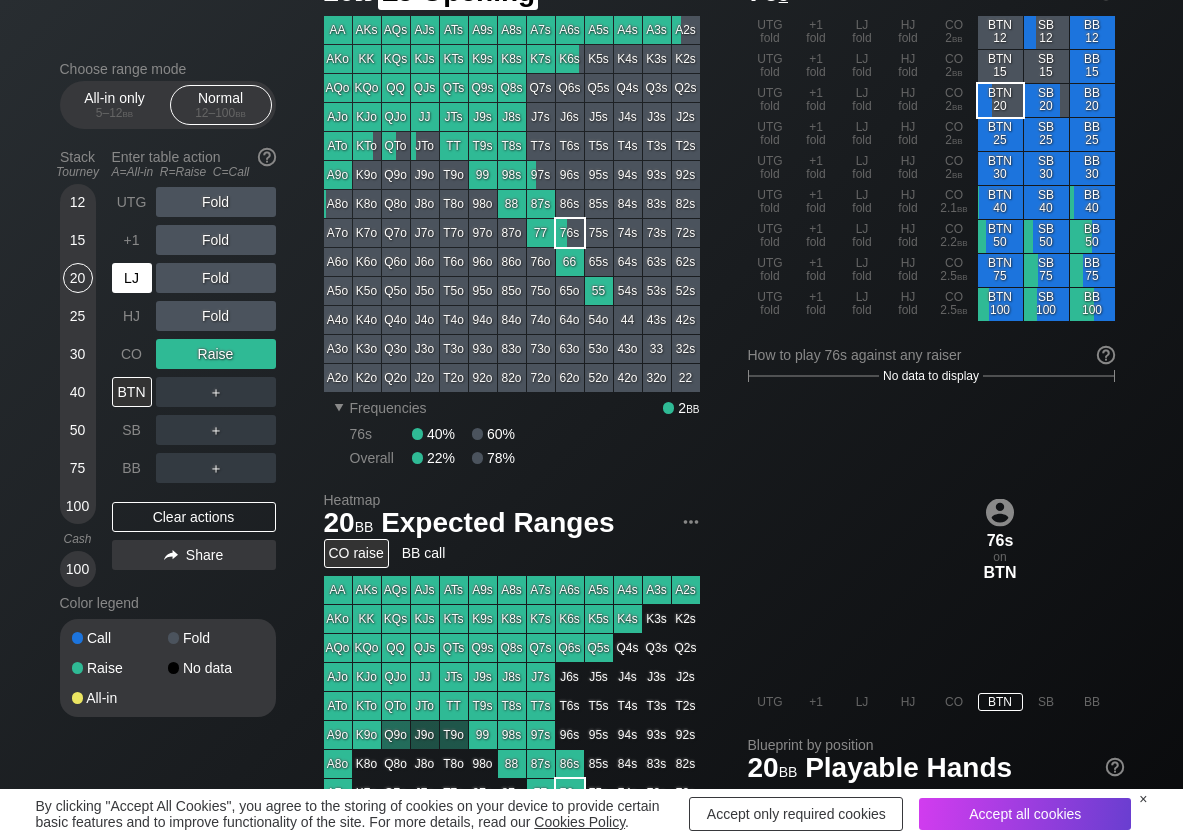 click on "LJ" at bounding box center (132, 278) 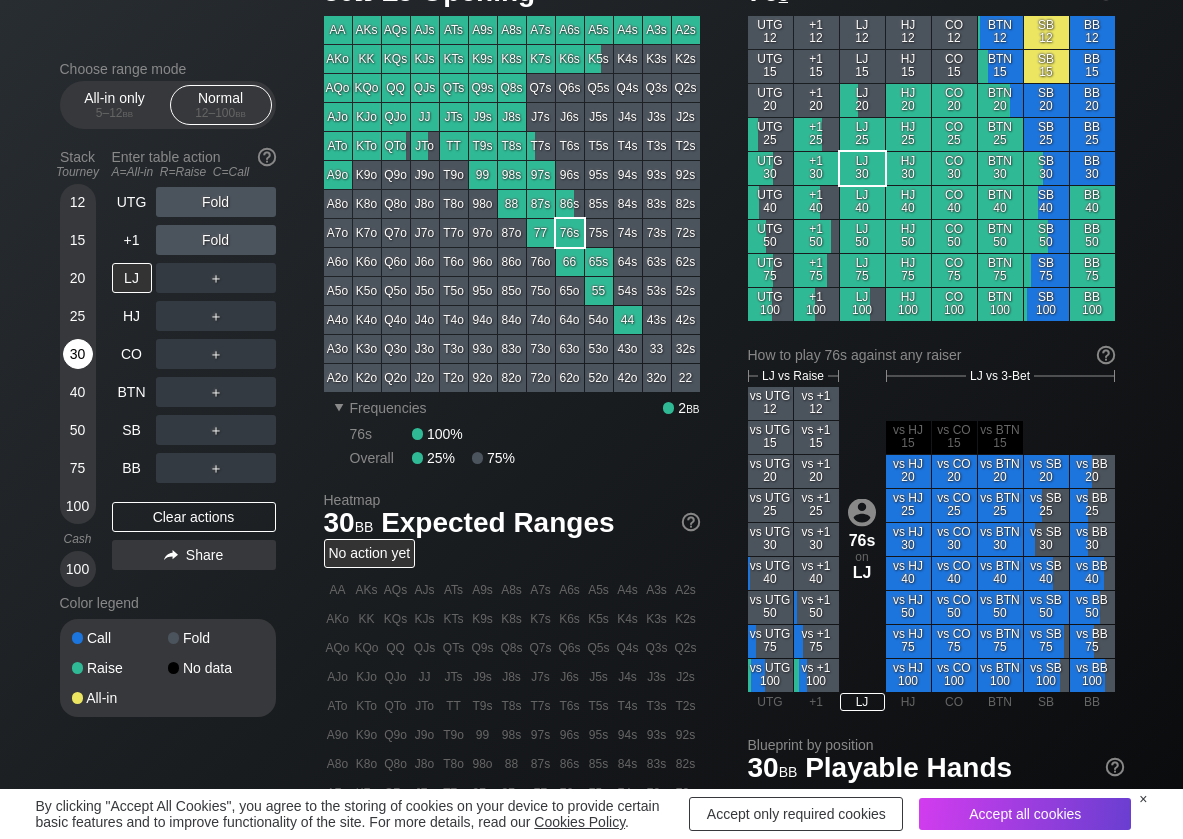 click on "30" at bounding box center (78, 354) 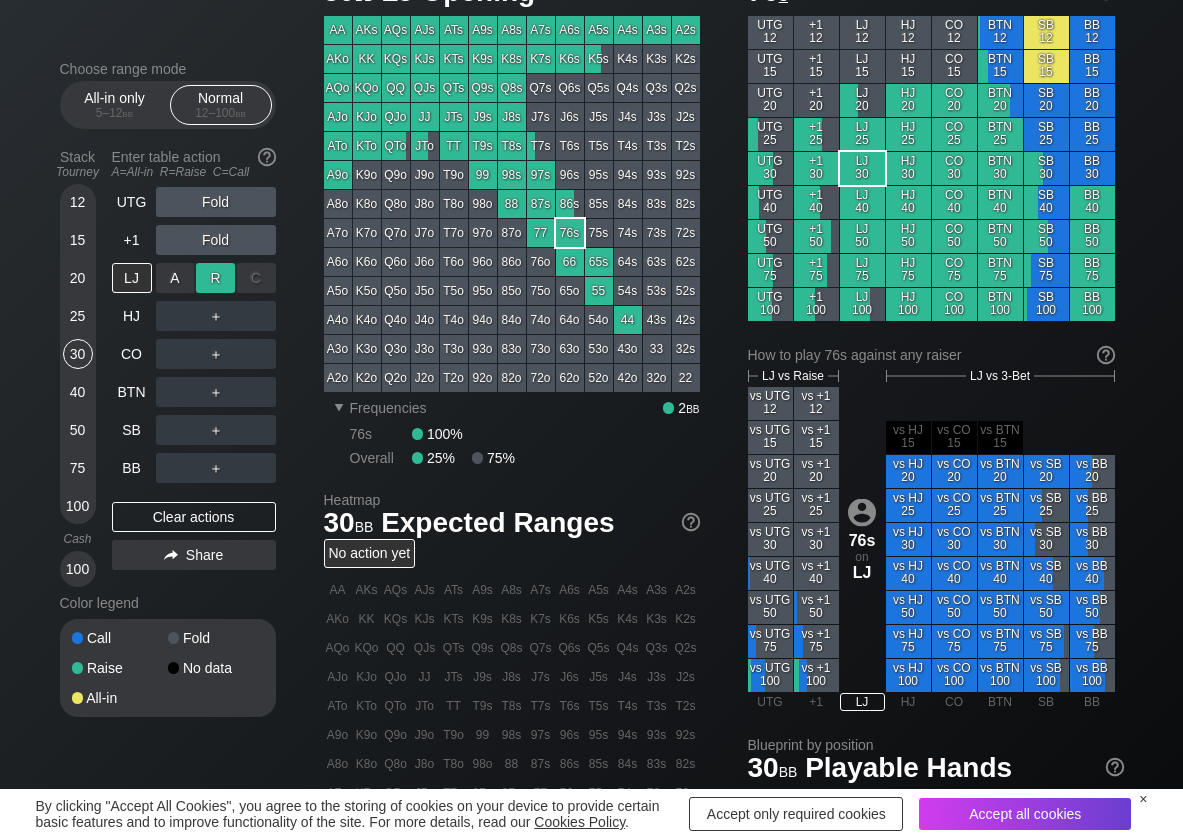 click on "R ✕" at bounding box center [215, 278] 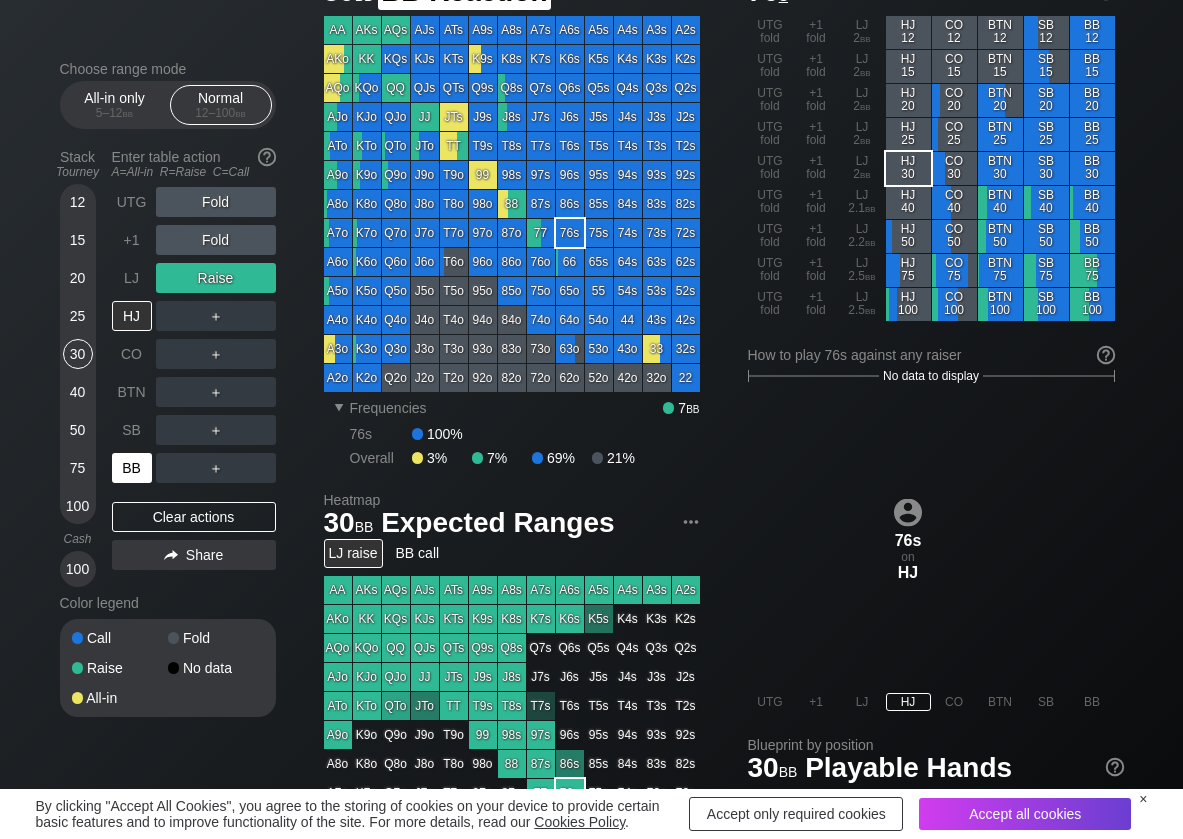 click on "BB" at bounding box center (132, 468) 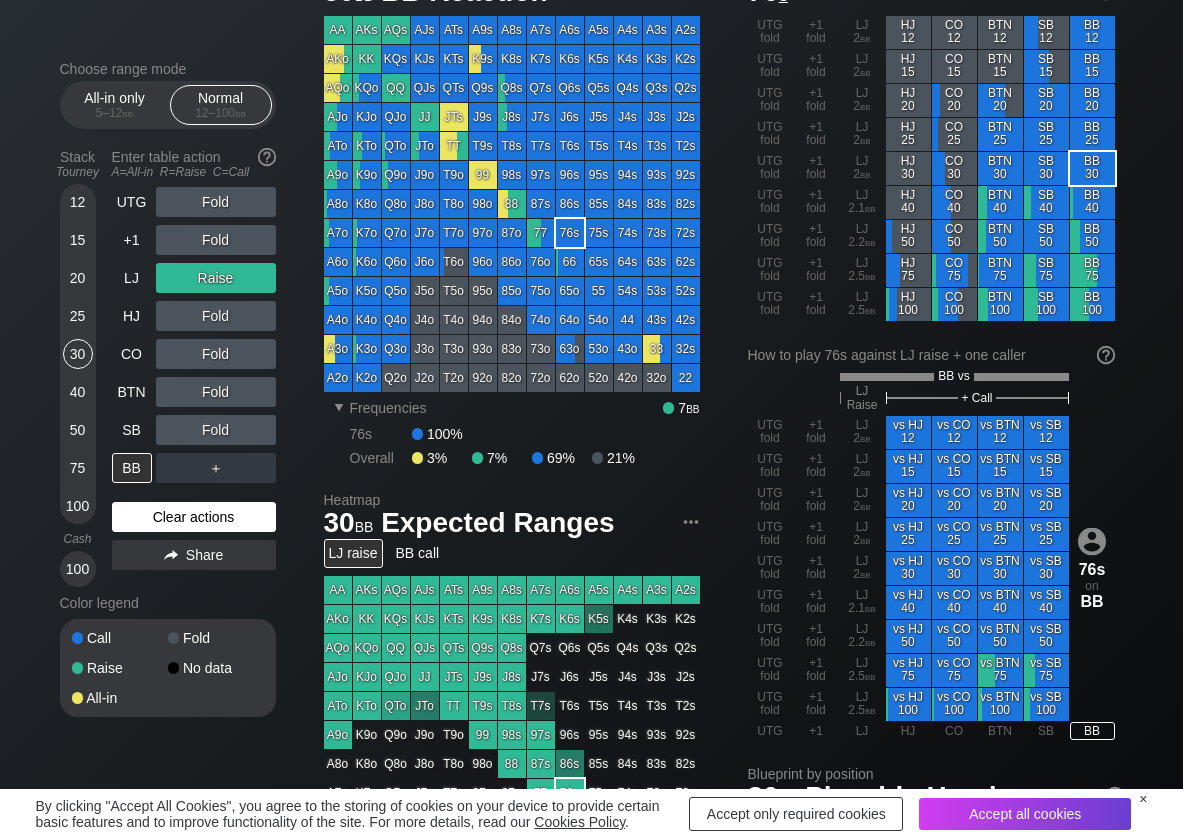 click on "Clear actions" at bounding box center [194, 517] 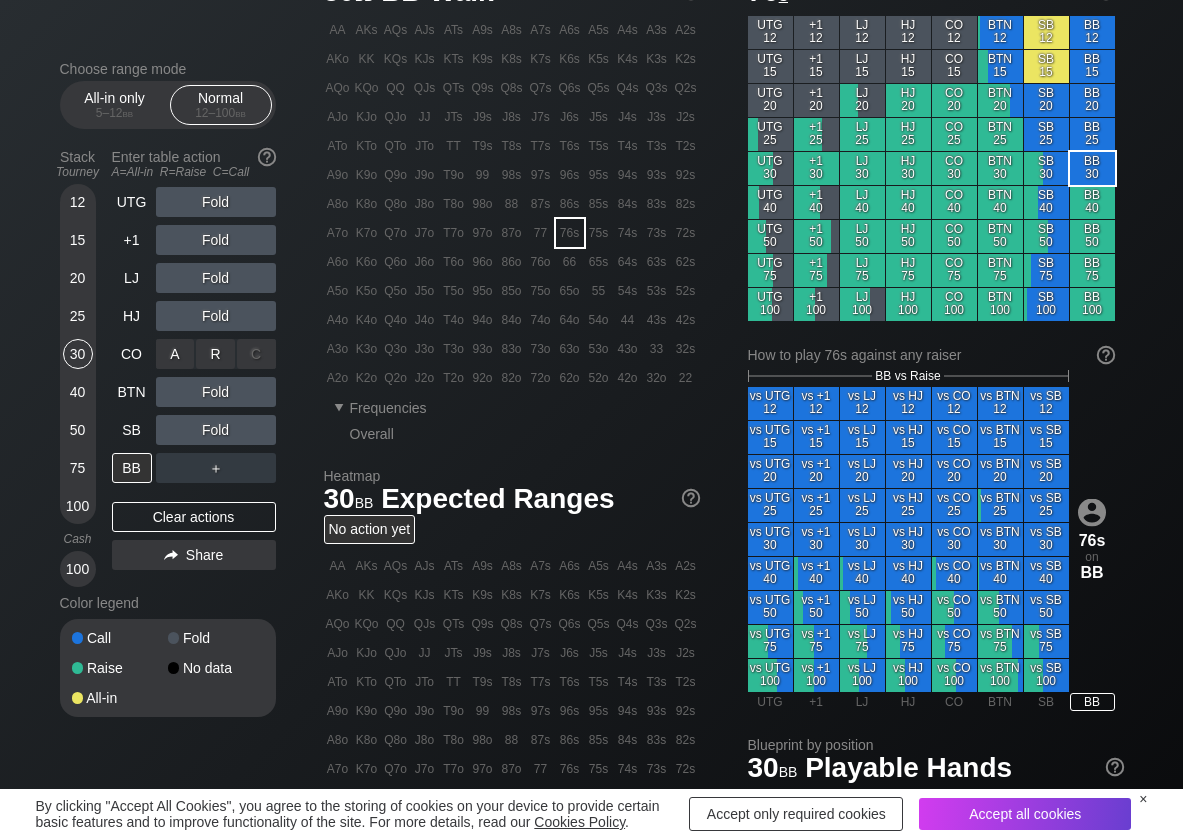 click on "R ✕" at bounding box center [215, 354] 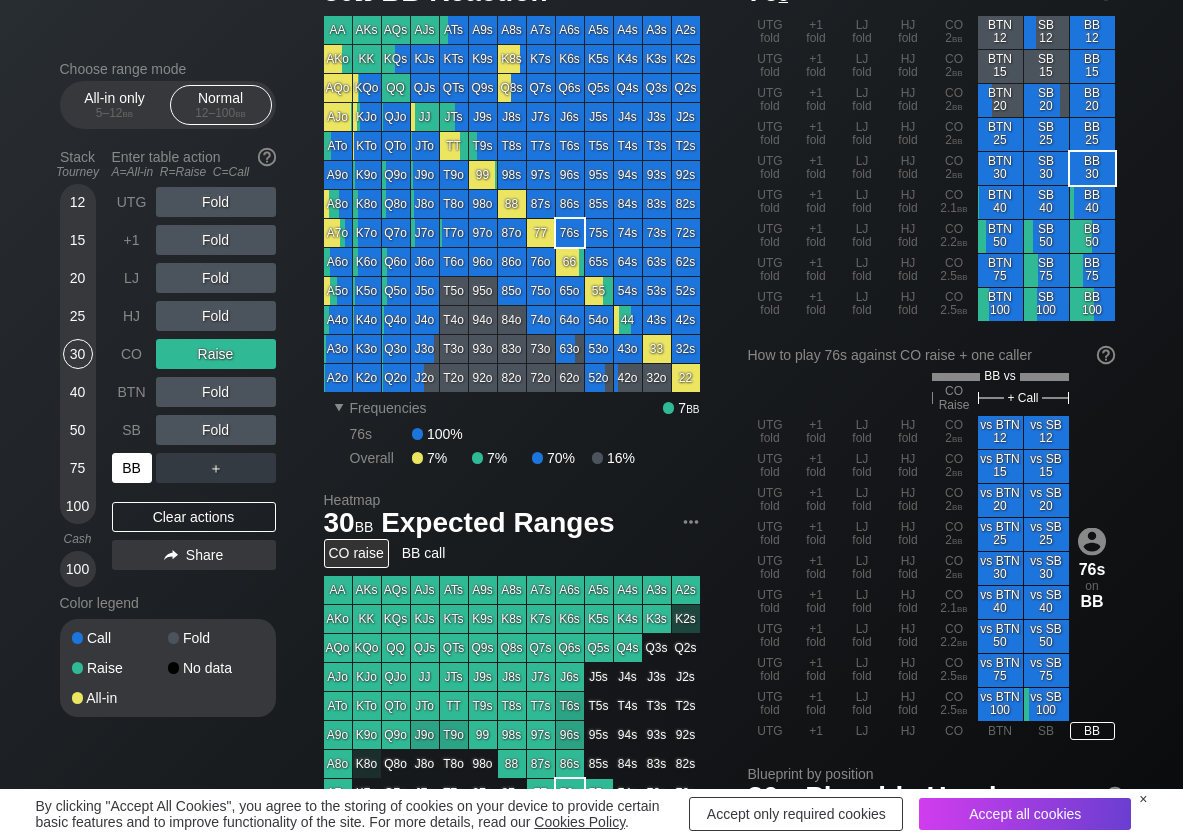 click on "BB" at bounding box center (132, 468) 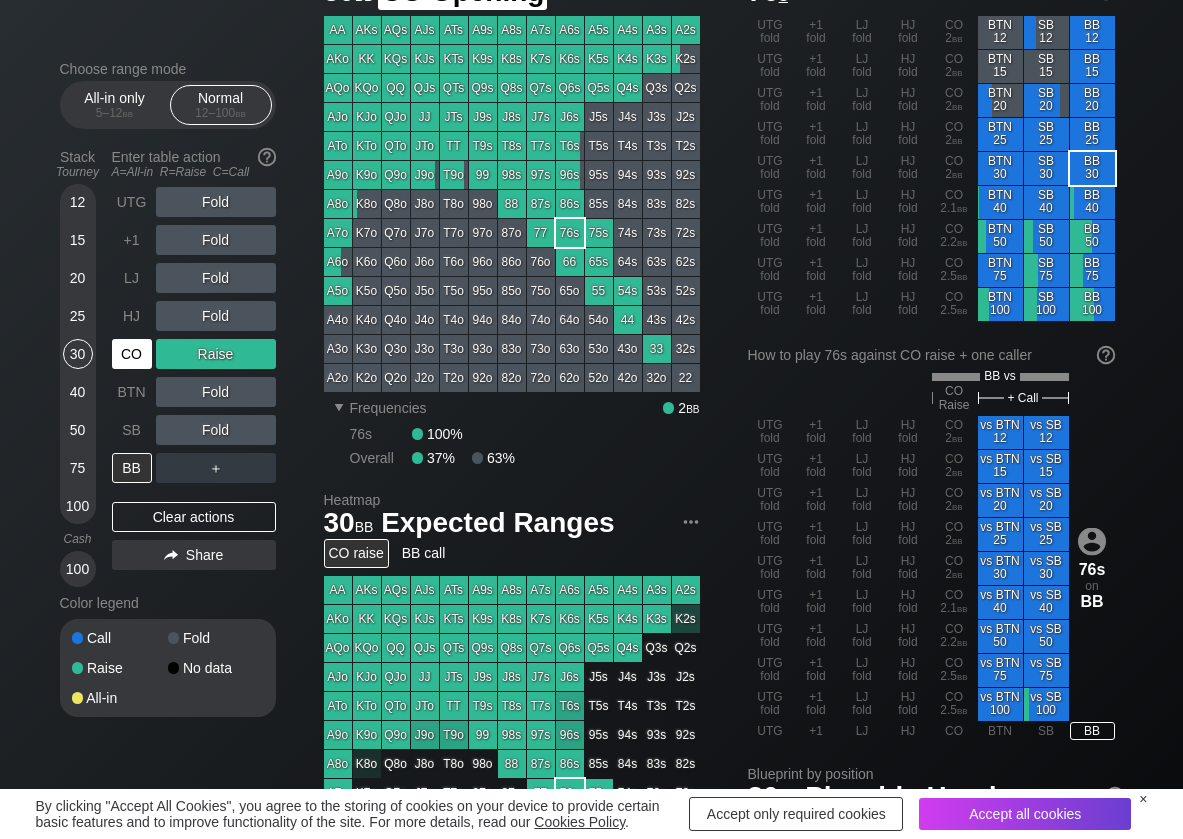 click on "CO" at bounding box center [132, 354] 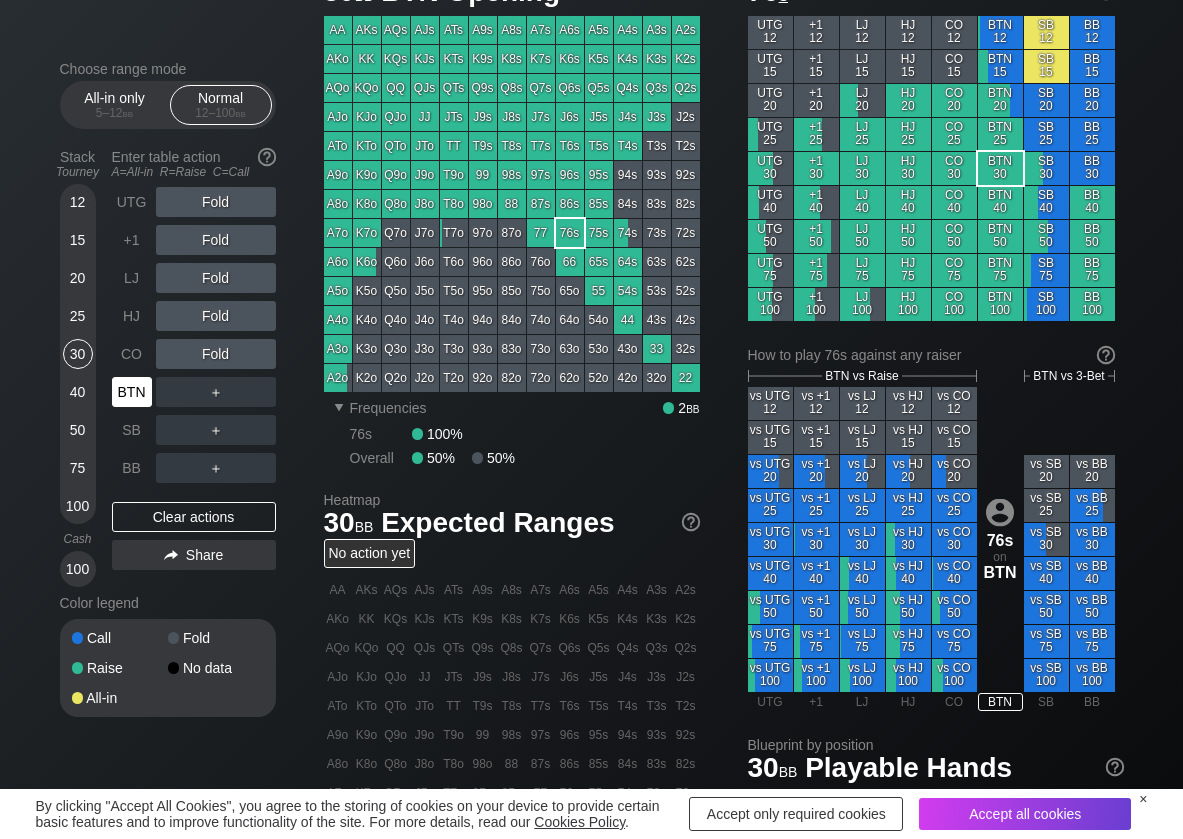 click on "BTN" at bounding box center [132, 392] 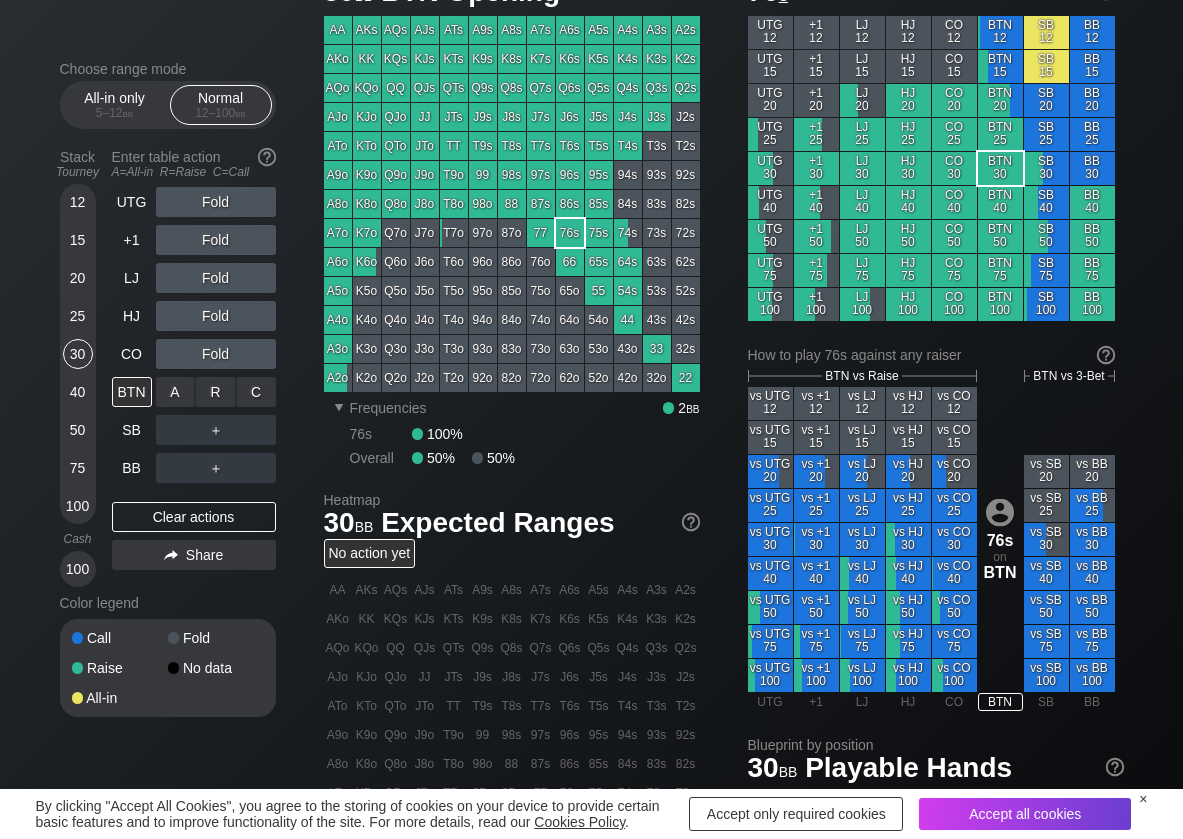drag, startPoint x: 221, startPoint y: 377, endPoint x: 94, endPoint y: 333, distance: 134.4061 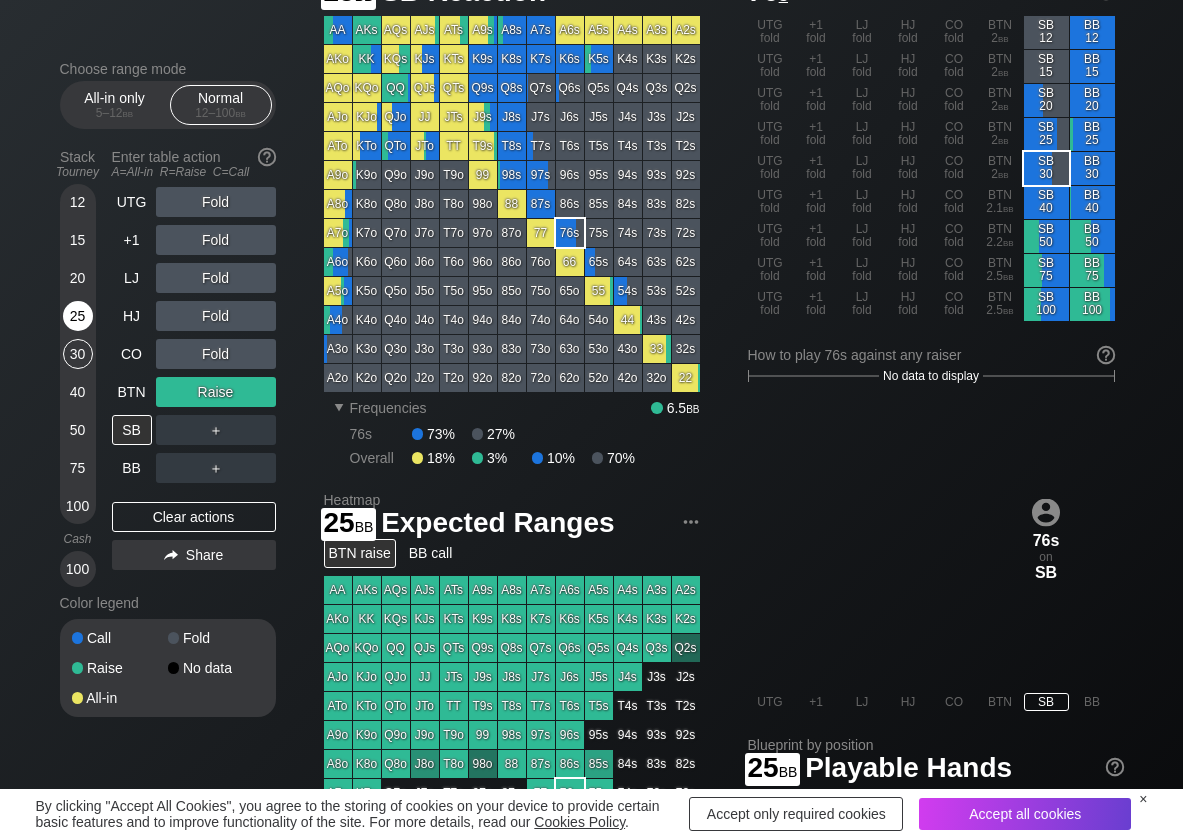 click on "25" at bounding box center (78, 316) 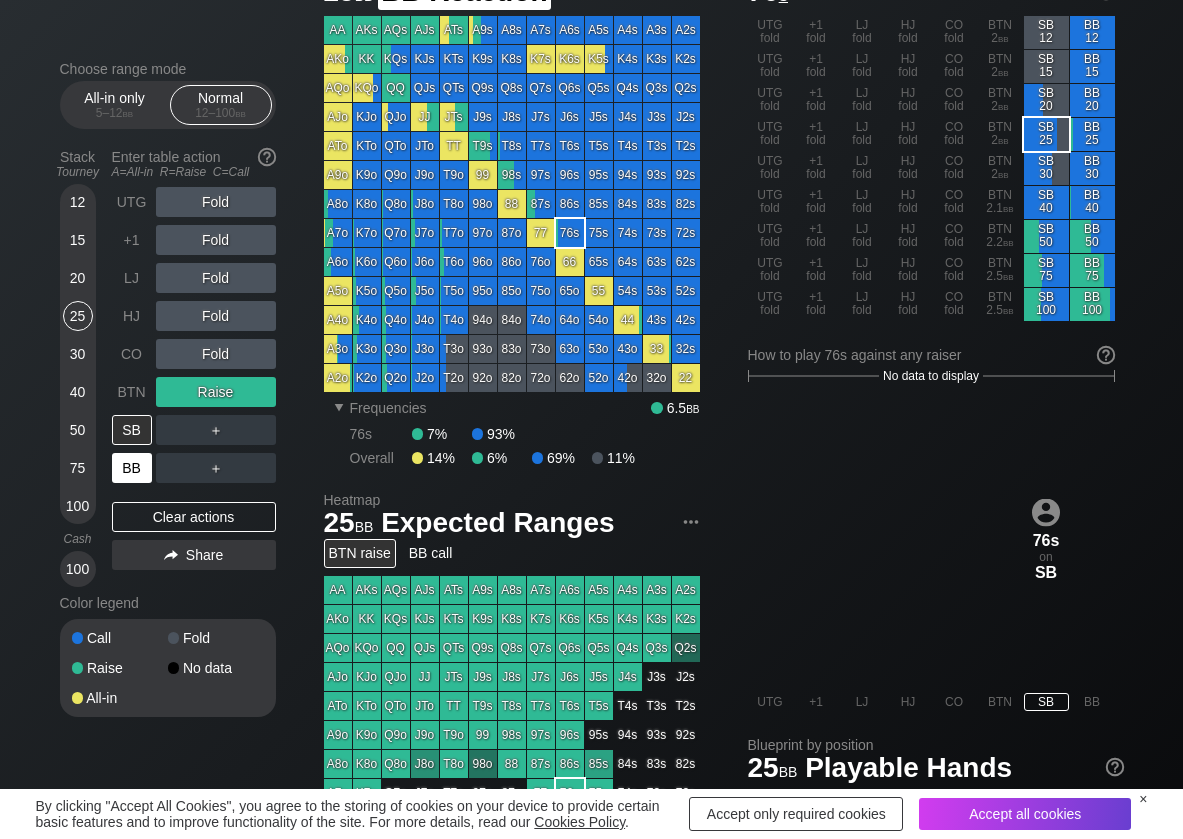 click on "BB" at bounding box center [132, 468] 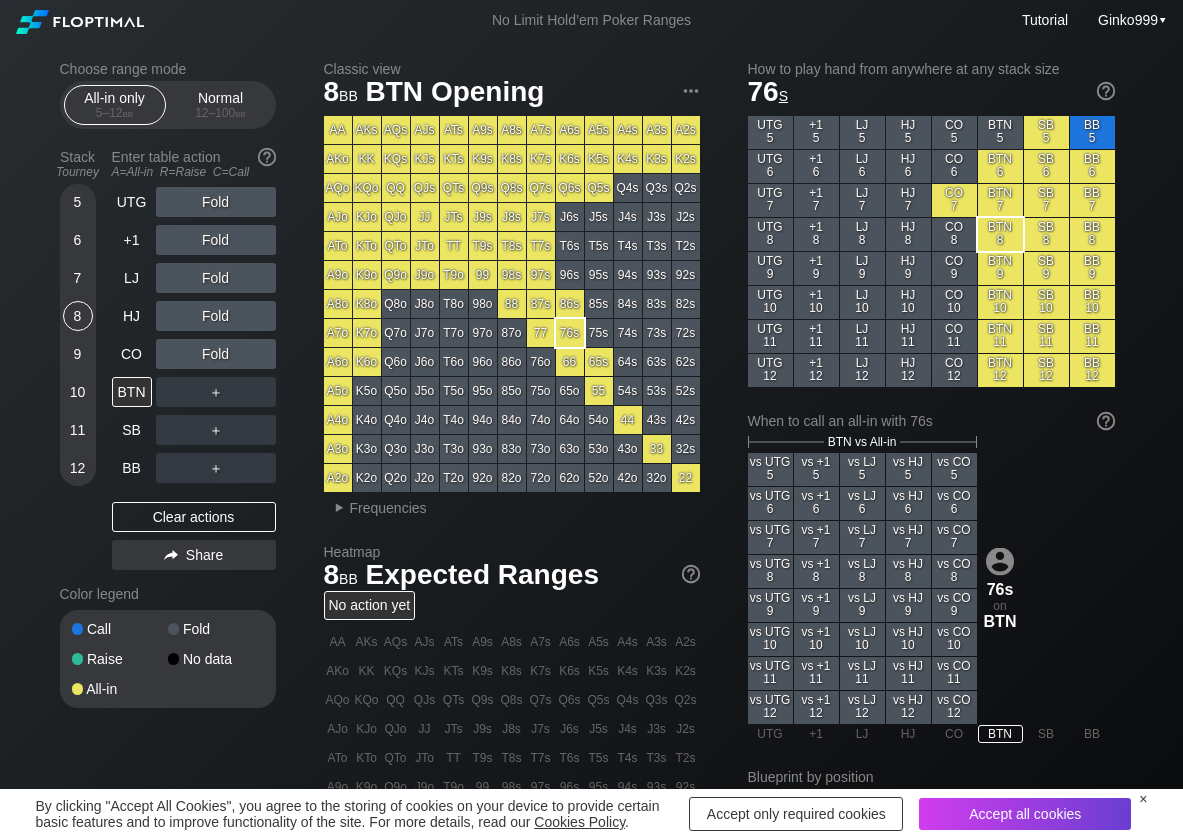 scroll, scrollTop: 0, scrollLeft: 0, axis: both 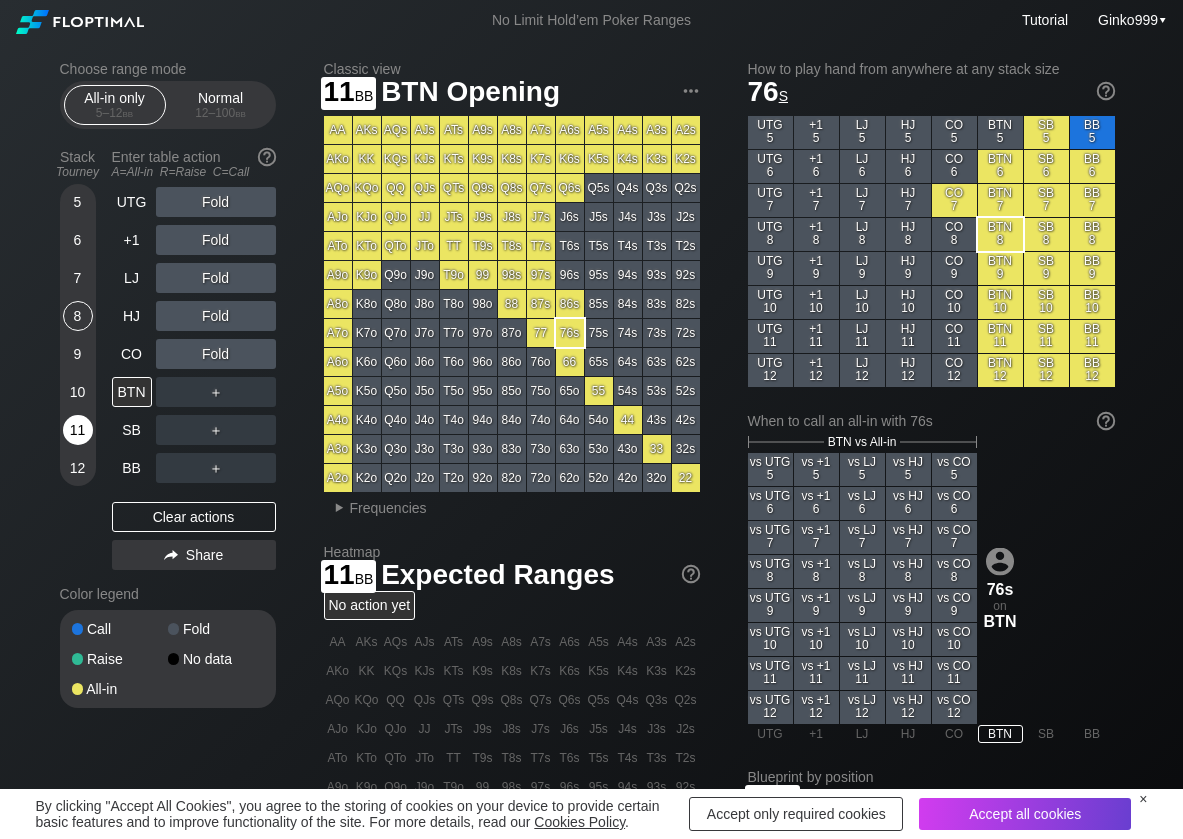 click on "11" at bounding box center (78, 430) 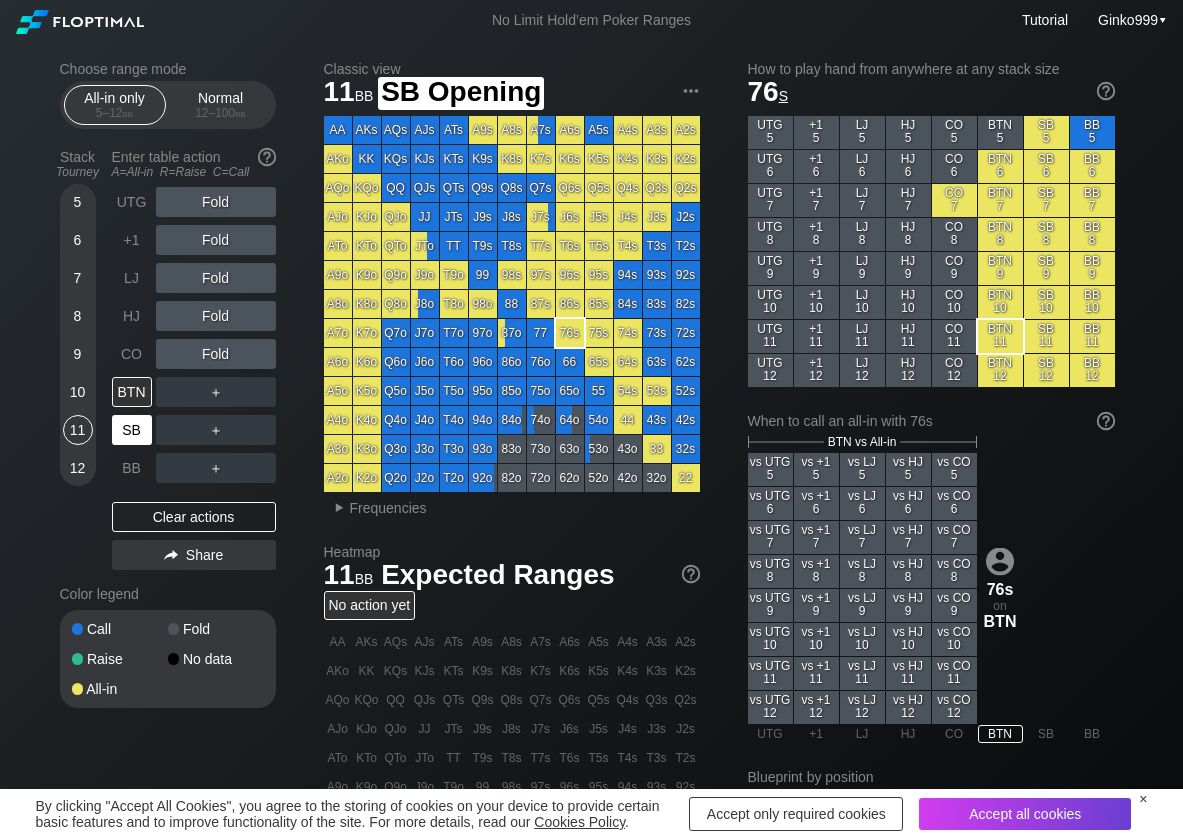 click on "SB" at bounding box center (132, 430) 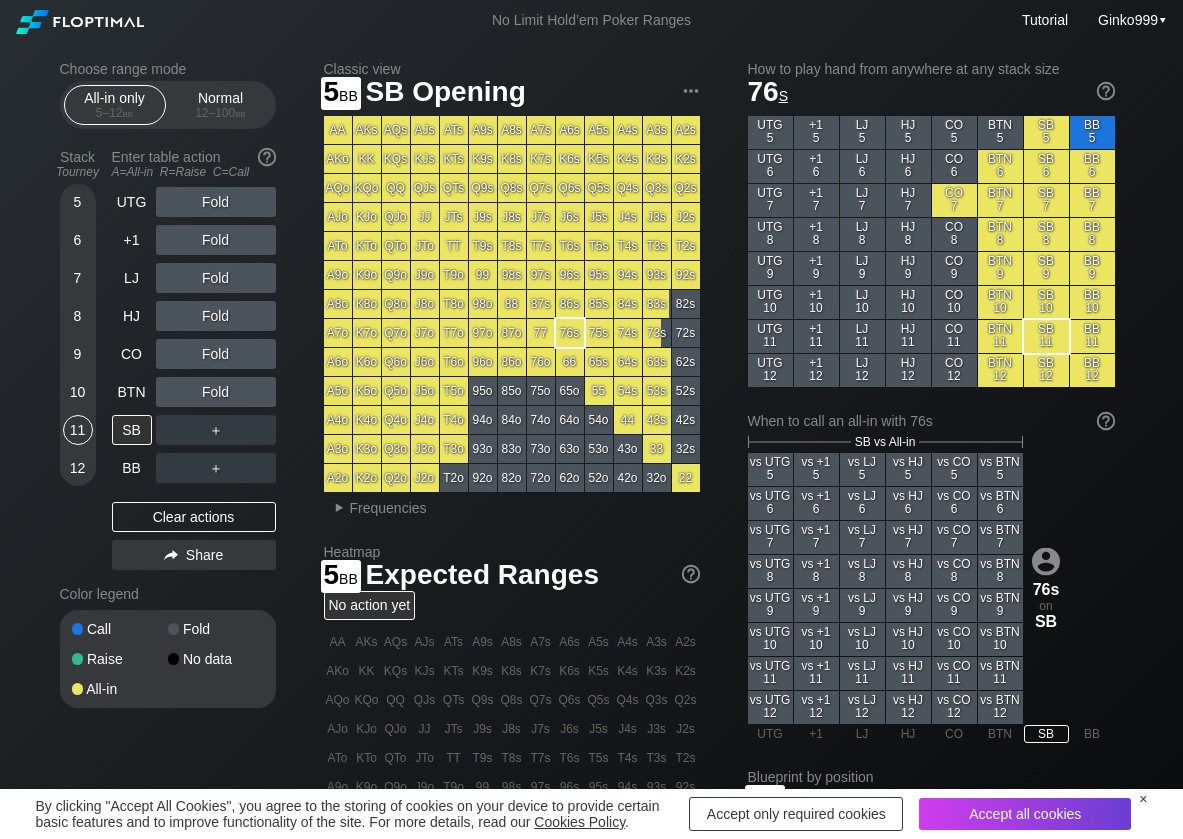 click on "5" at bounding box center (78, 202) 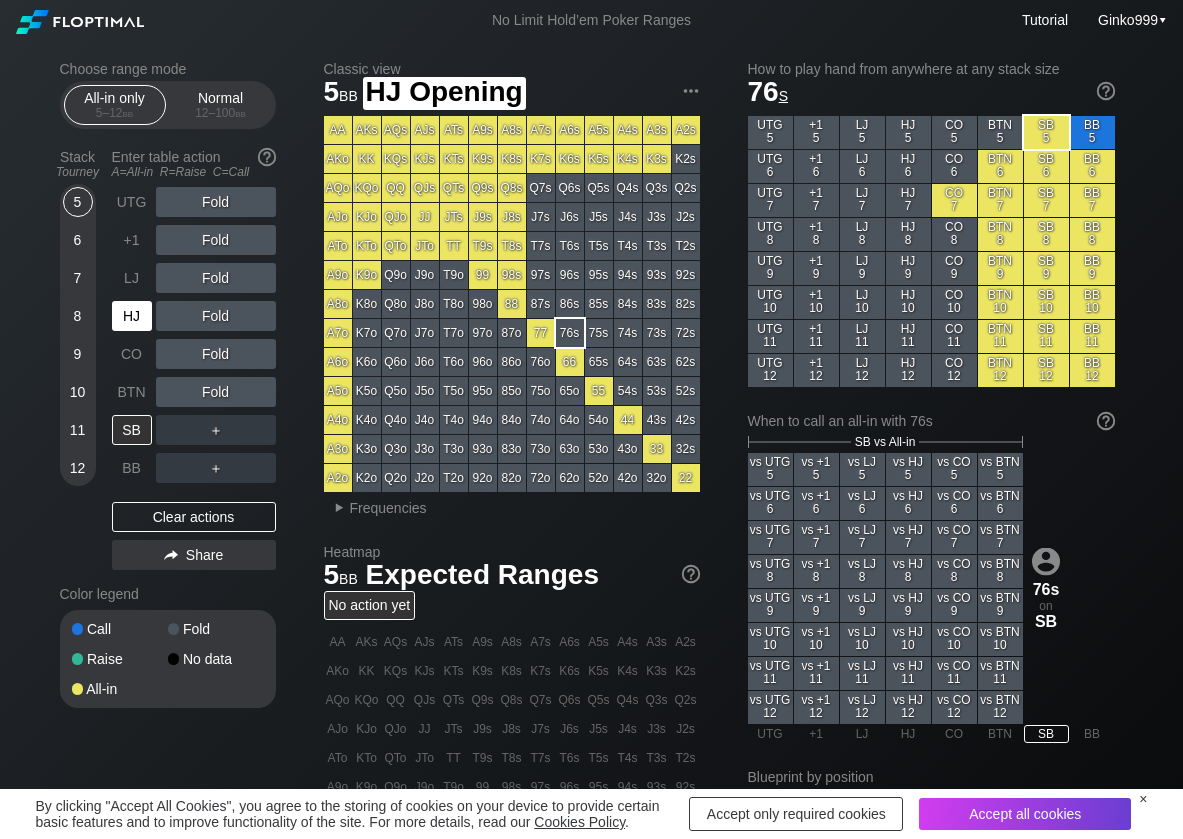 click on "HJ" at bounding box center (132, 316) 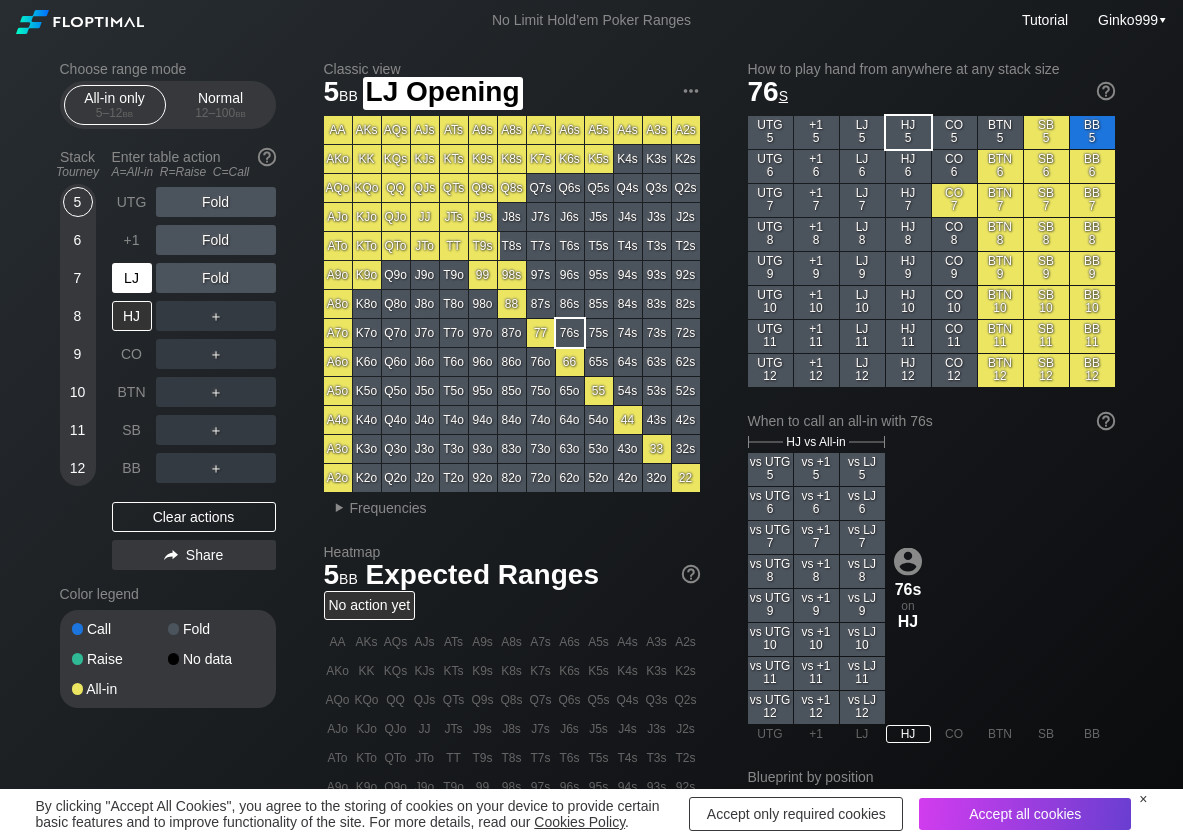 click on "LJ" at bounding box center [132, 278] 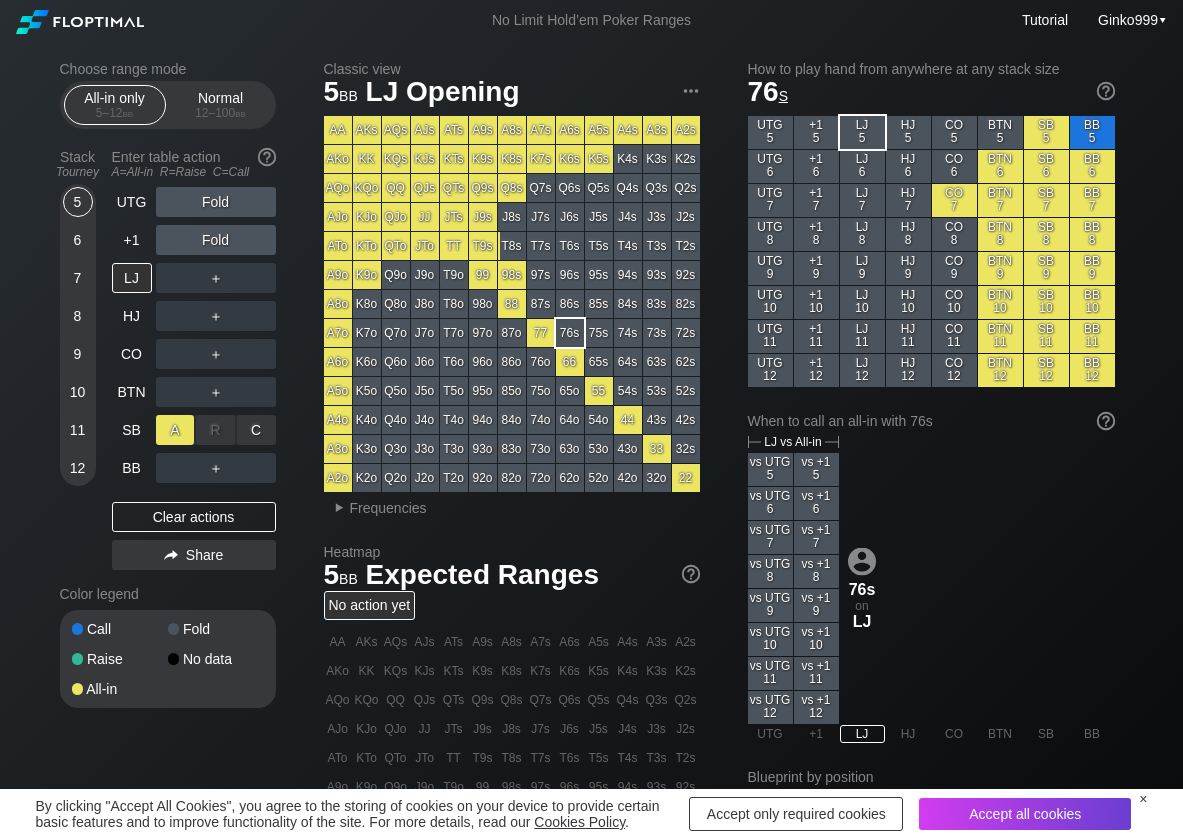 click on "A ✕" at bounding box center (175, 430) 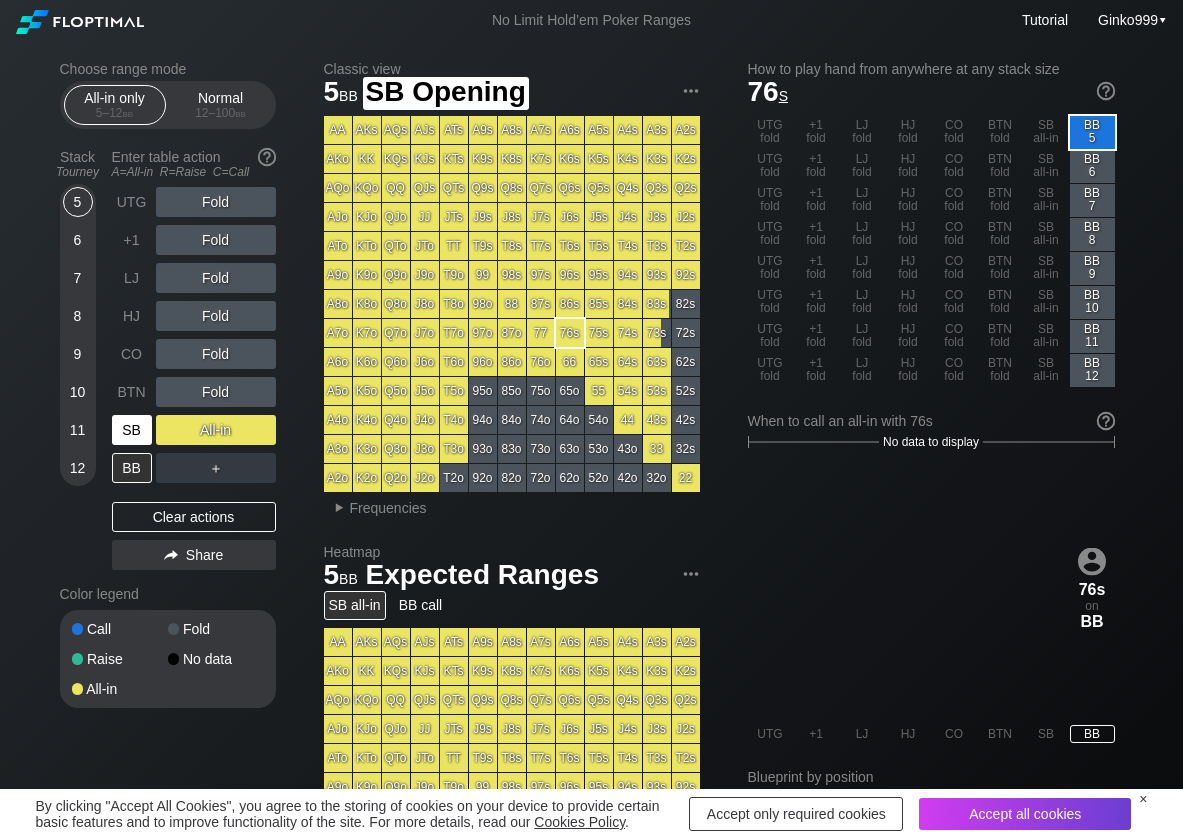 click on "SB" at bounding box center (132, 430) 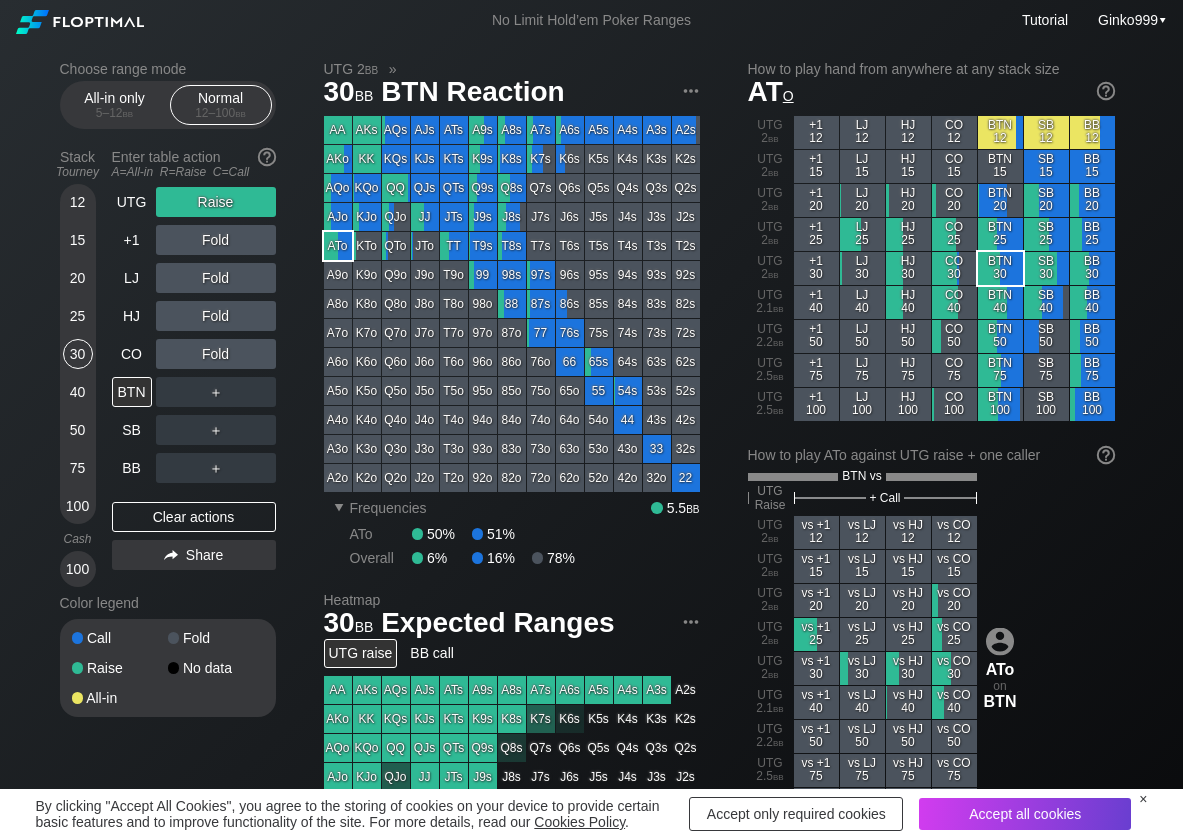 scroll, scrollTop: 100, scrollLeft: 0, axis: vertical 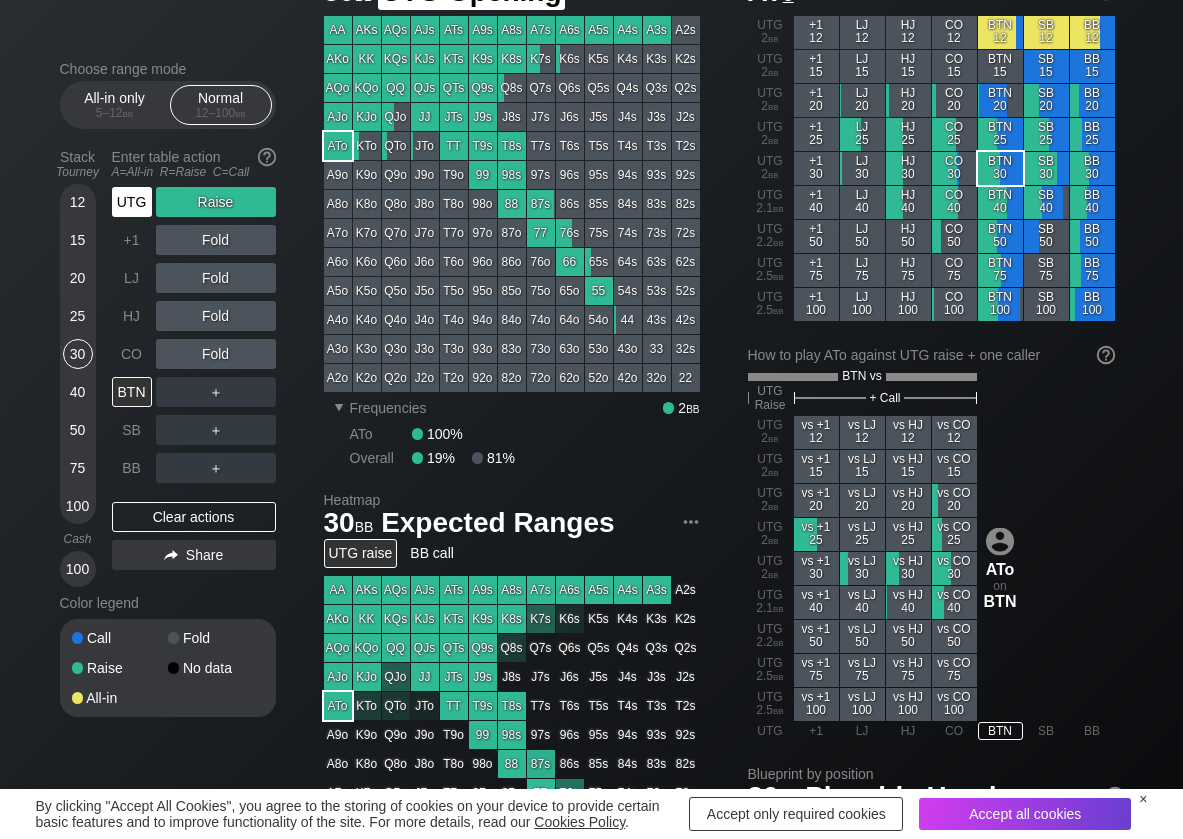 click on "UTG" at bounding box center [132, 202] 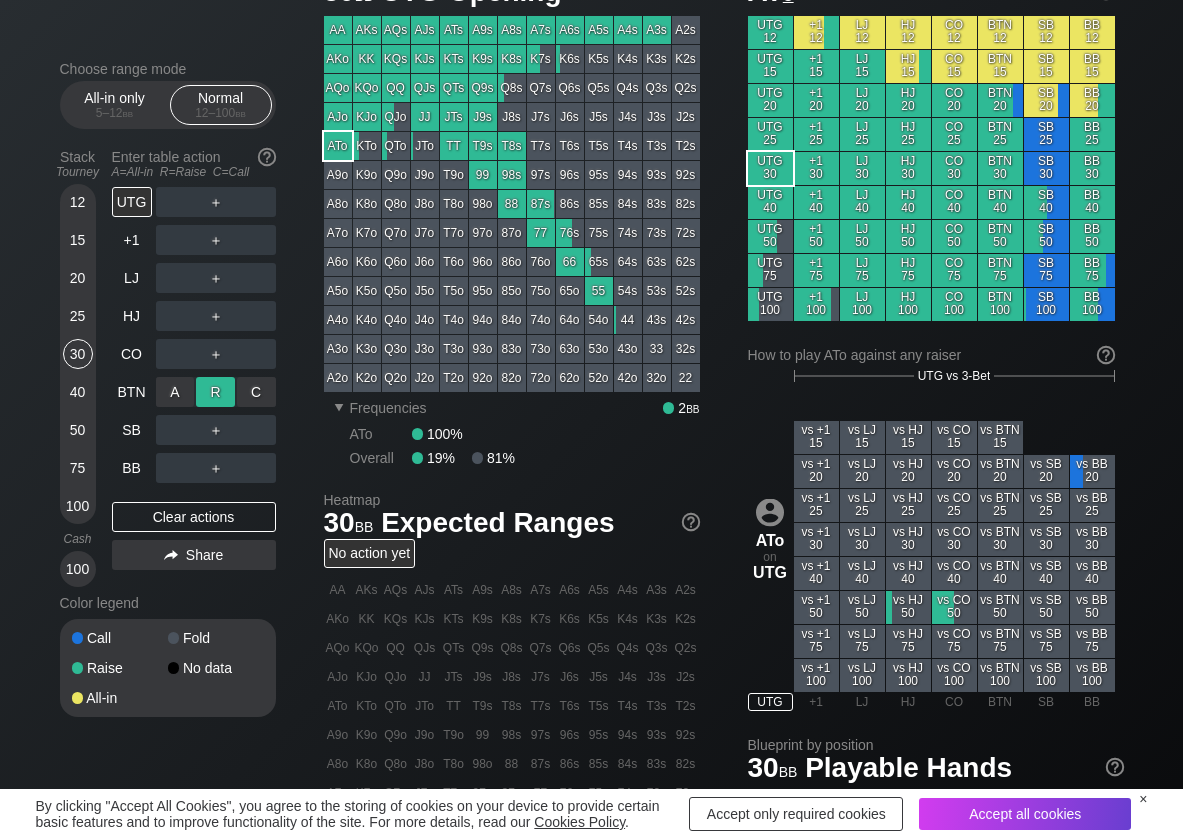 click on "R ✕" at bounding box center [215, 392] 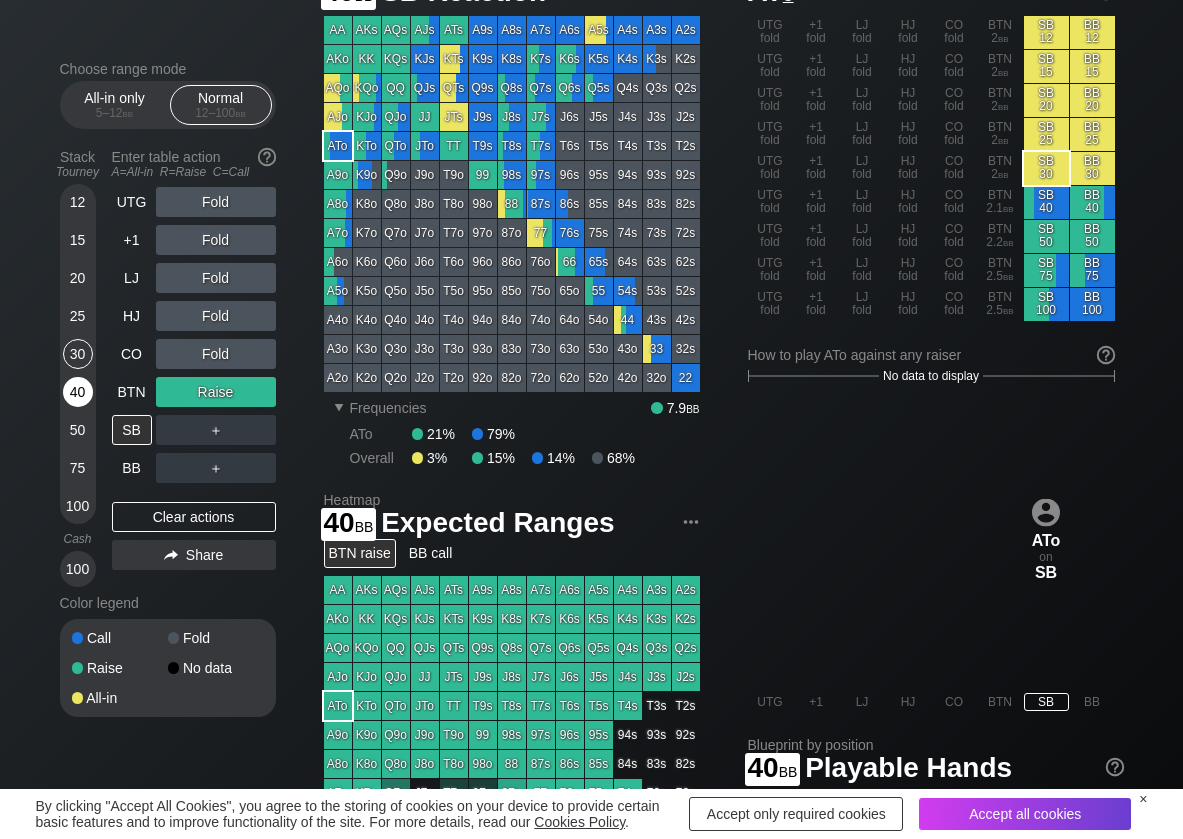 click on "40" at bounding box center (78, 392) 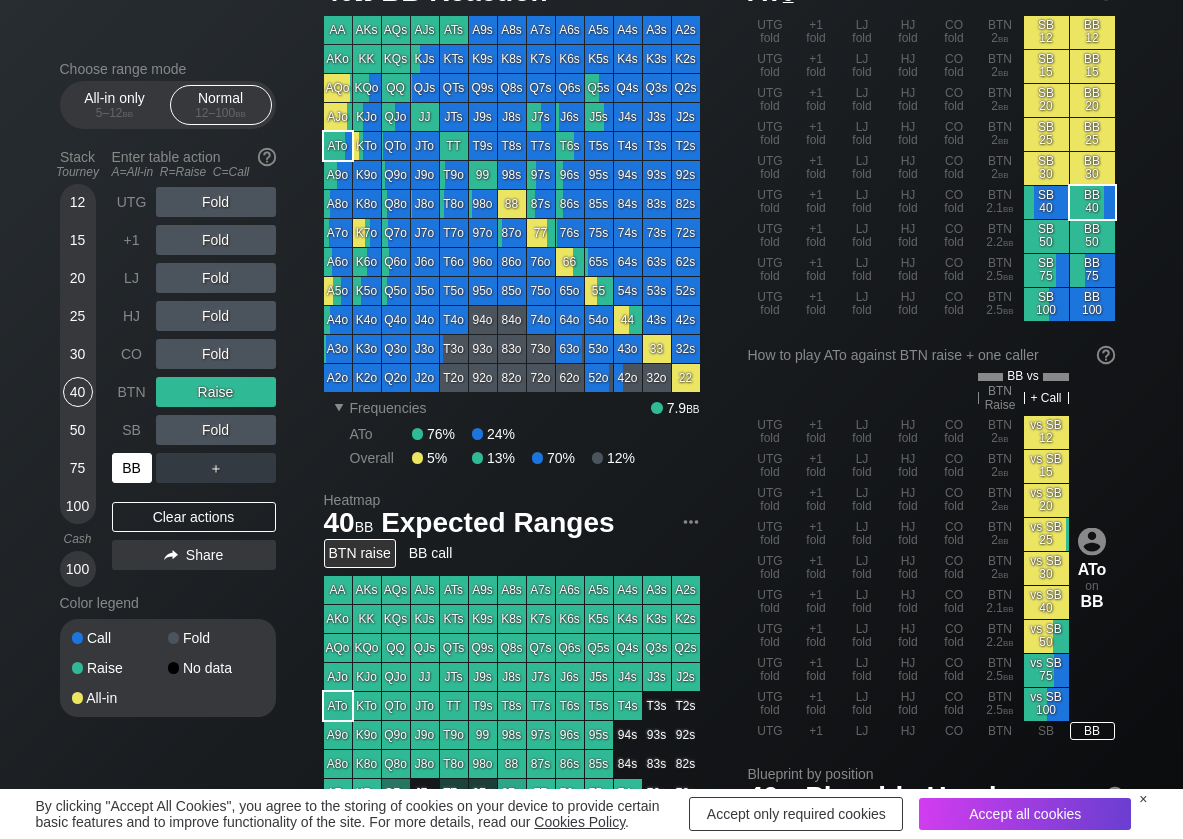 click on "BB" at bounding box center [132, 468] 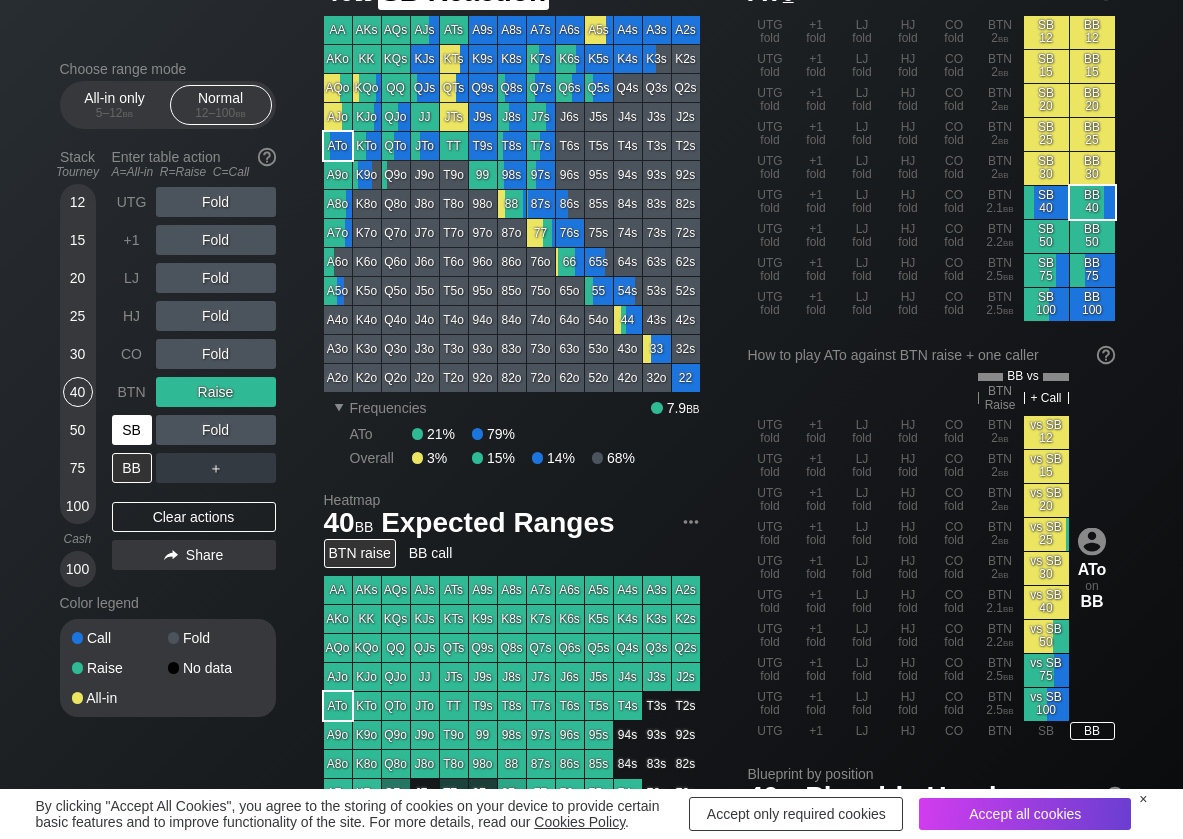 click on "SB" at bounding box center (134, 430) 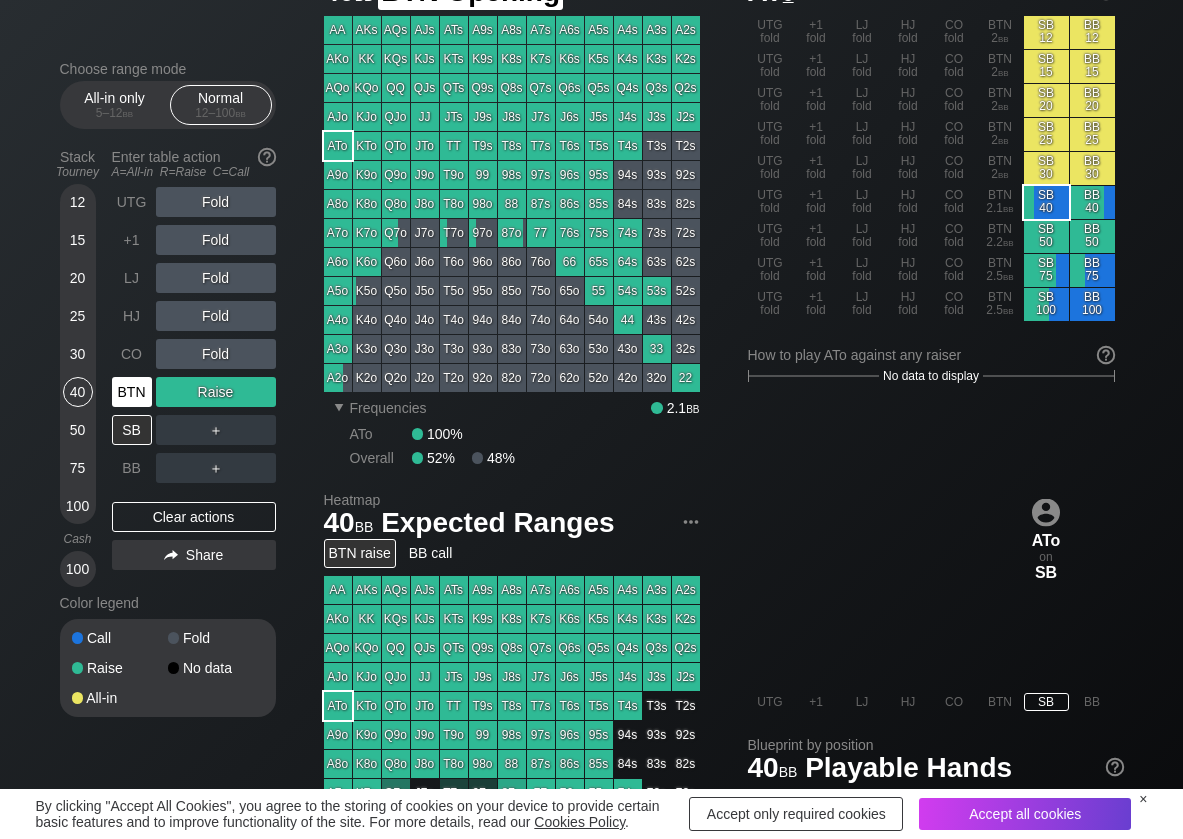 click on "BTN" at bounding box center (132, 392) 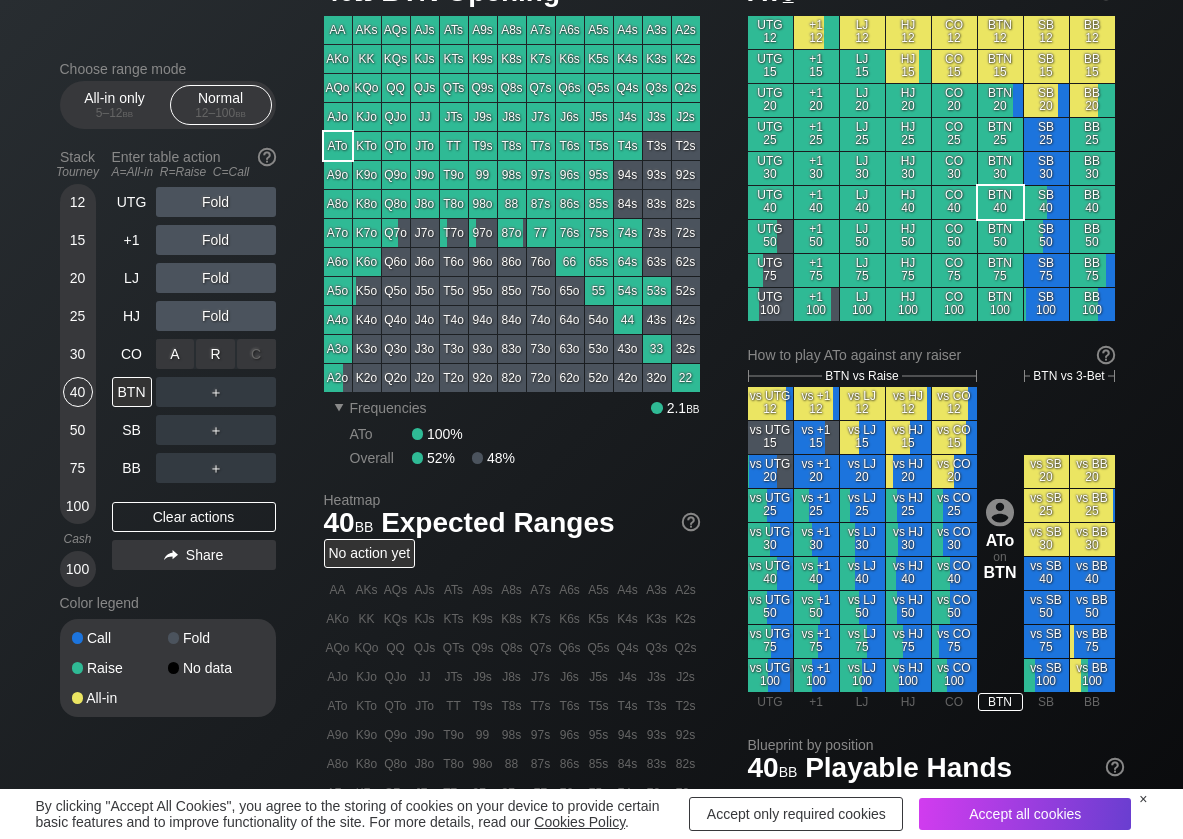 click on "R ✕" at bounding box center [215, 354] 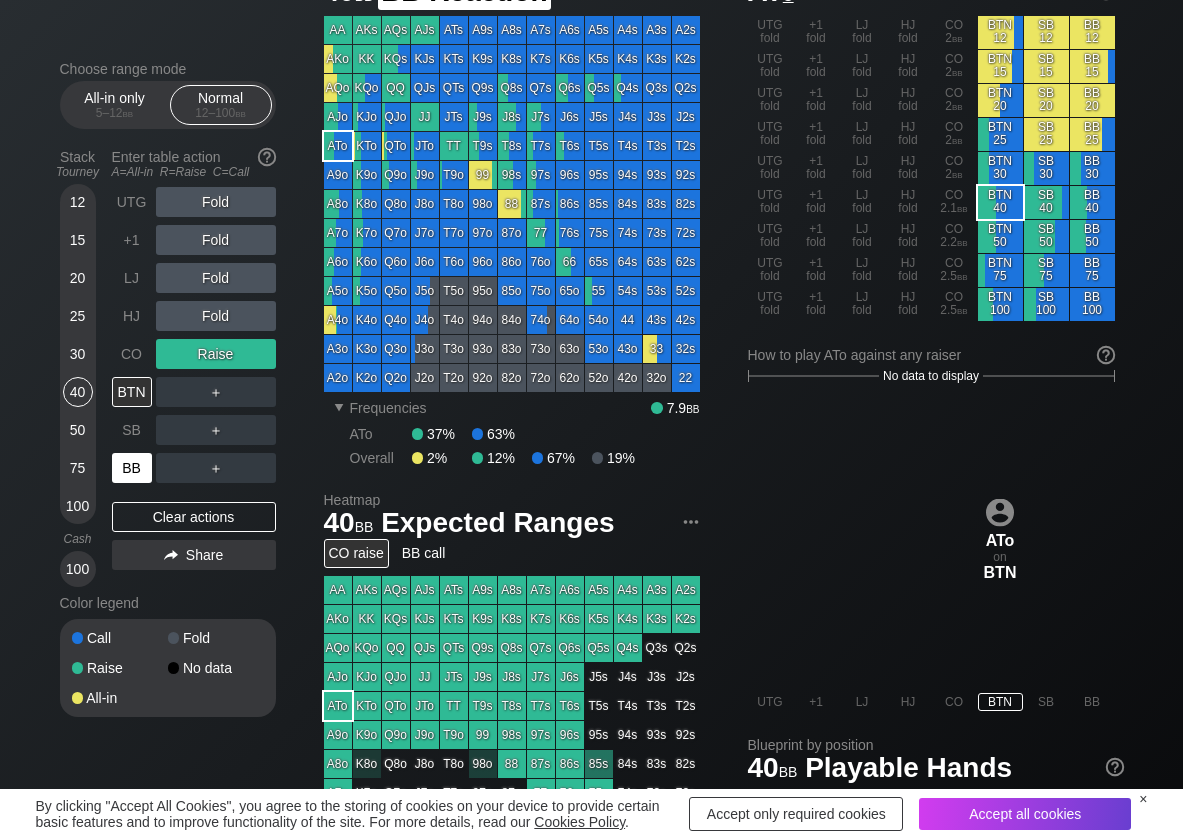 click on "BB" at bounding box center (132, 468) 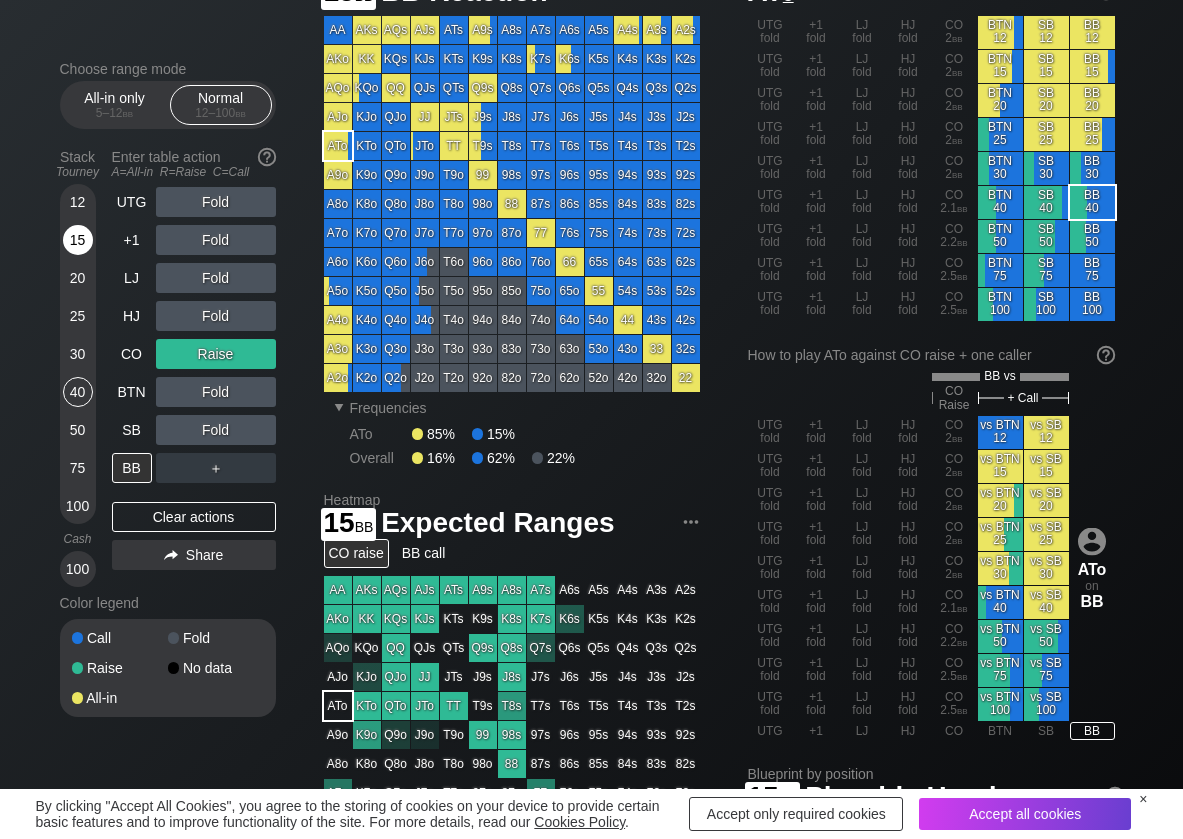 click on "15" at bounding box center (78, 240) 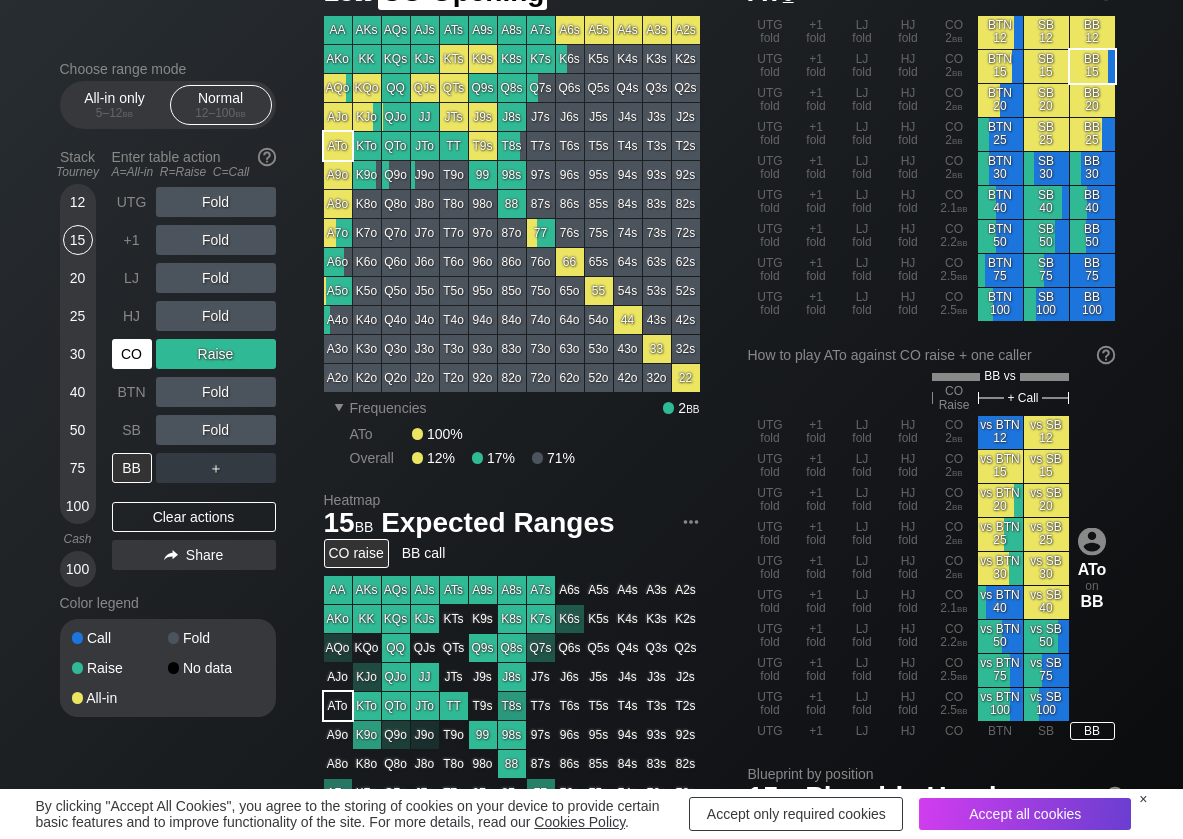 click on "CO" at bounding box center (132, 354) 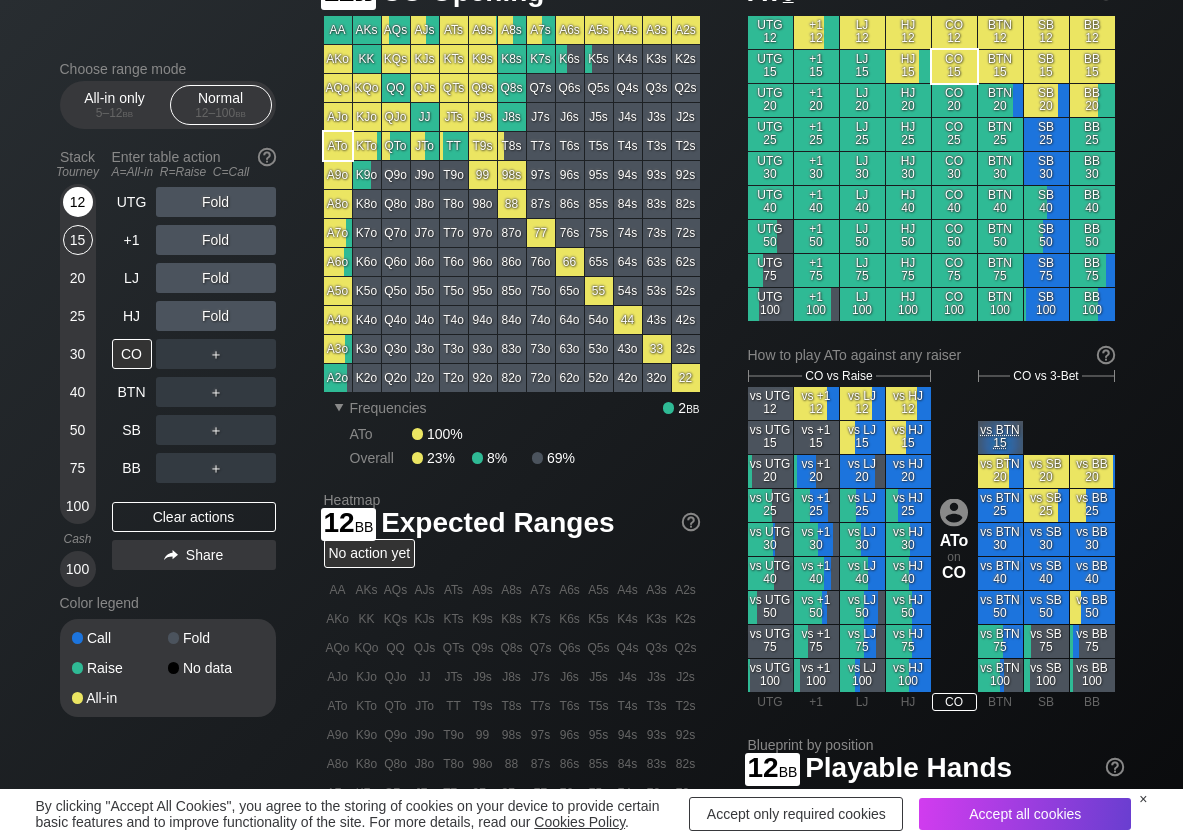 click on "12" at bounding box center [78, 202] 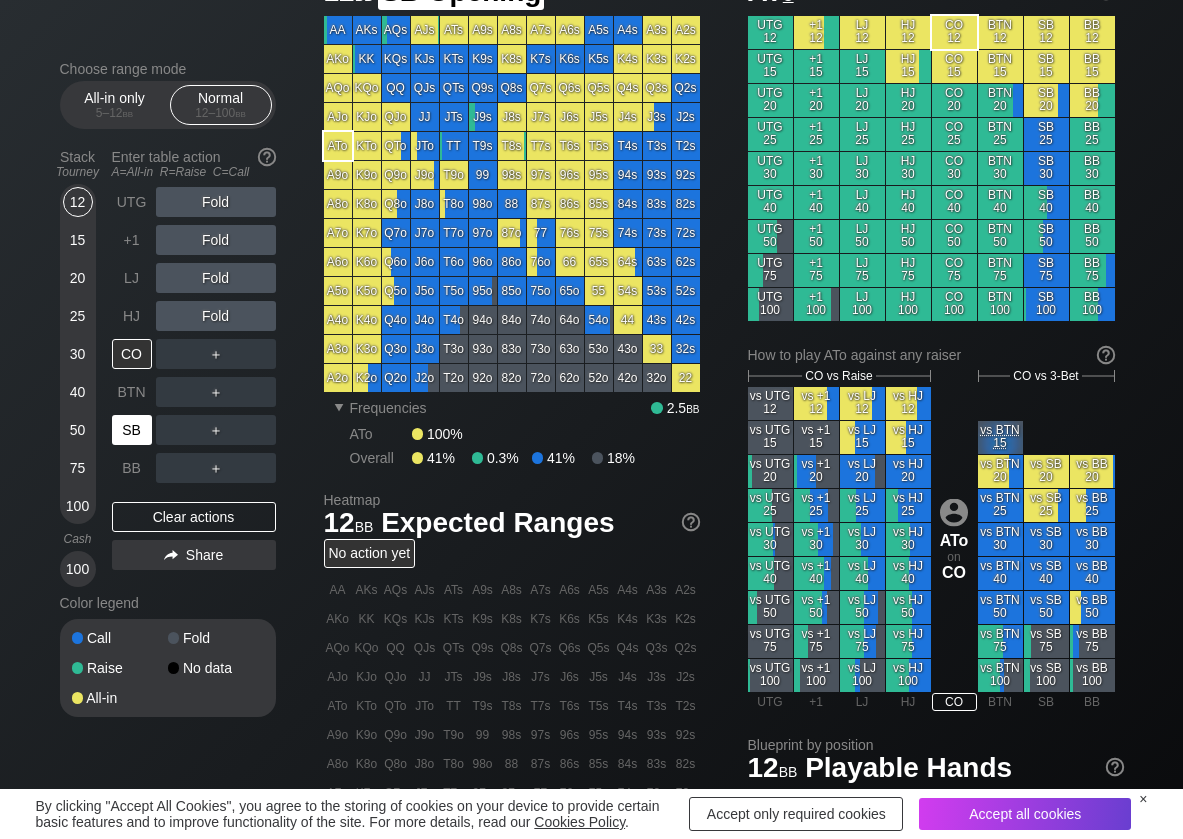 click on "SB" at bounding box center [132, 430] 